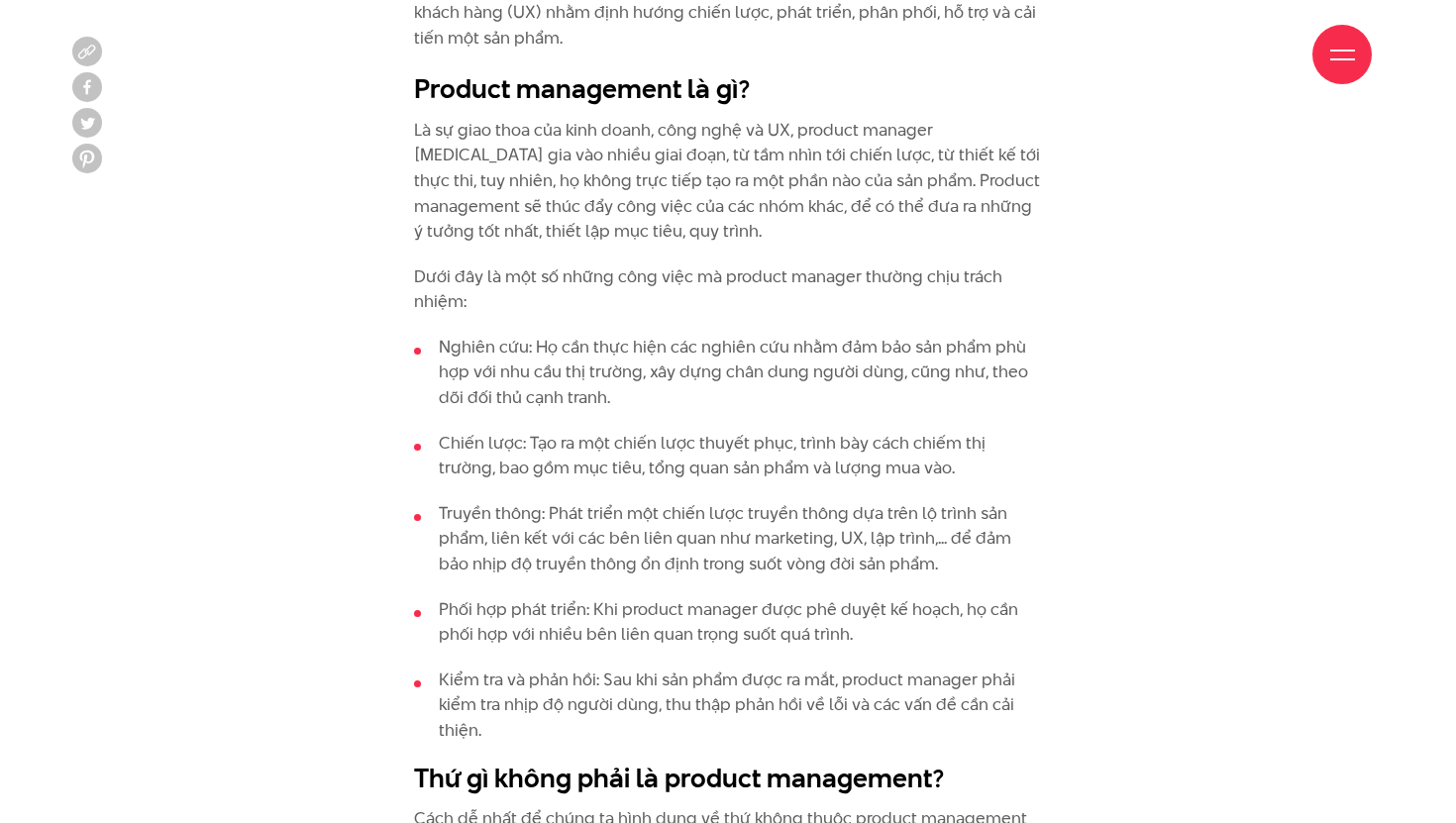 scroll, scrollTop: 1845, scrollLeft: 0, axis: vertical 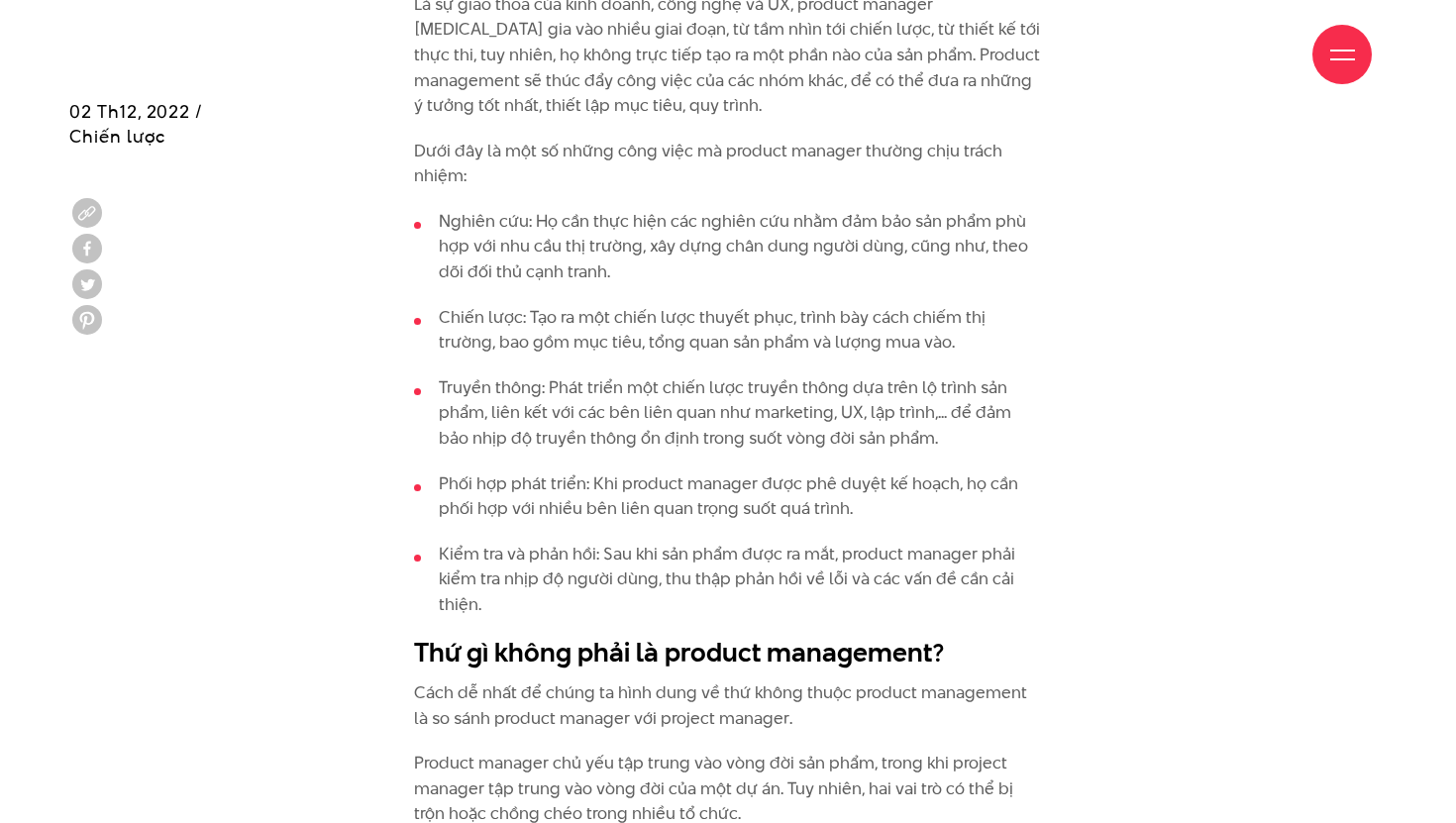 click on "Phối hợp phát triển: Khi product manager được phê duyệt kế hoạch, họ cần phối hợp với nhiều bên liên quan trọng suốt quá trình." at bounding box center [728, 496] 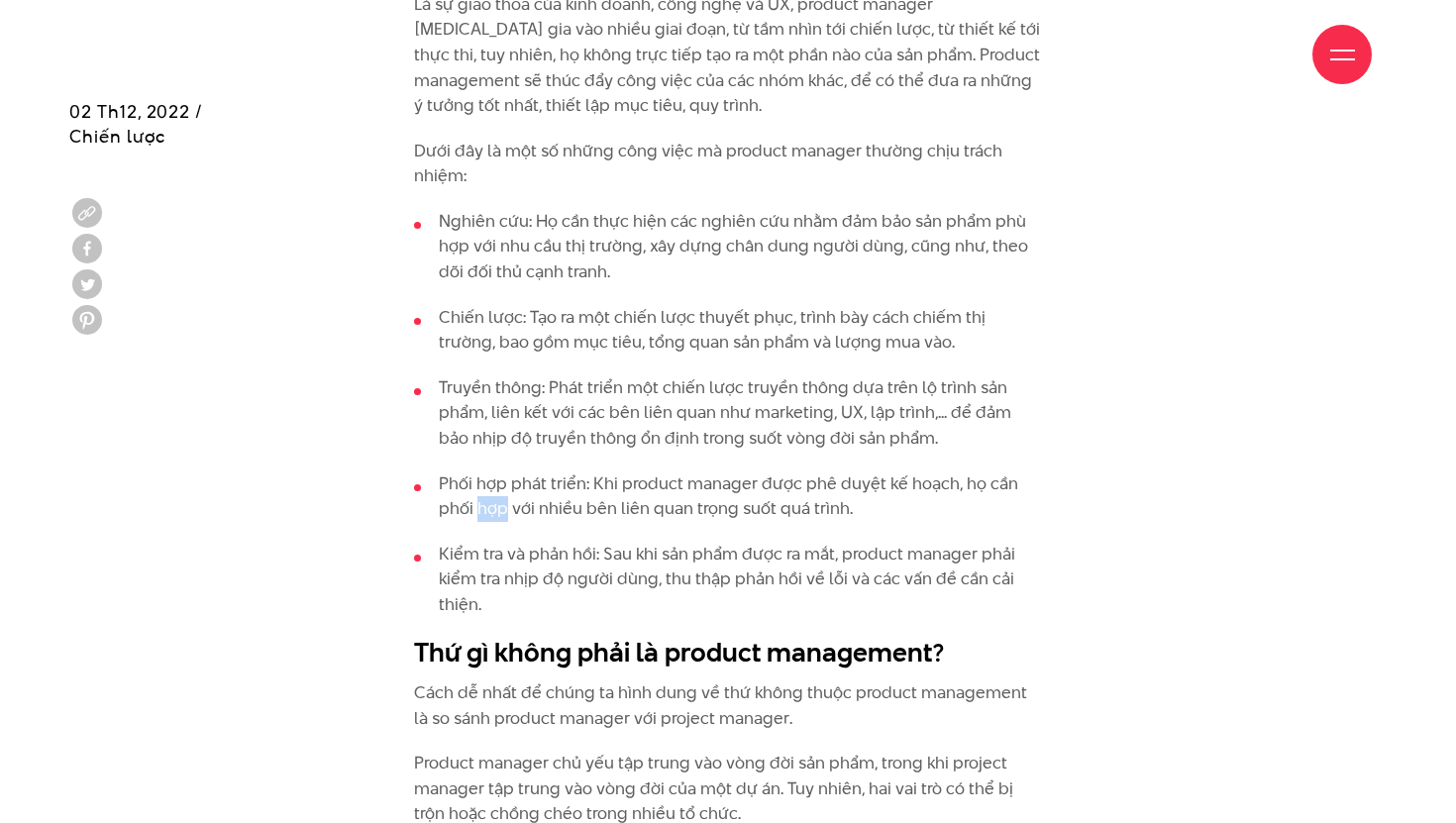 click on "Phối hợp phát triển: Khi product manager được phê duyệt kế hoạch, họ cần phối hợp với nhiều bên liên quan trọng suốt quá trình." at bounding box center [728, 496] 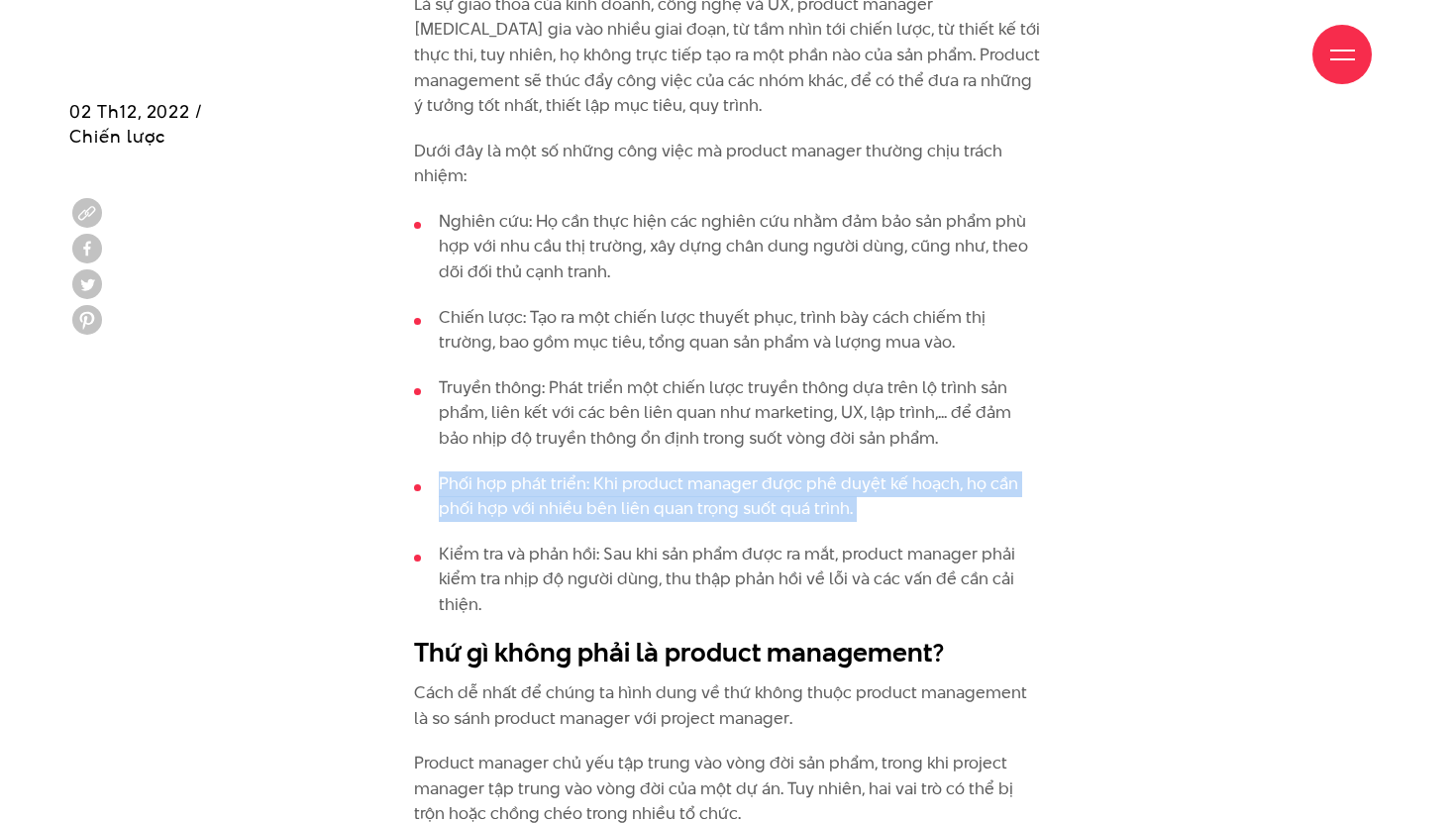 click on "Kiểm tra và phản hồi: Sau khi sản phẩm được ra mắt, product manager phải kiểm tra nhịp độ người dùng, thu thập phản hồi về lỗi và các vấn đề cần cải thiện." at bounding box center [728, 579] 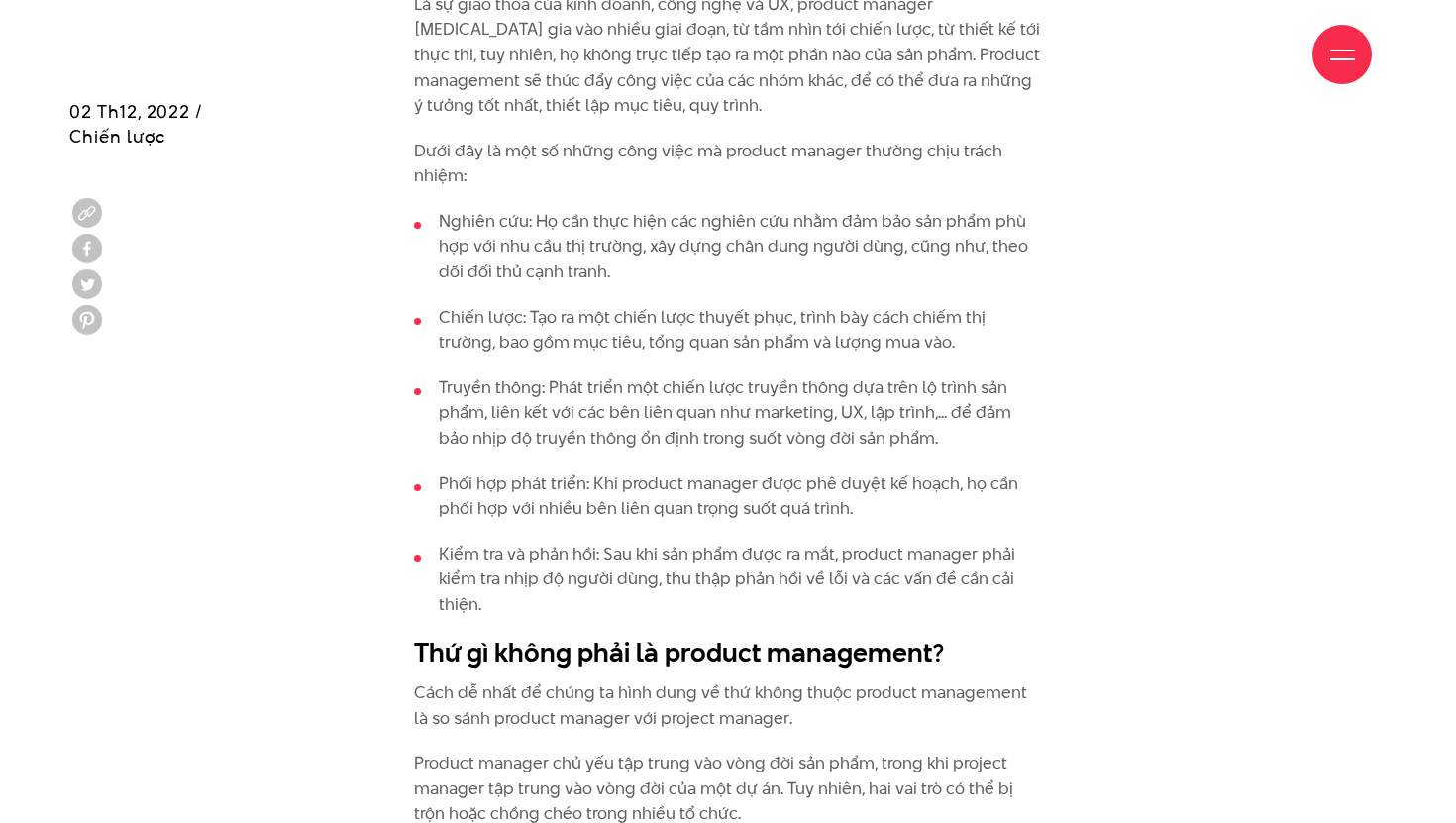 click on "Kiểm tra và phản hồi: Sau khi sản phẩm được ra mắt, product manager phải kiểm tra nhịp độ người dùng, thu thập phản hồi về lỗi và các vấn đề cần cải thiện." at bounding box center [728, 579] 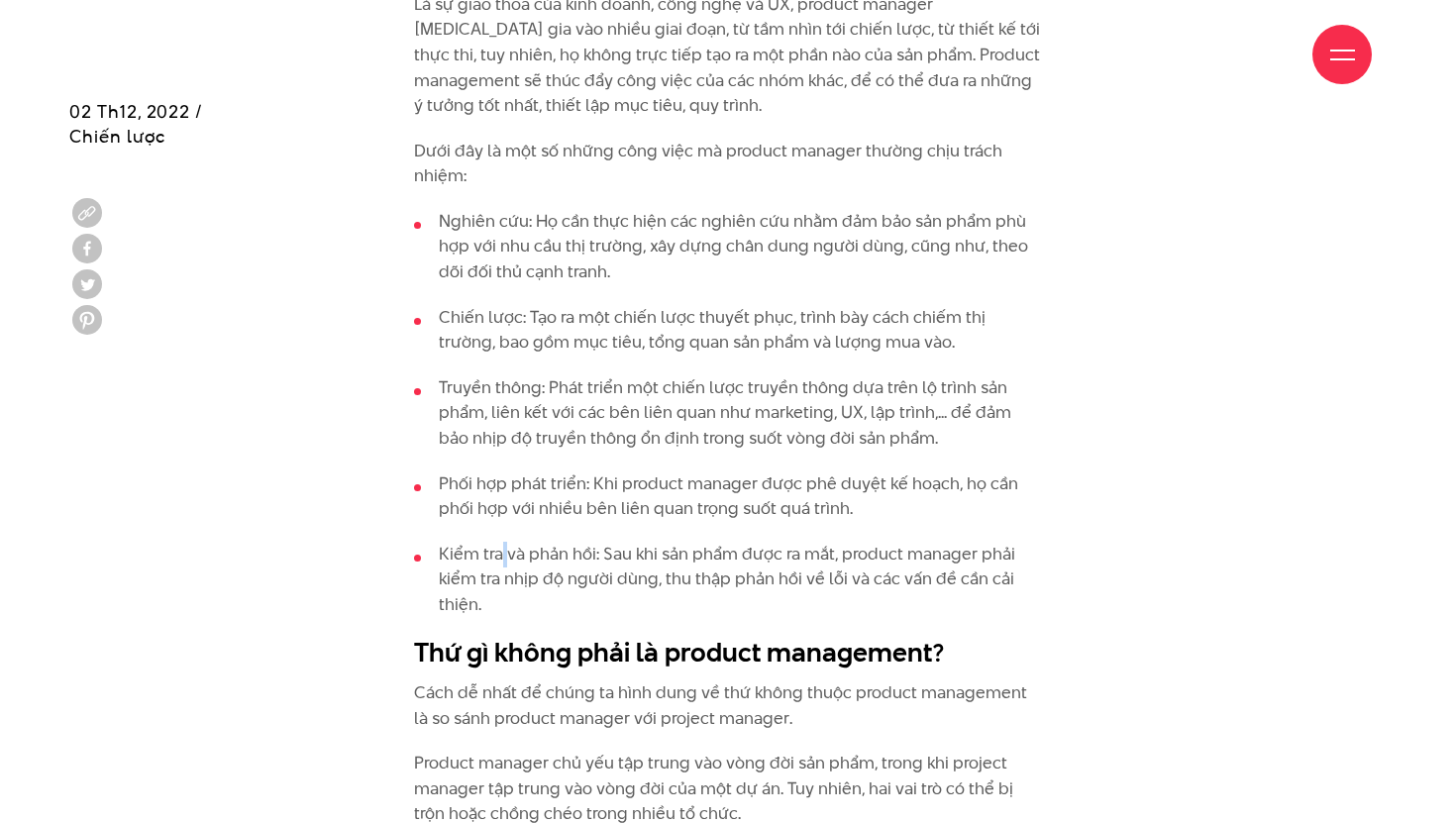 click on "Kiểm tra và phản hồi: Sau khi sản phẩm được ra mắt, product manager phải kiểm tra nhịp độ người dùng, thu thập phản hồi về lỗi và các vấn đề cần cải thiện." at bounding box center (728, 579) 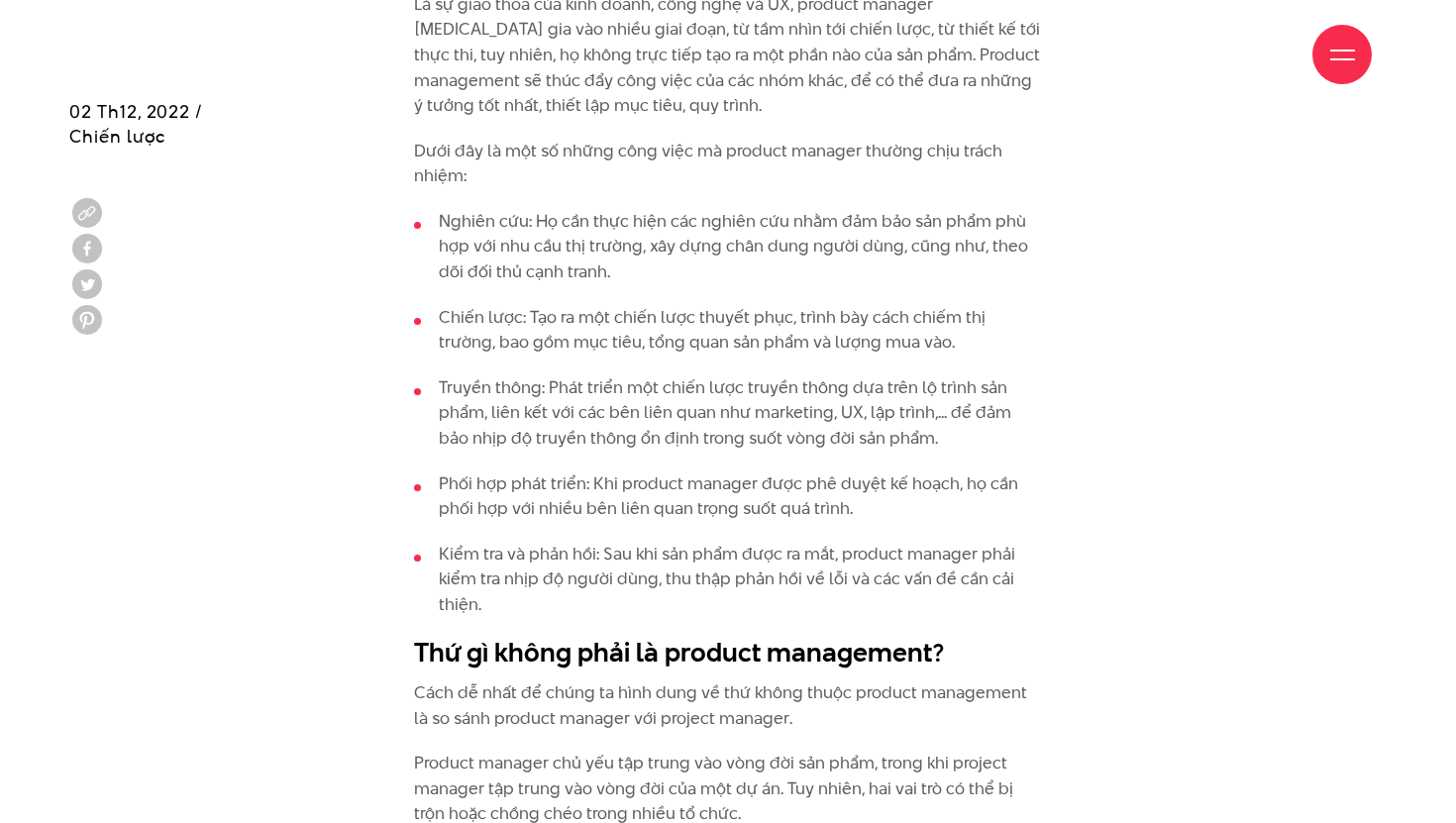 click on "Kiểm tra và phản hồi: Sau khi sản phẩm được ra mắt, product manager phải kiểm tra nhịp độ người dùng, thu thập phản hồi về lỗi và các vấn đề cần cải thiện." at bounding box center [728, 579] 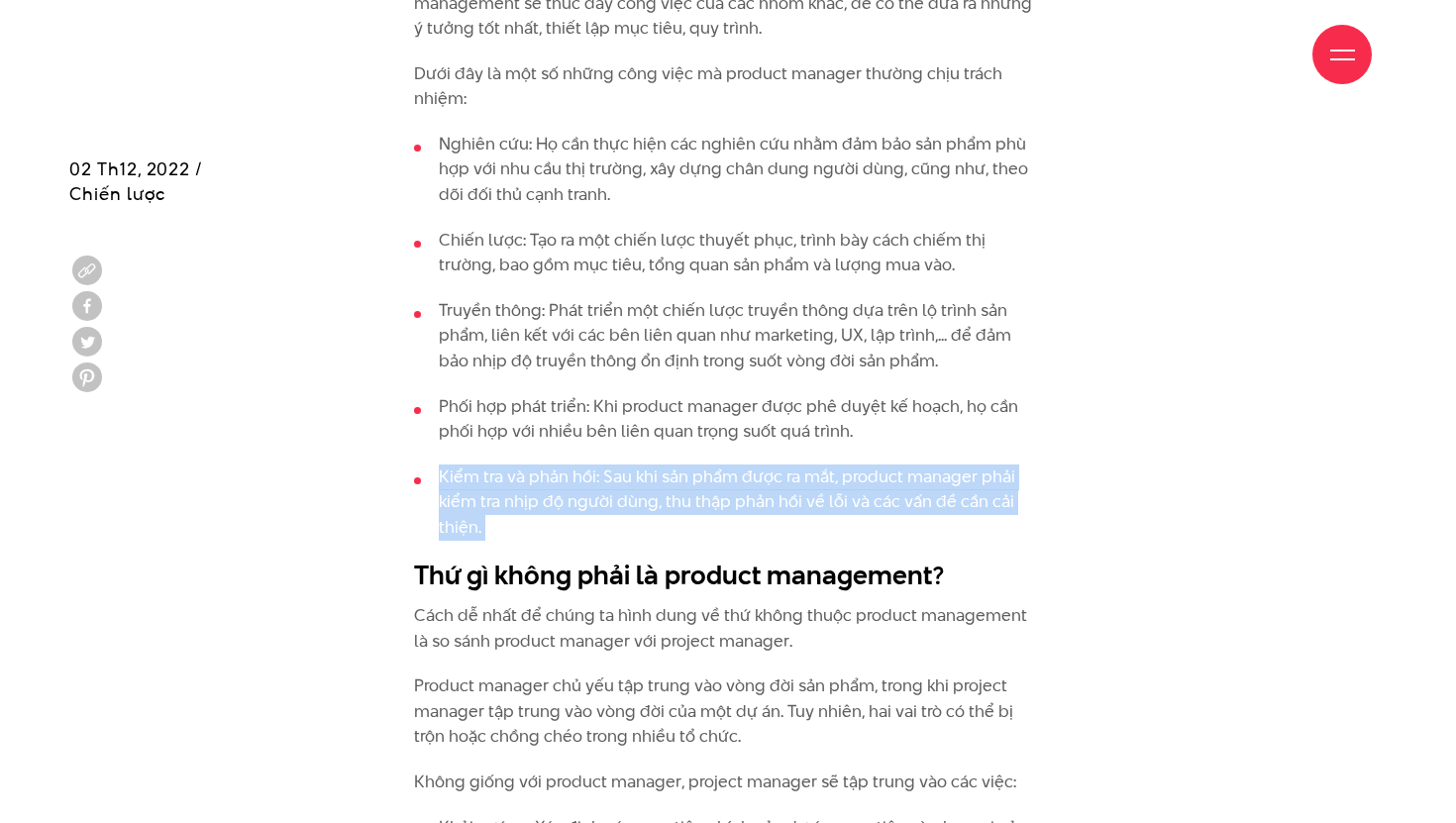 scroll, scrollTop: 2016, scrollLeft: 0, axis: vertical 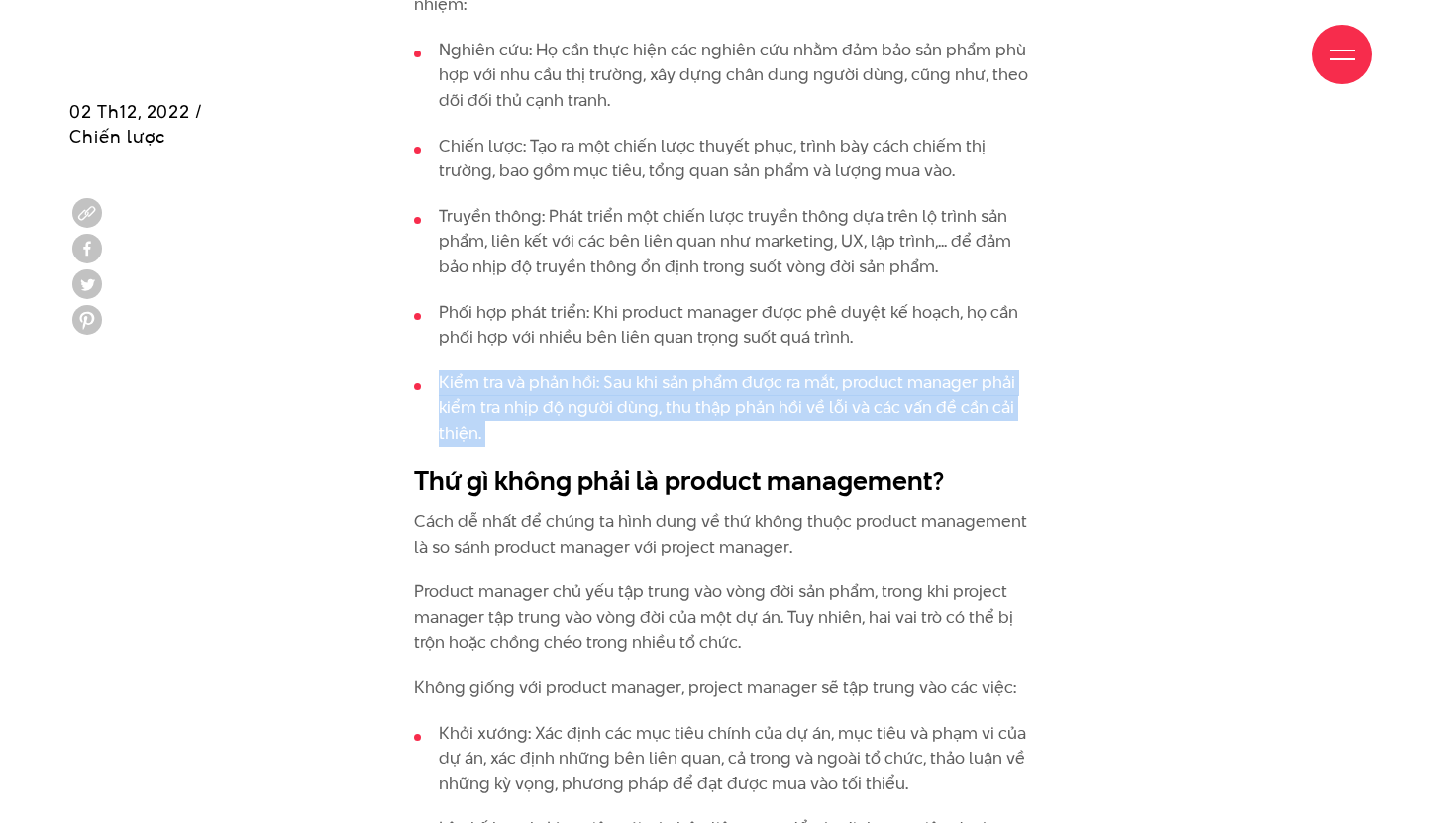 click on "Product manager chủ yếu tập trung vào vòng đời sản phẩm, trong khi project manager tập trung vào vòng đời của một dự án. Tuy nhiên, hai vai trò có thể bị trộn hoặc chồng chéo trong nhiều tổ chức." at bounding box center (728, 617) 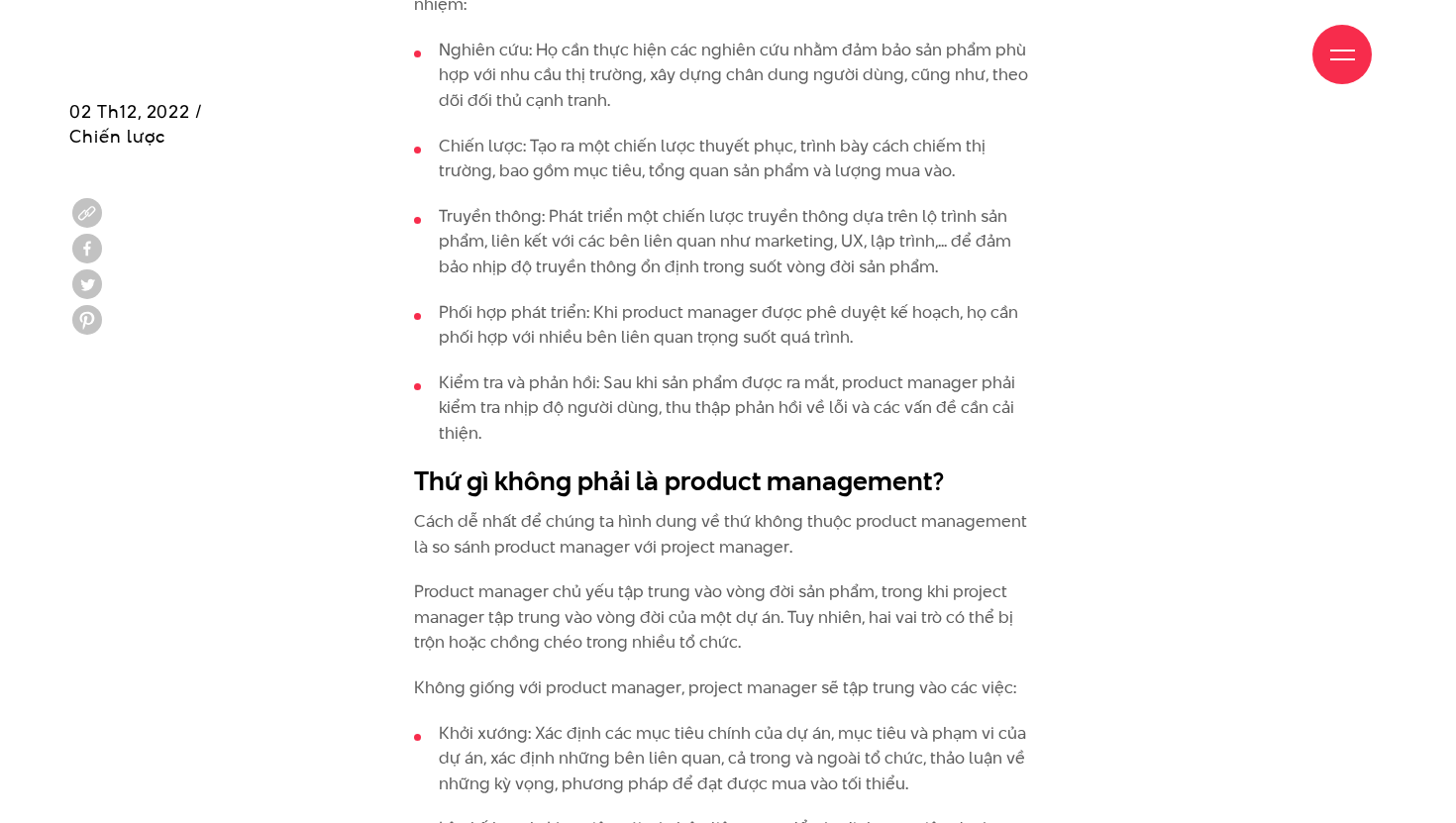 click on "Product manager chủ yếu tập trung vào vòng đời sản phẩm, trong khi project manager tập trung vào vòng đời của một dự án. Tuy nhiên, hai vai trò có thể bị trộn hoặc chồng chéo trong nhiều tổ chức." at bounding box center [728, 617] 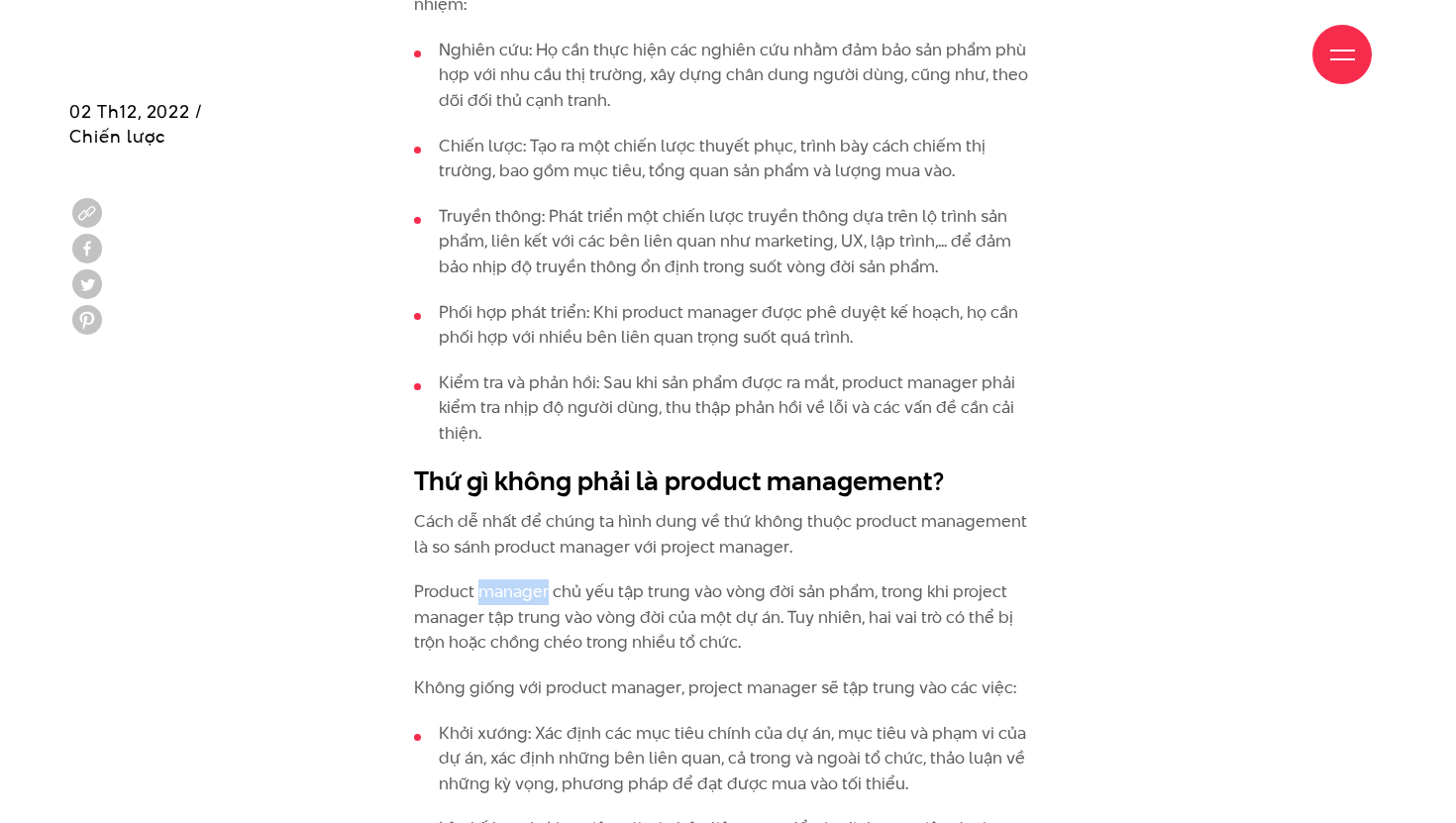 click on "Product manager chủ yếu tập trung vào vòng đời sản phẩm, trong khi project manager tập trung vào vòng đời của một dự án. Tuy nhiên, hai vai trò có thể bị trộn hoặc chồng chéo trong nhiều tổ chức." at bounding box center (728, 617) 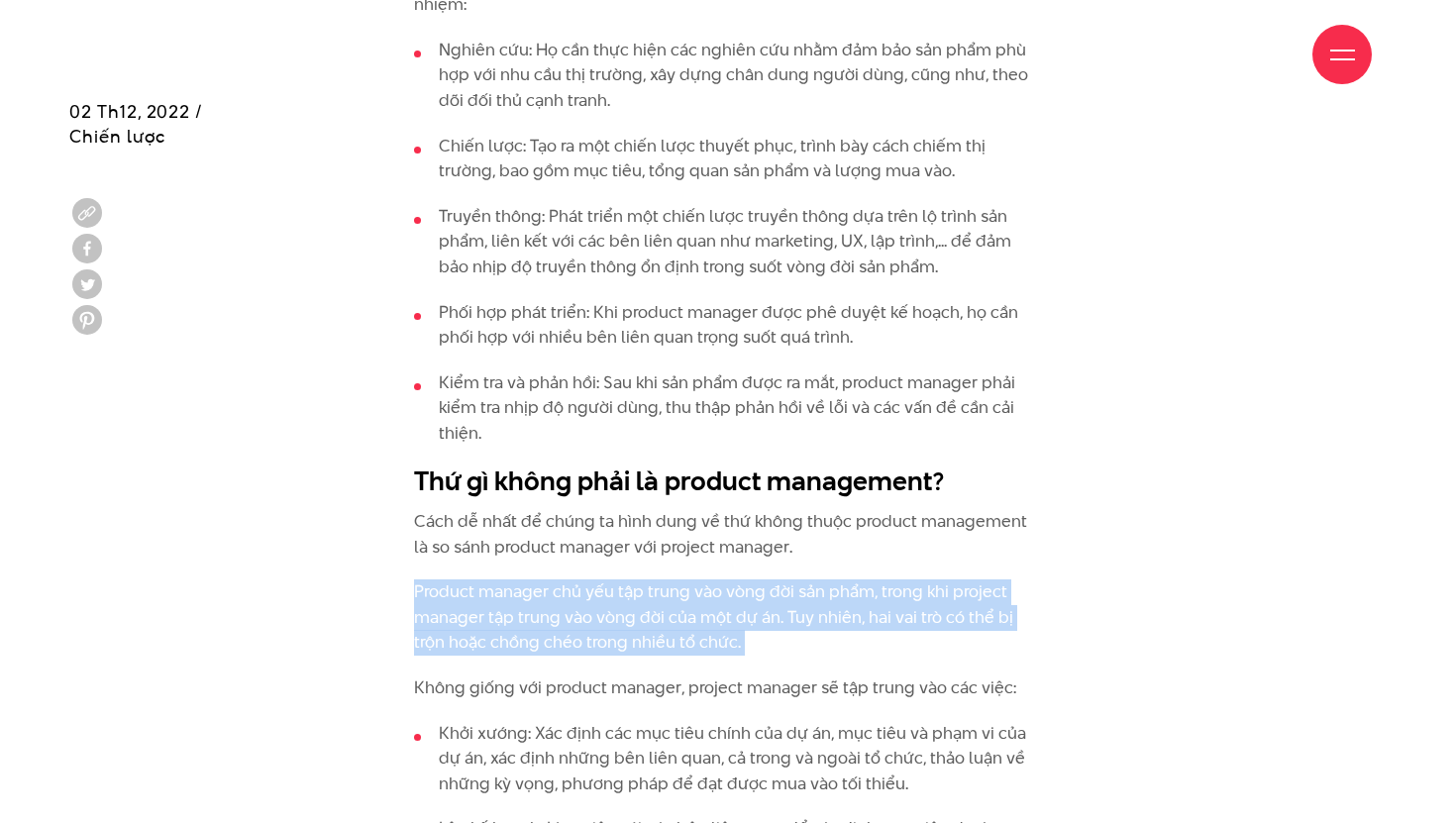 click on "Product manager chủ yếu tập trung vào vòng đời sản phẩm, trong khi project manager tập trung vào vòng đời của một dự án. Tuy nhiên, hai vai trò có thể bị trộn hoặc chồng chéo trong nhiều tổ chức." at bounding box center [728, 617] 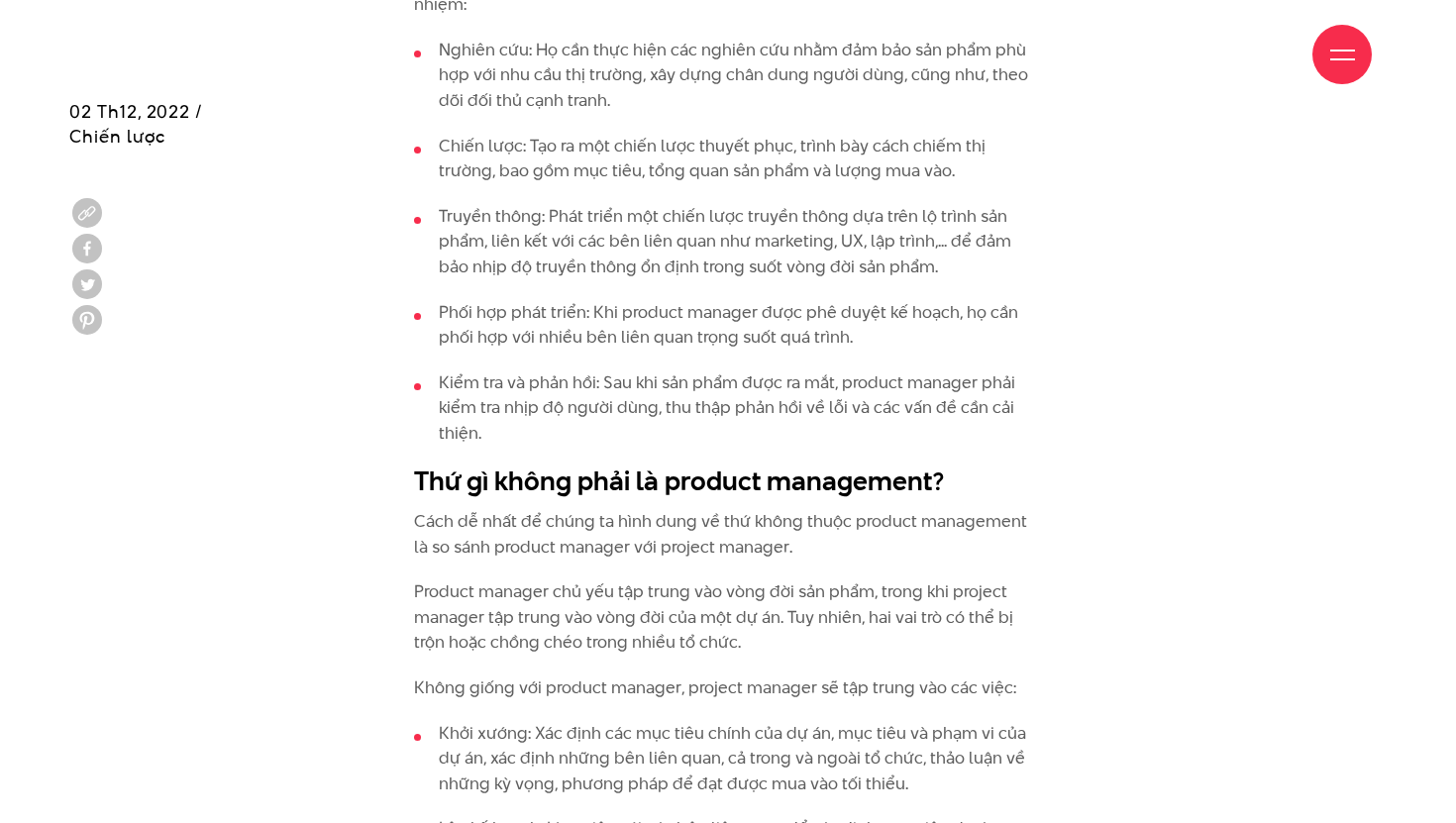 click on "Product manager chủ yếu tập trung vào vòng đời sản phẩm, trong khi project manager tập trung vào vòng đời của một dự án. Tuy nhiên, hai vai trò có thể bị trộn hoặc chồng chéo trong nhiều tổ chức." at bounding box center [728, 617] 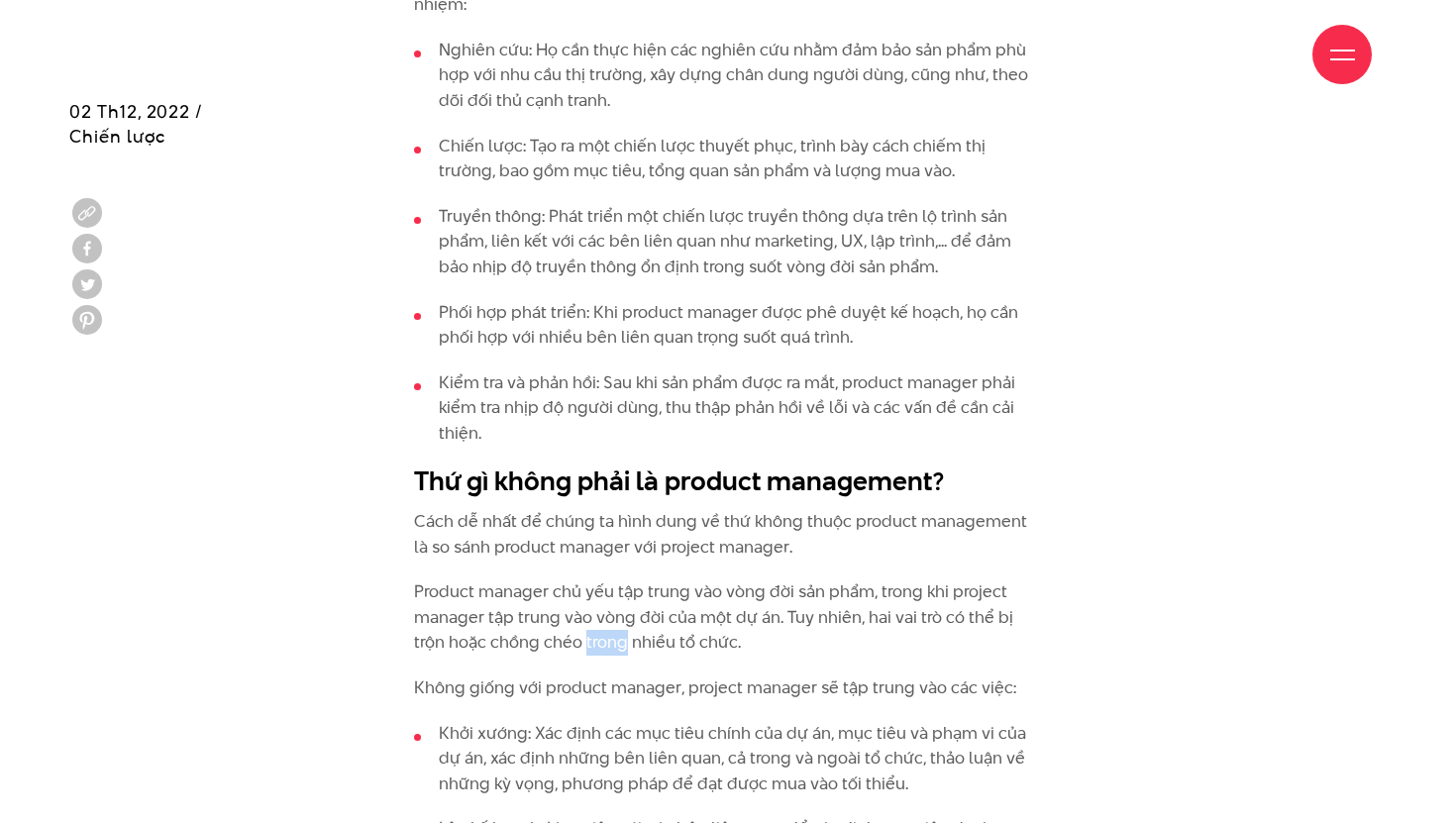 click on "Product manager chủ yếu tập trung vào vòng đời sản phẩm, trong khi project manager tập trung vào vòng đời của một dự án. Tuy nhiên, hai vai trò có thể bị trộn hoặc chồng chéo trong nhiều tổ chức." at bounding box center [728, 617] 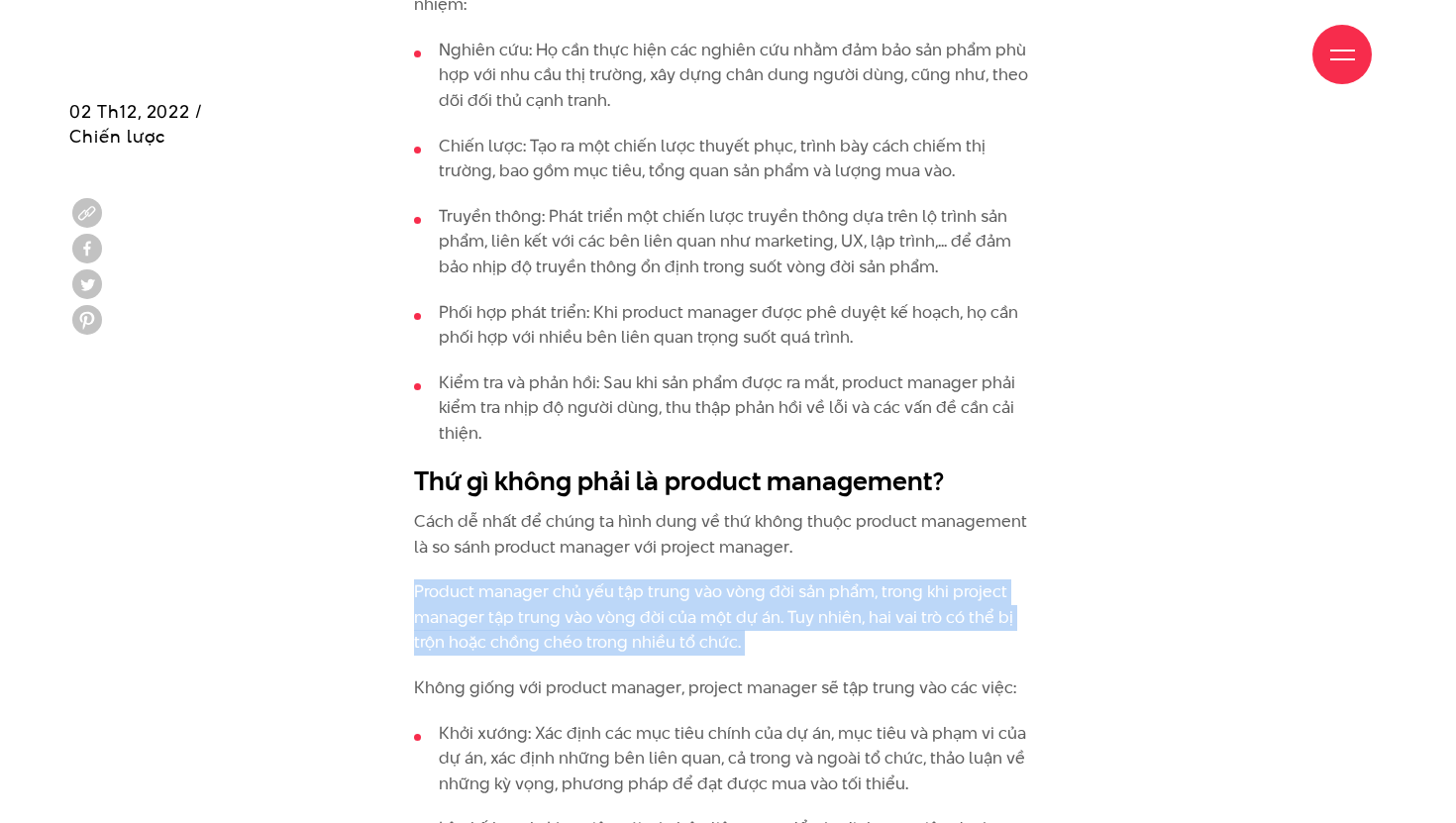 click on "Không giống với product manager, project manager sẽ tập trung vào các việc:" at bounding box center [728, 688] 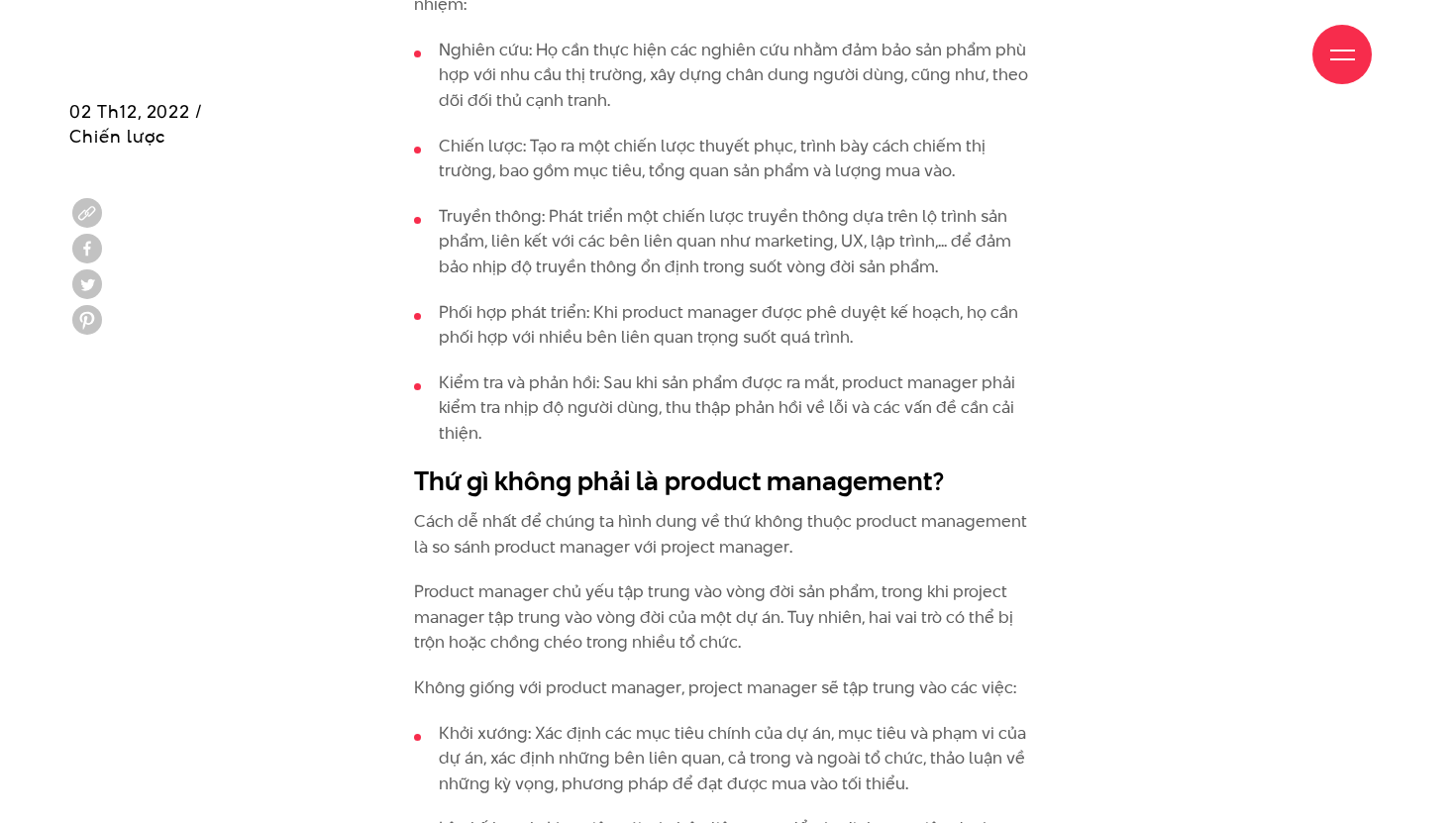 click on "Không giống với product manager, project manager sẽ tập trung vào các việc:" at bounding box center [728, 688] 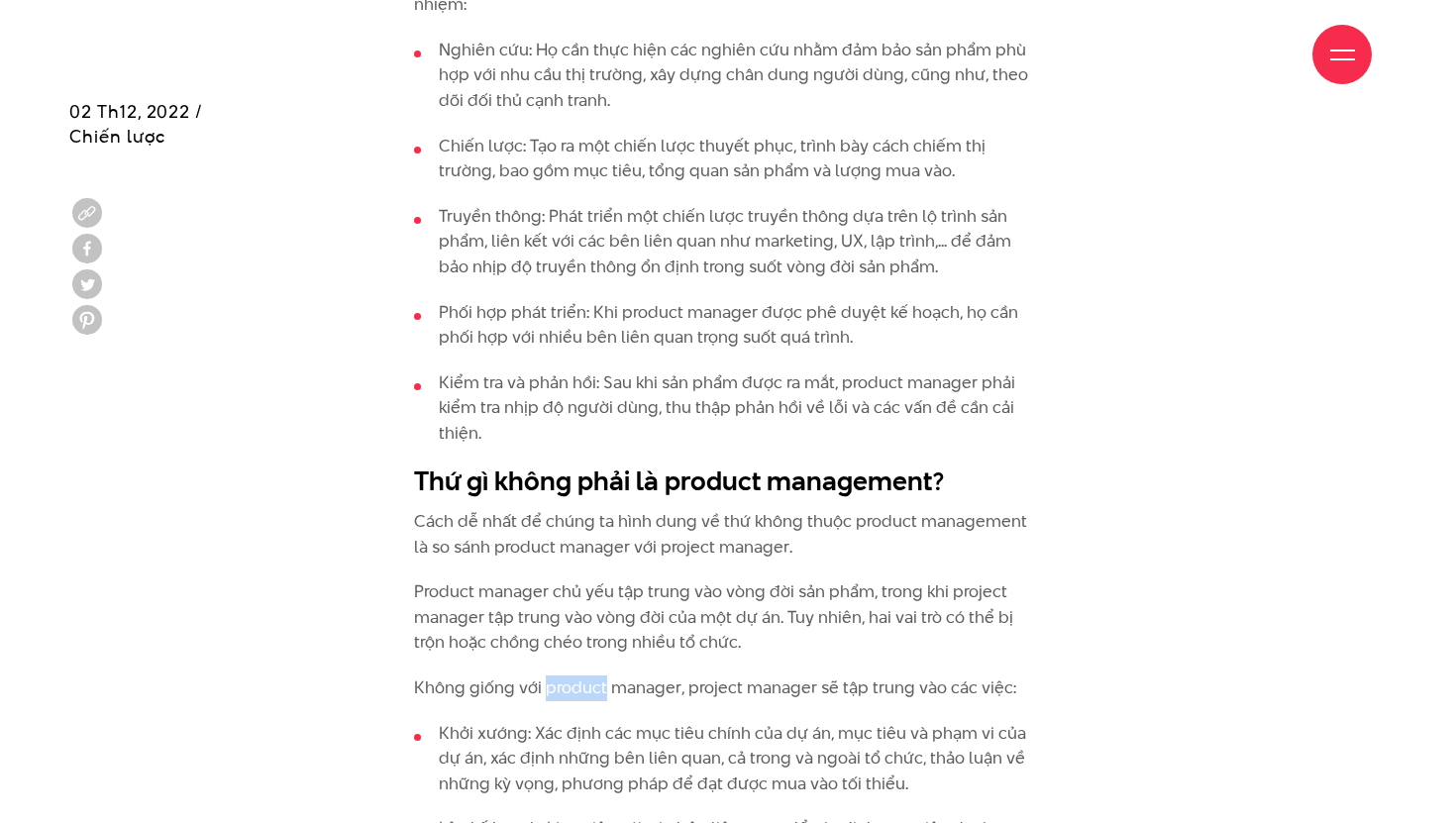 click on "Không giống với product manager, project manager sẽ tập trung vào các việc:" at bounding box center [728, 688] 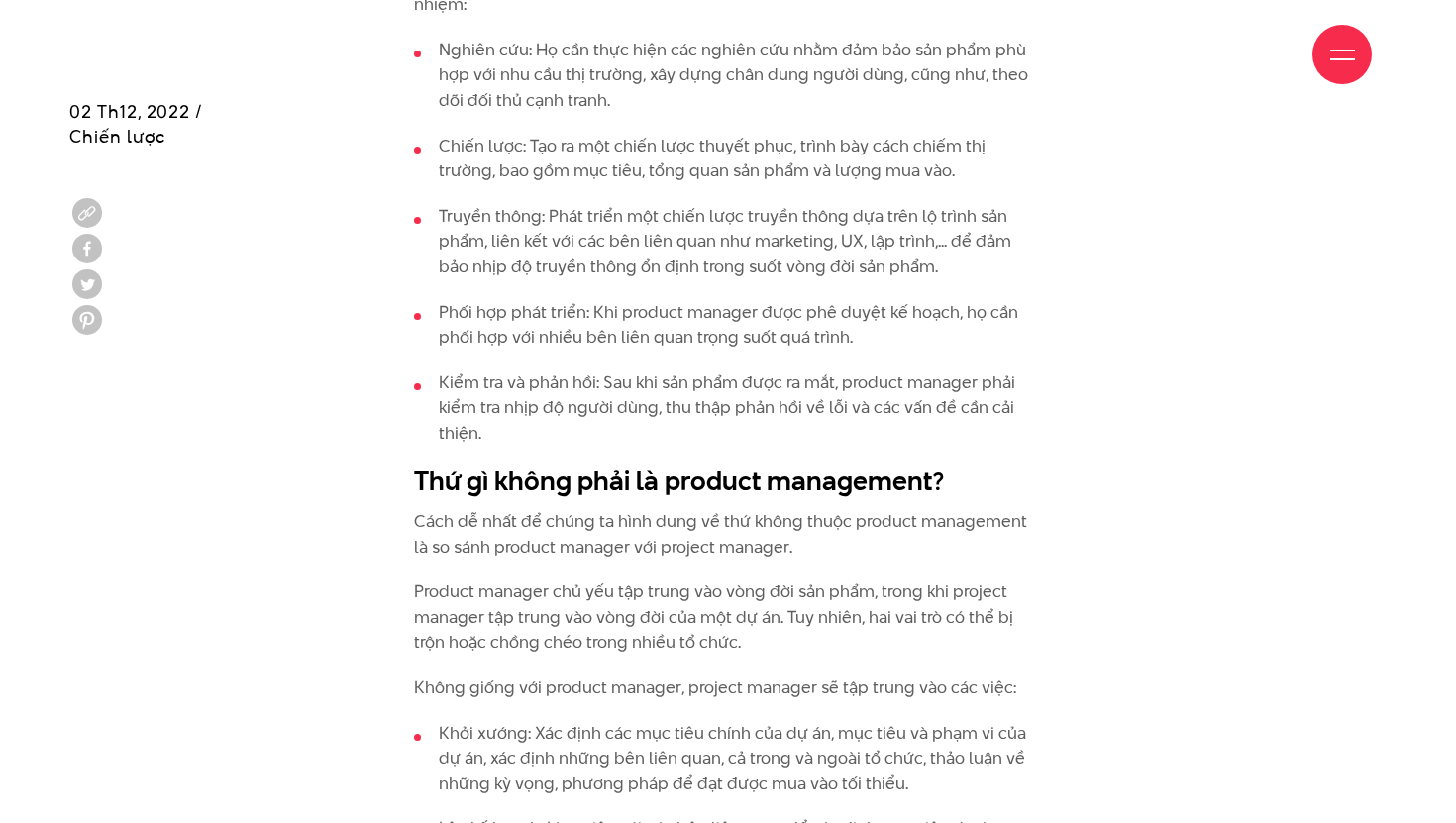 click on "Product manager chủ yếu tập trung vào vòng đời sản phẩm, trong khi project manager tập trung vào vòng đời của một dự án. Tuy nhiên, hai vai trò có thể bị trộn hoặc chồng chéo trong nhiều tổ chức." at bounding box center (728, 617) 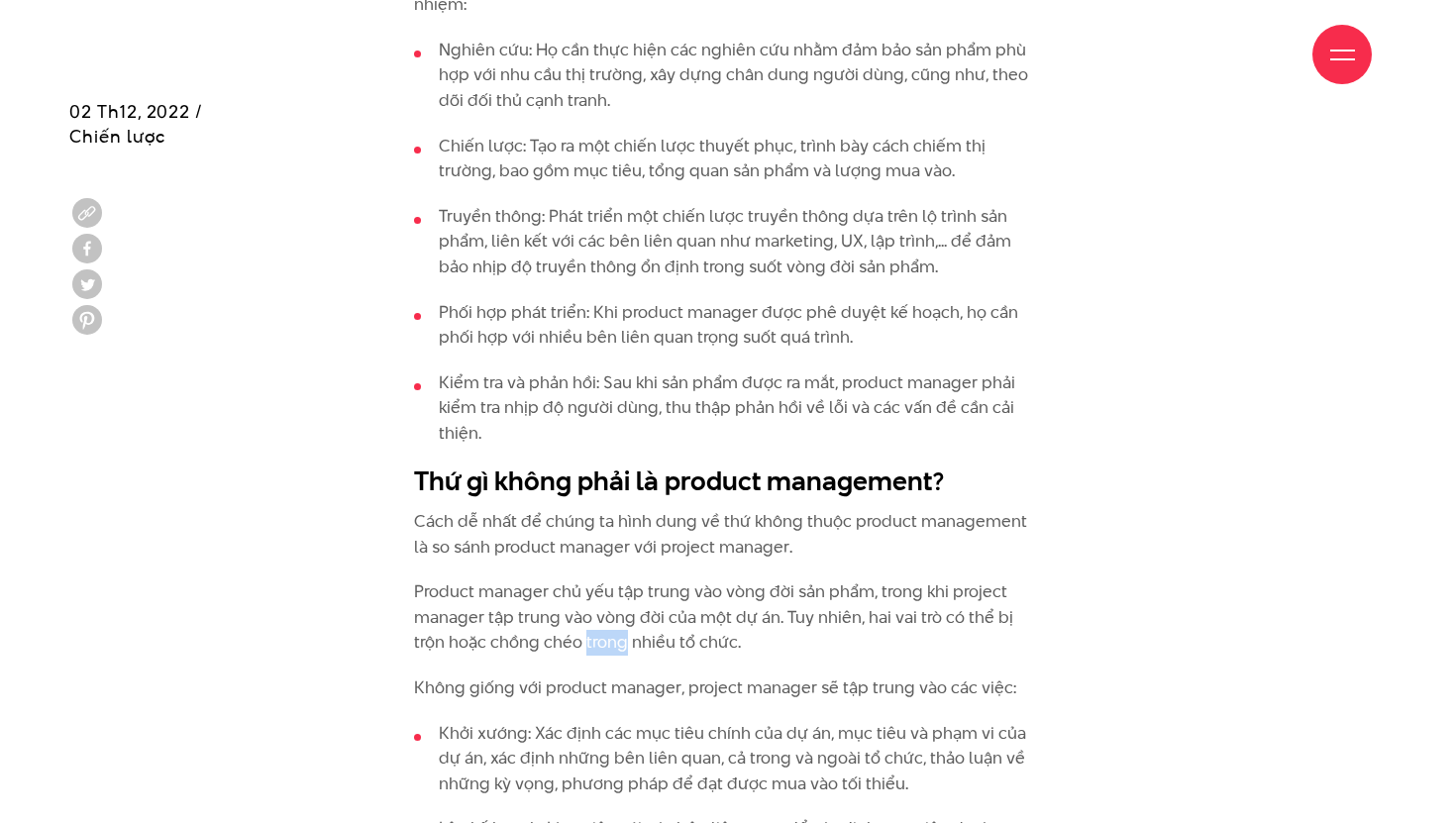 click on "Product manager chủ yếu tập trung vào vòng đời sản phẩm, trong khi project manager tập trung vào vòng đời của một dự án. Tuy nhiên, hai vai trò có thể bị trộn hoặc chồng chéo trong nhiều tổ chức." at bounding box center (728, 617) 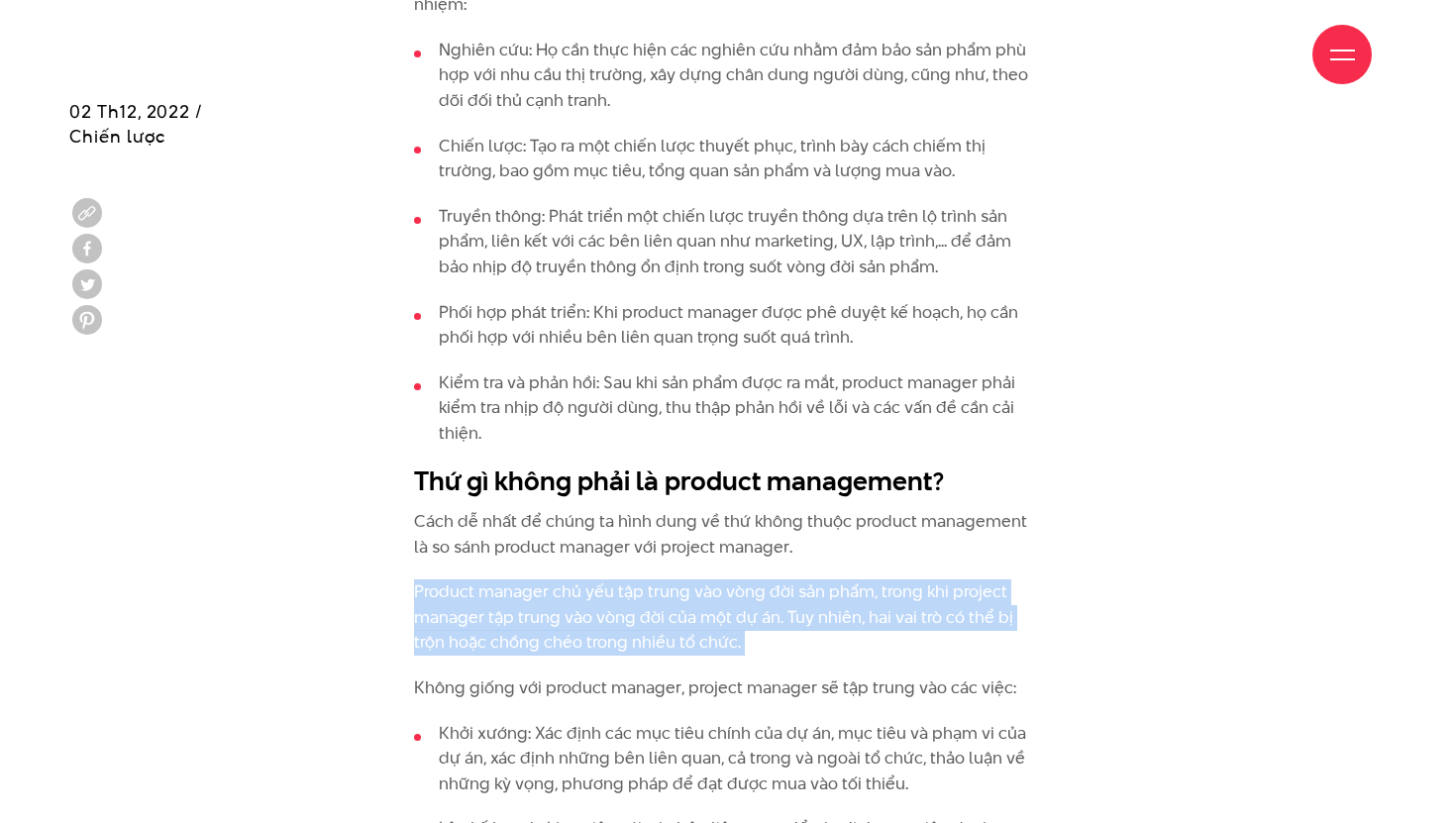 click on "Không giống với product manager, project manager sẽ tập trung vào các việc:" at bounding box center [728, 688] 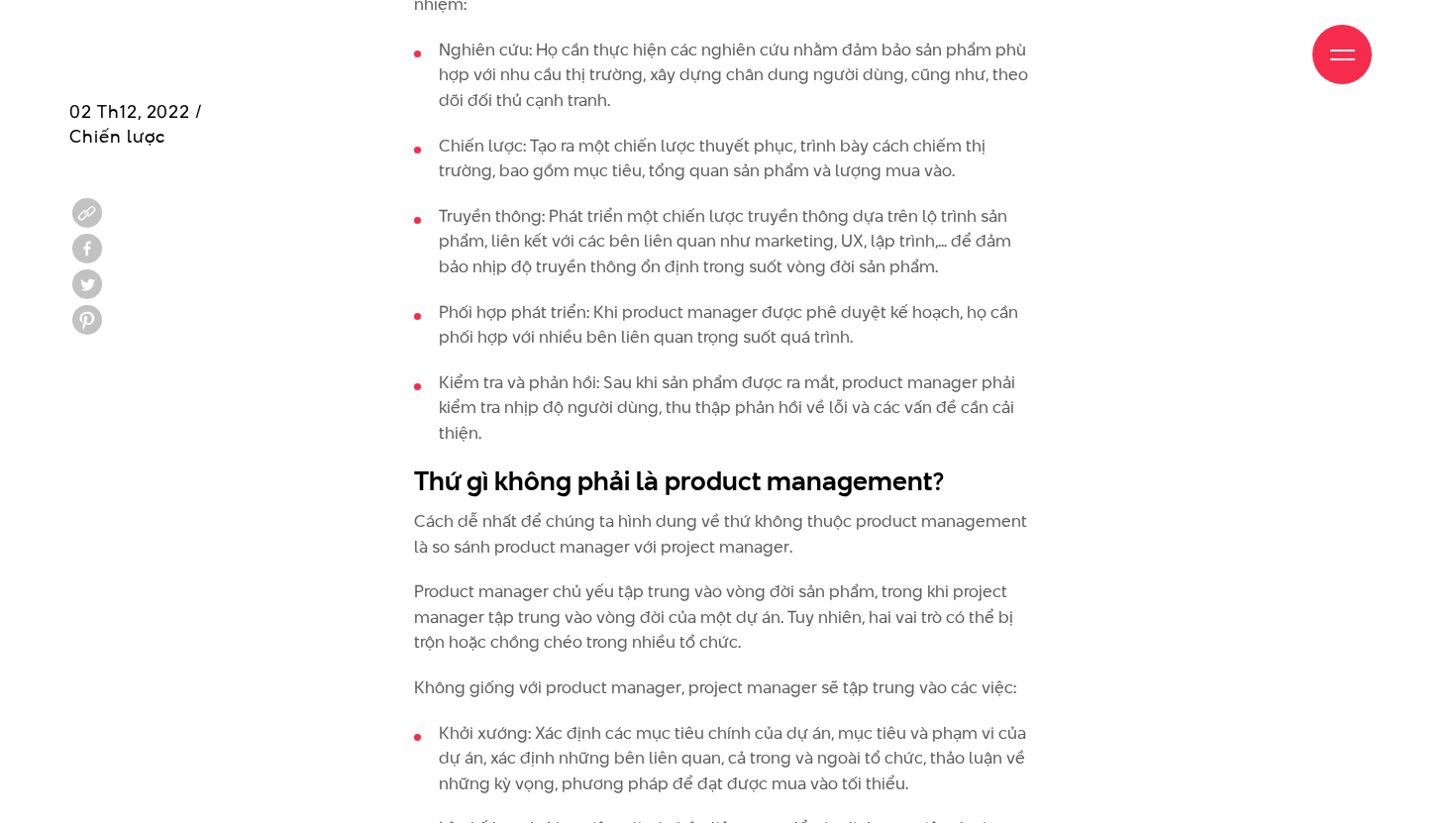 click on "Không giống với product manager, project manager sẽ tập trung vào các việc:" at bounding box center (728, 688) 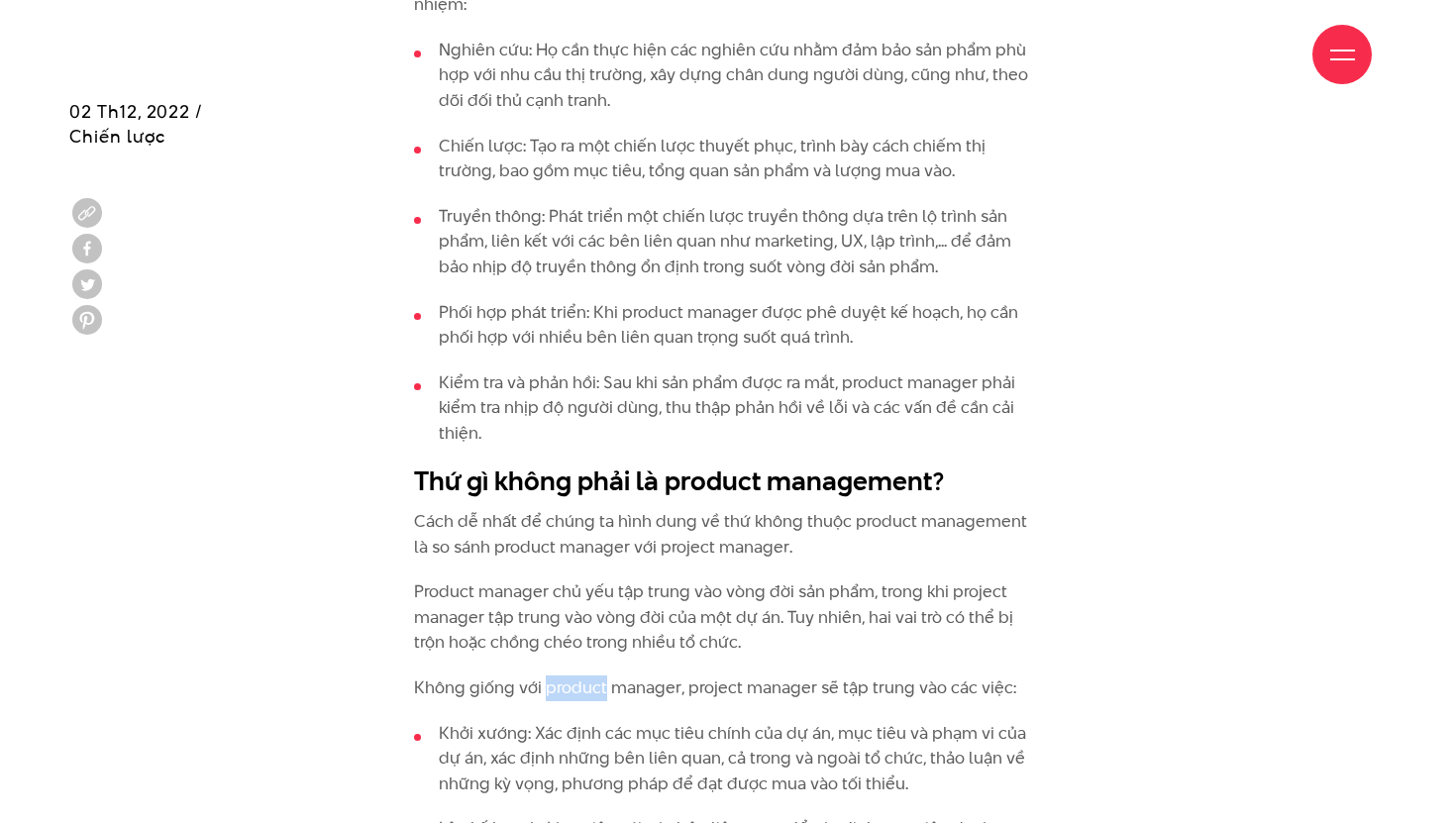 click on "Không giống với product manager, project manager sẽ tập trung vào các việc:" at bounding box center [728, 688] 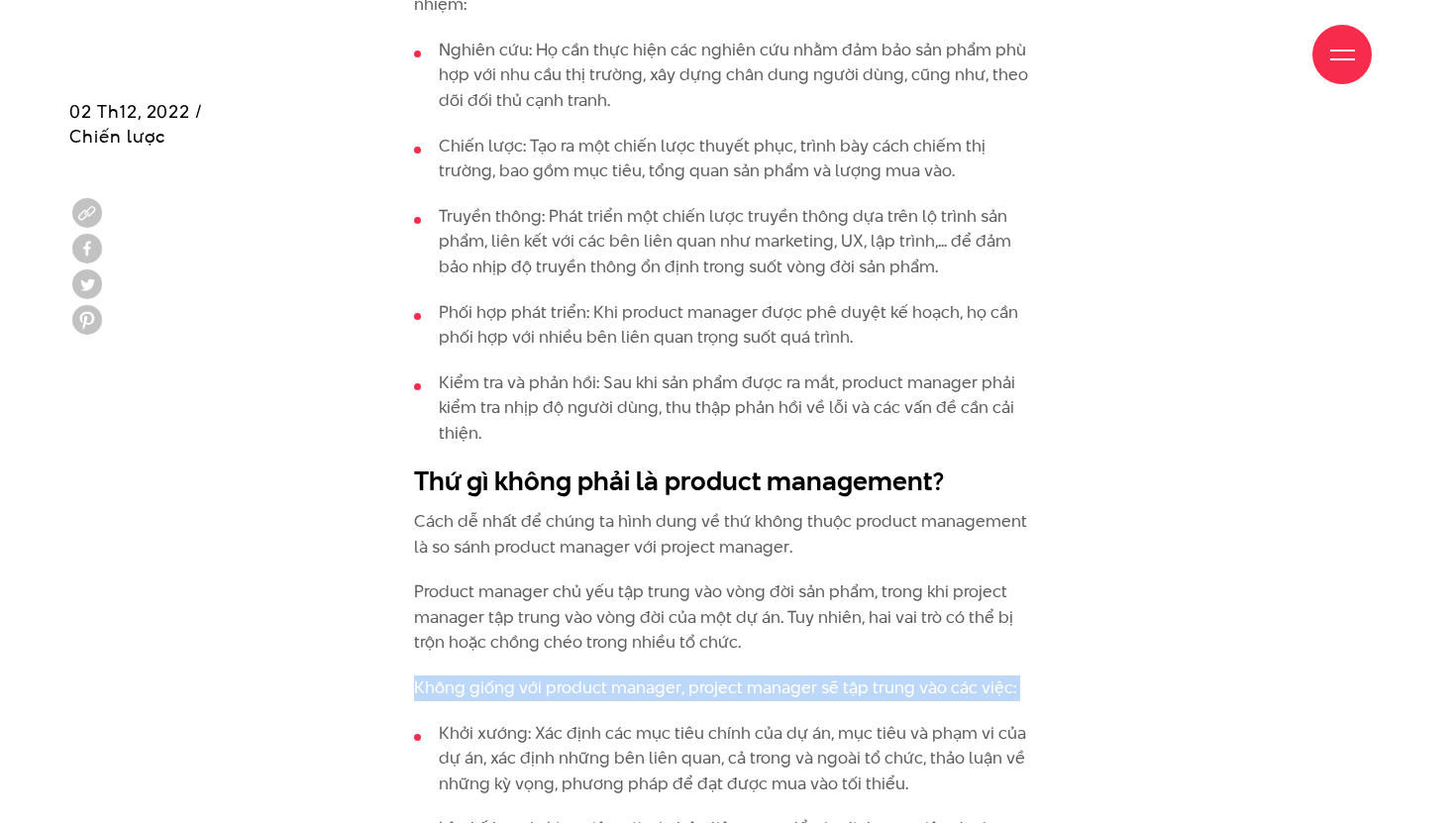 click on "Product manager chủ yếu tập trung vào vòng đời sản phẩm, trong khi project manager tập trung vào vòng đời của một dự án. Tuy nhiên, hai vai trò có thể bị trộn hoặc chồng chéo trong nhiều tổ chức." at bounding box center (728, 617) 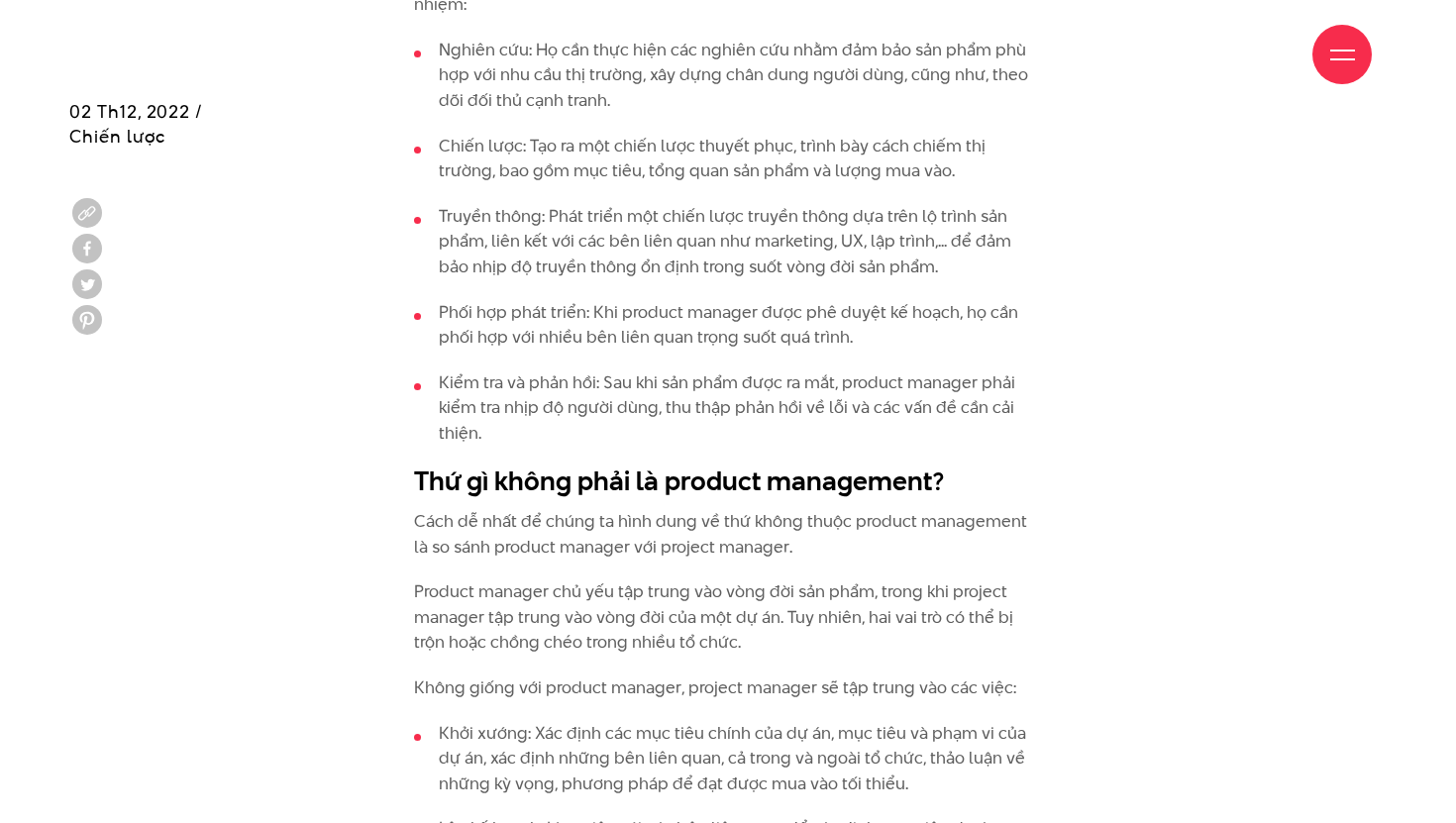 click on "Product manager chủ yếu tập trung vào vòng đời sản phẩm, trong khi project manager tập trung vào vòng đời của một dự án. Tuy nhiên, hai vai trò có thể bị trộn hoặc chồng chéo trong nhiều tổ chức." at bounding box center [728, 617] 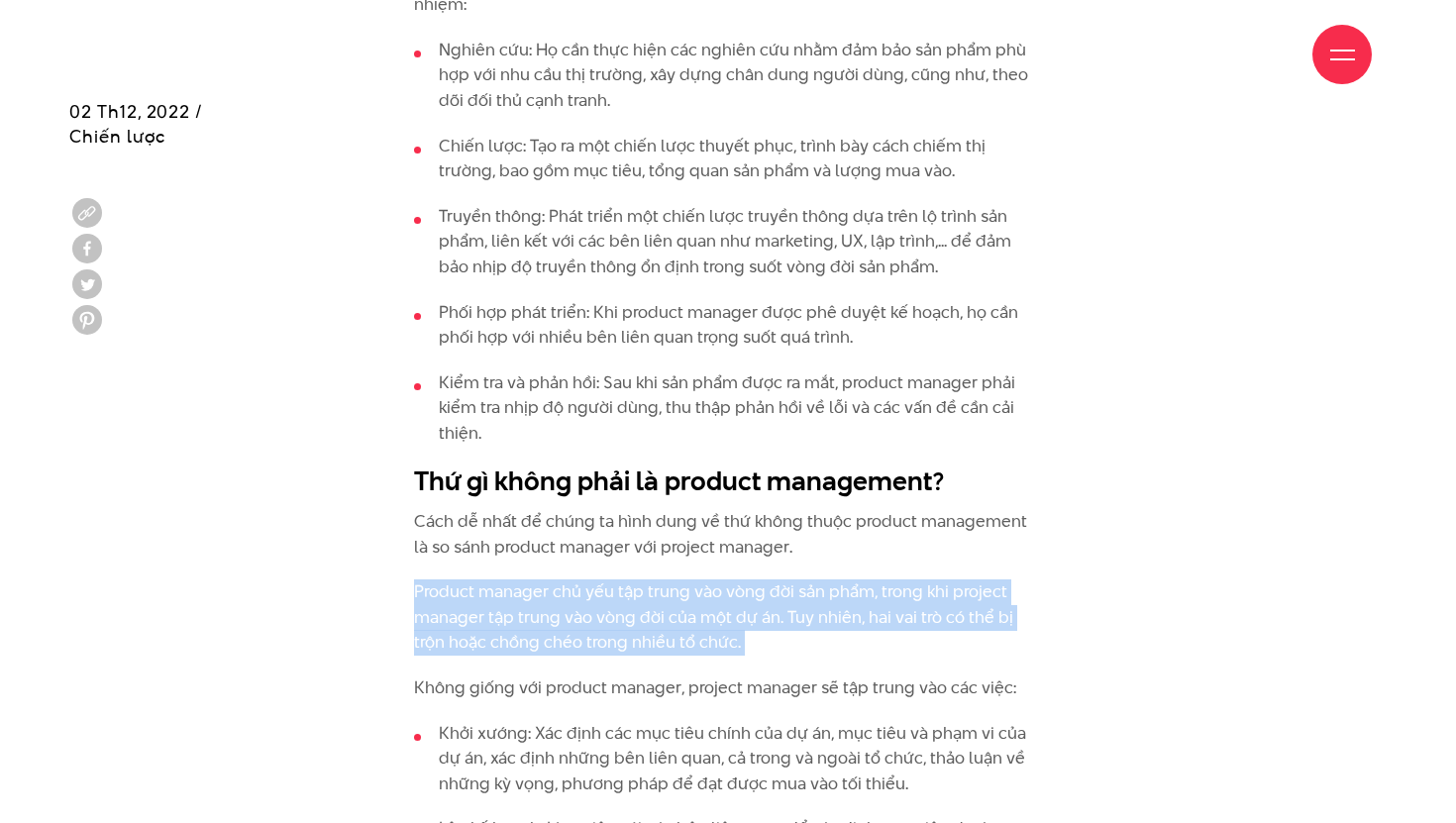 click on "Product manager chủ yếu tập trung vào vòng đời sản phẩm, trong khi project manager tập trung vào vòng đời của một dự án. Tuy nhiên, hai vai trò có thể bị trộn hoặc chồng chéo trong nhiều tổ chức." at bounding box center [728, 617] 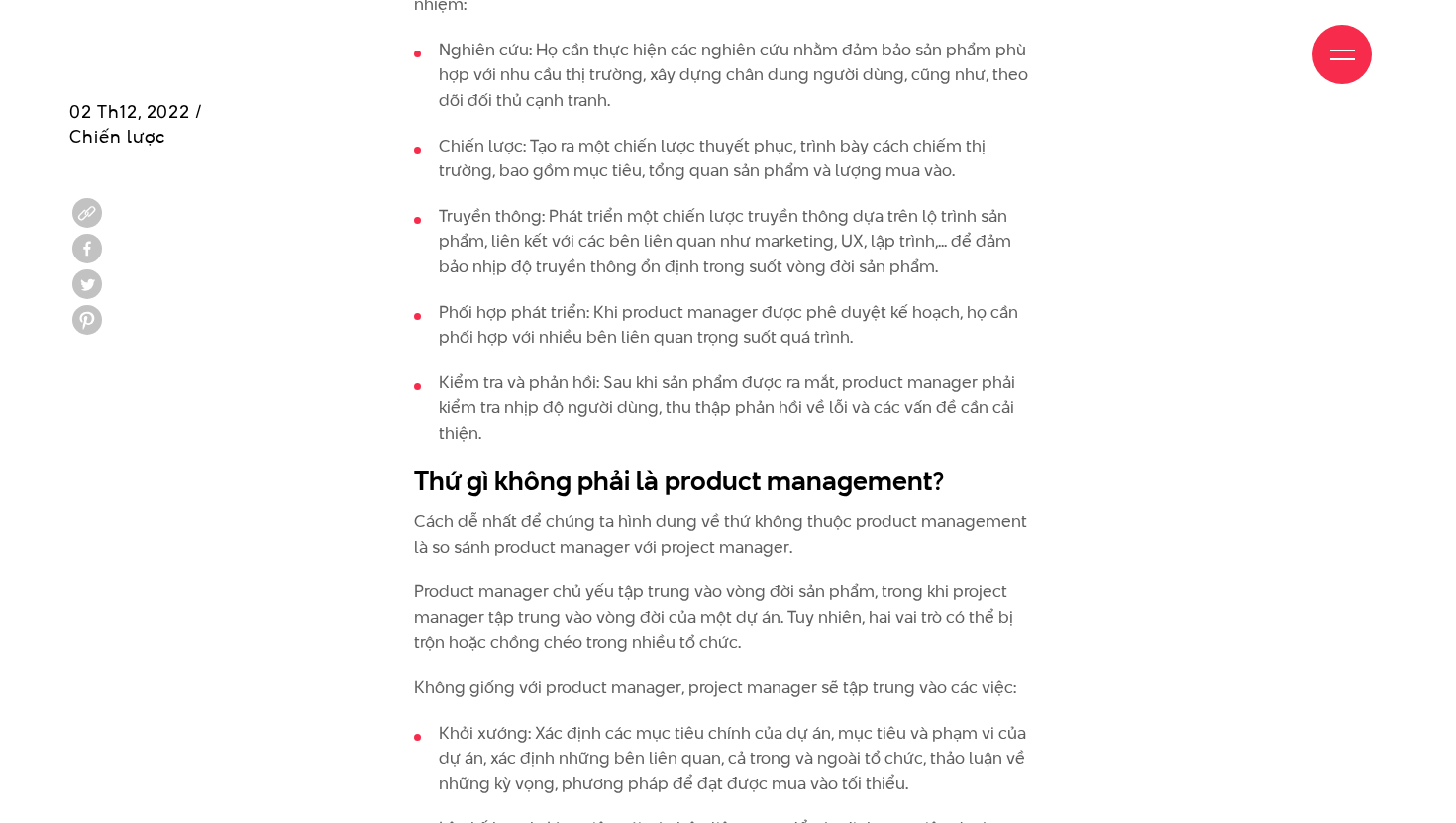 click on "Không giống với product manager, project manager sẽ tập trung vào các việc:" at bounding box center (728, 688) 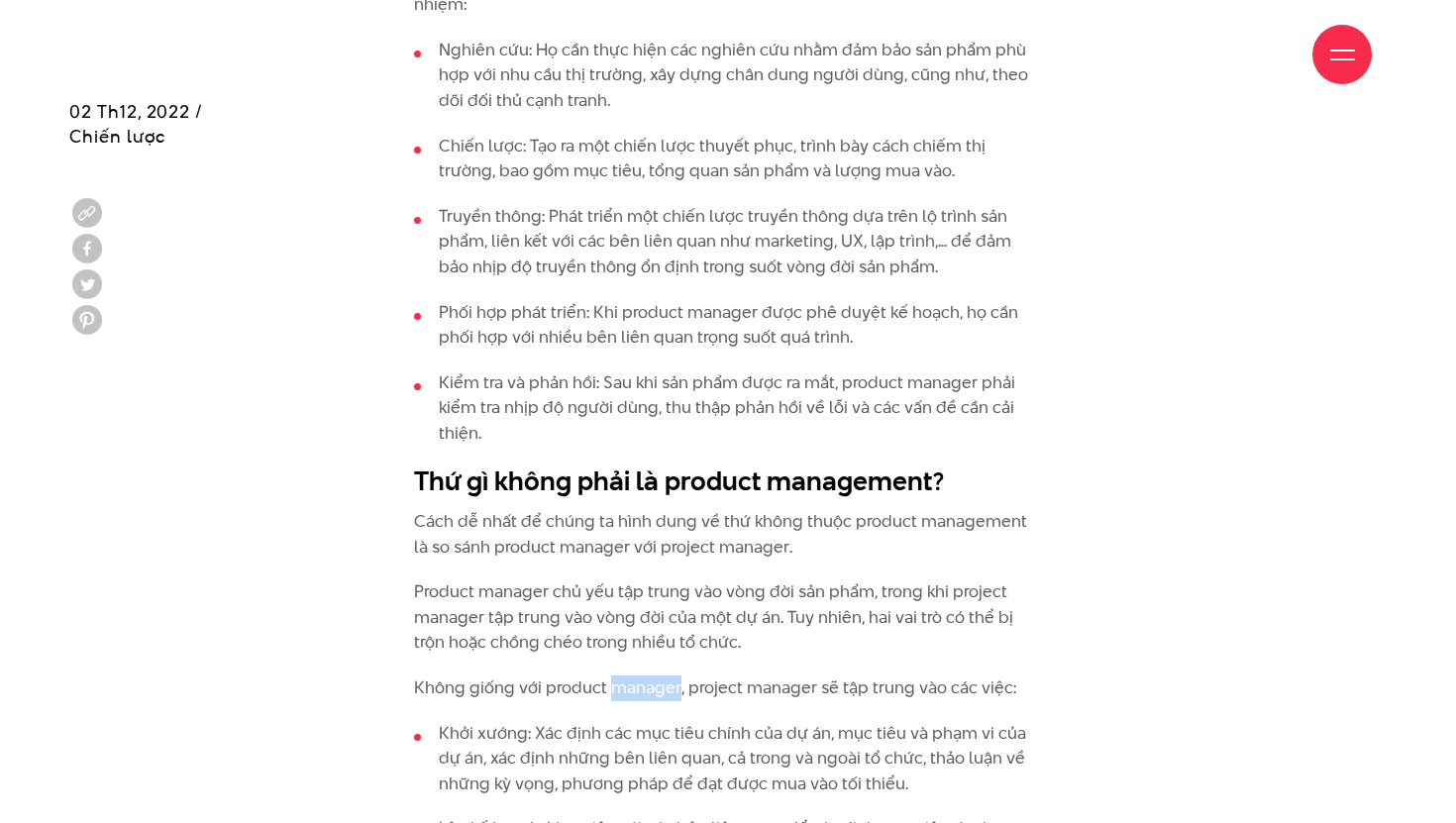 click on "Không giống với product manager, project manager sẽ tập trung vào các việc:" at bounding box center (728, 688) 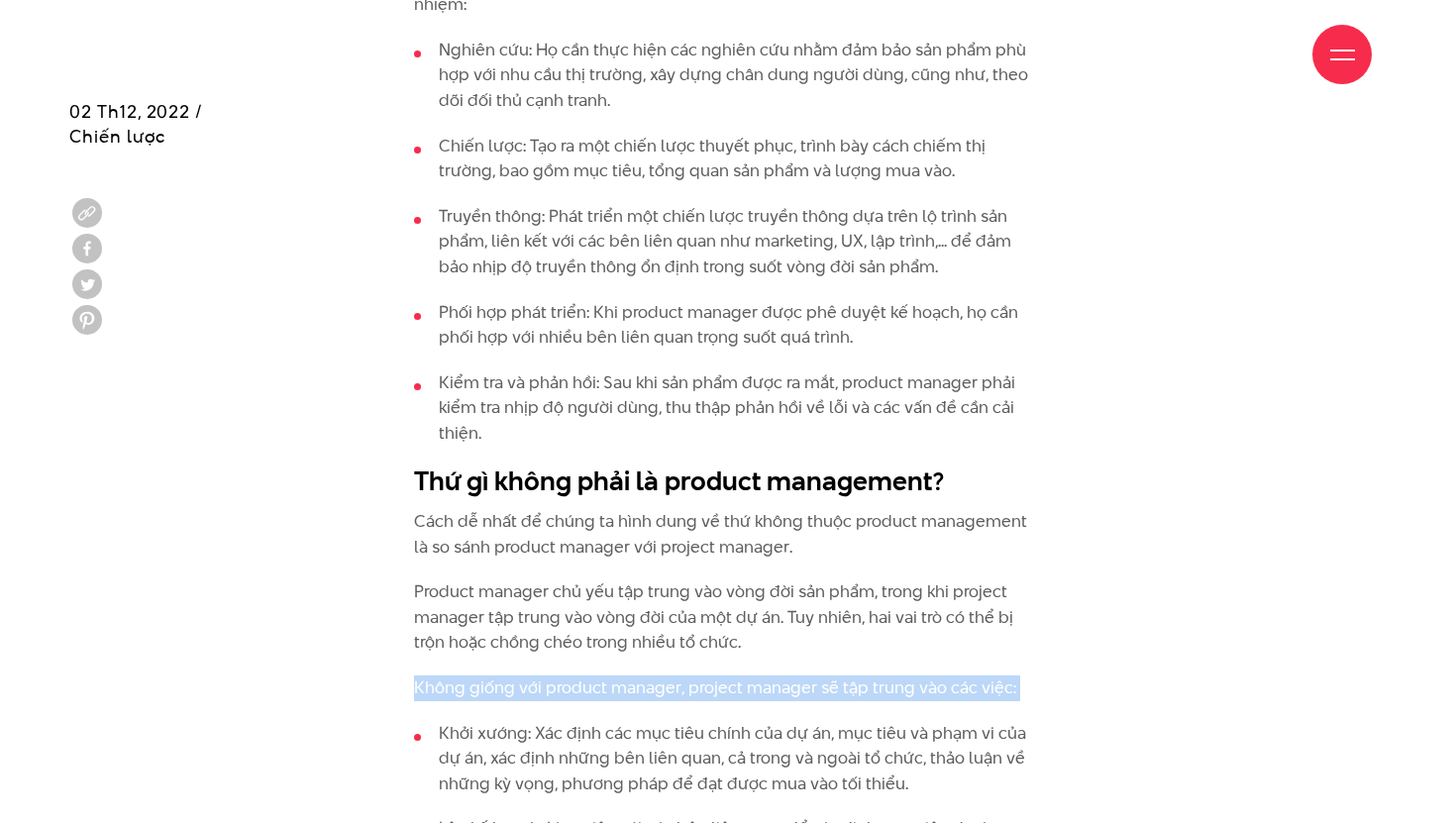 click on "Product manager chủ yếu tập trung vào vòng đời sản phẩm, trong khi project manager tập trung vào vòng đời của một dự án. Tuy nhiên, hai vai trò có thể bị trộn hoặc chồng chéo trong nhiều tổ chức." at bounding box center (728, 617) 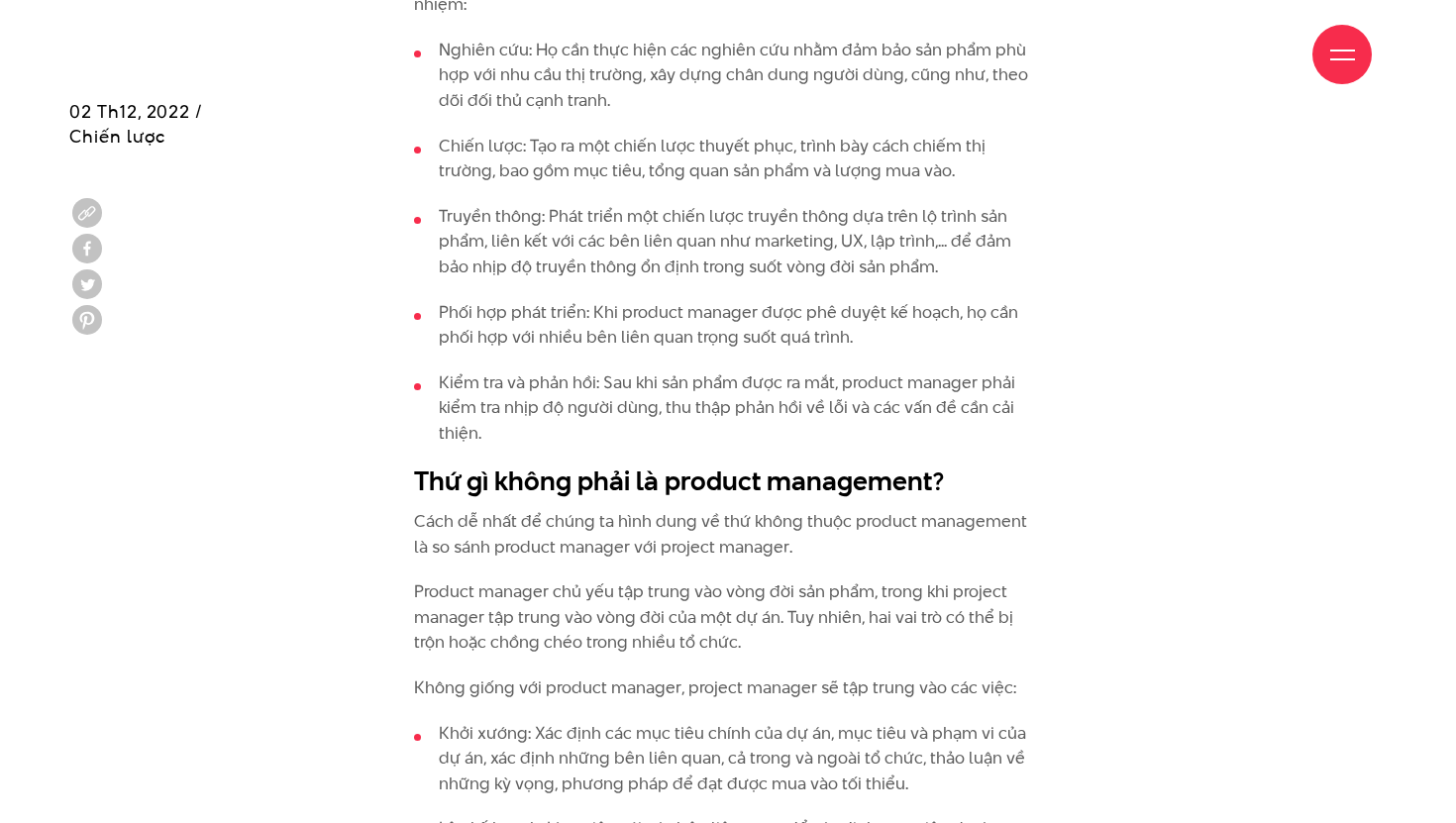 click on "Product manager chủ yếu tập trung vào vòng đời sản phẩm, trong khi project manager tập trung vào vòng đời của một dự án. Tuy nhiên, hai vai trò có thể bị trộn hoặc chồng chéo trong nhiều tổ chức." at bounding box center [728, 617] 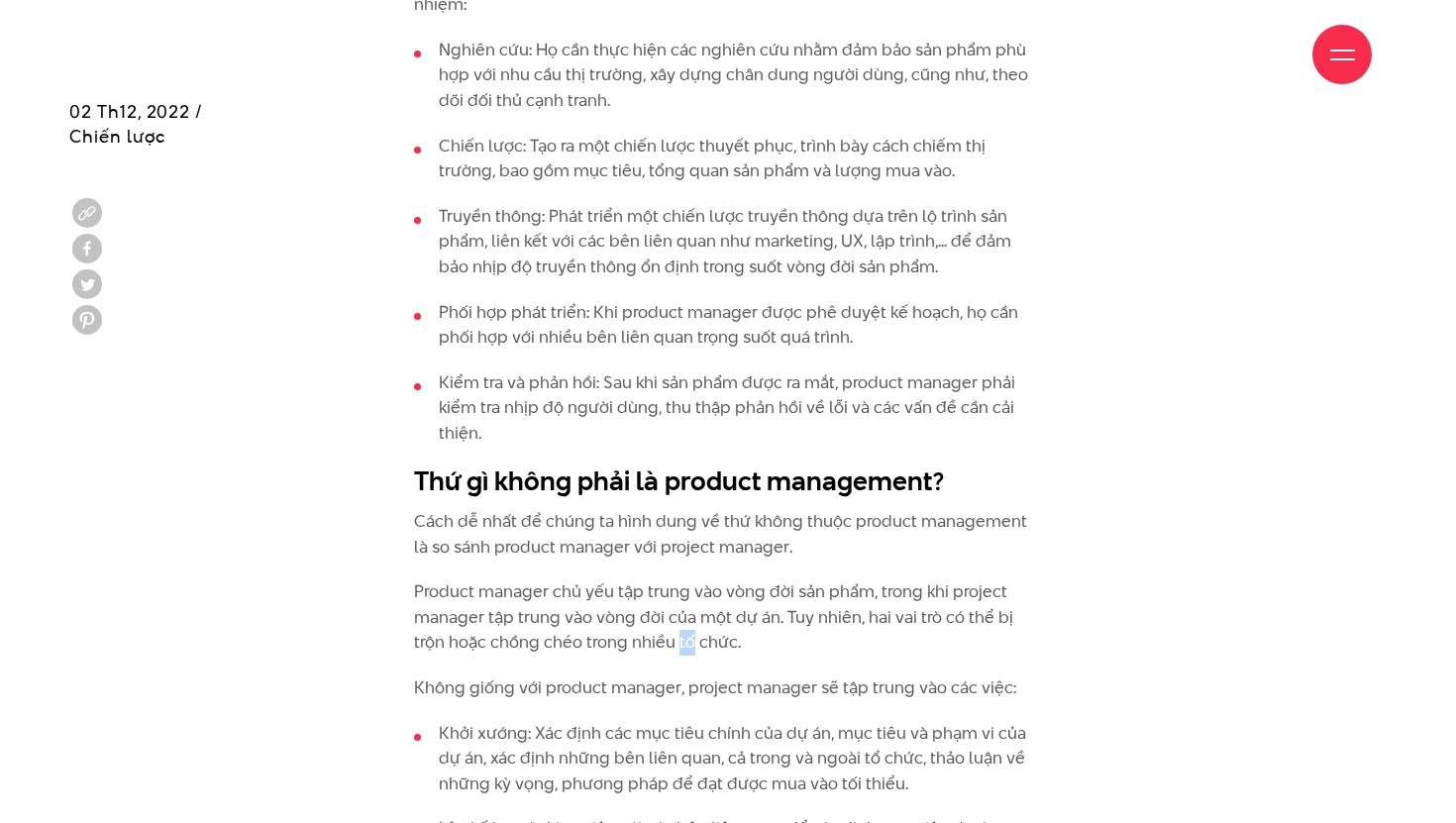 click on "Product manager chủ yếu tập trung vào vòng đời sản phẩm, trong khi project manager tập trung vào vòng đời của một dự án. Tuy nhiên, hai vai trò có thể bị trộn hoặc chồng chéo trong nhiều tổ chức." at bounding box center [728, 617] 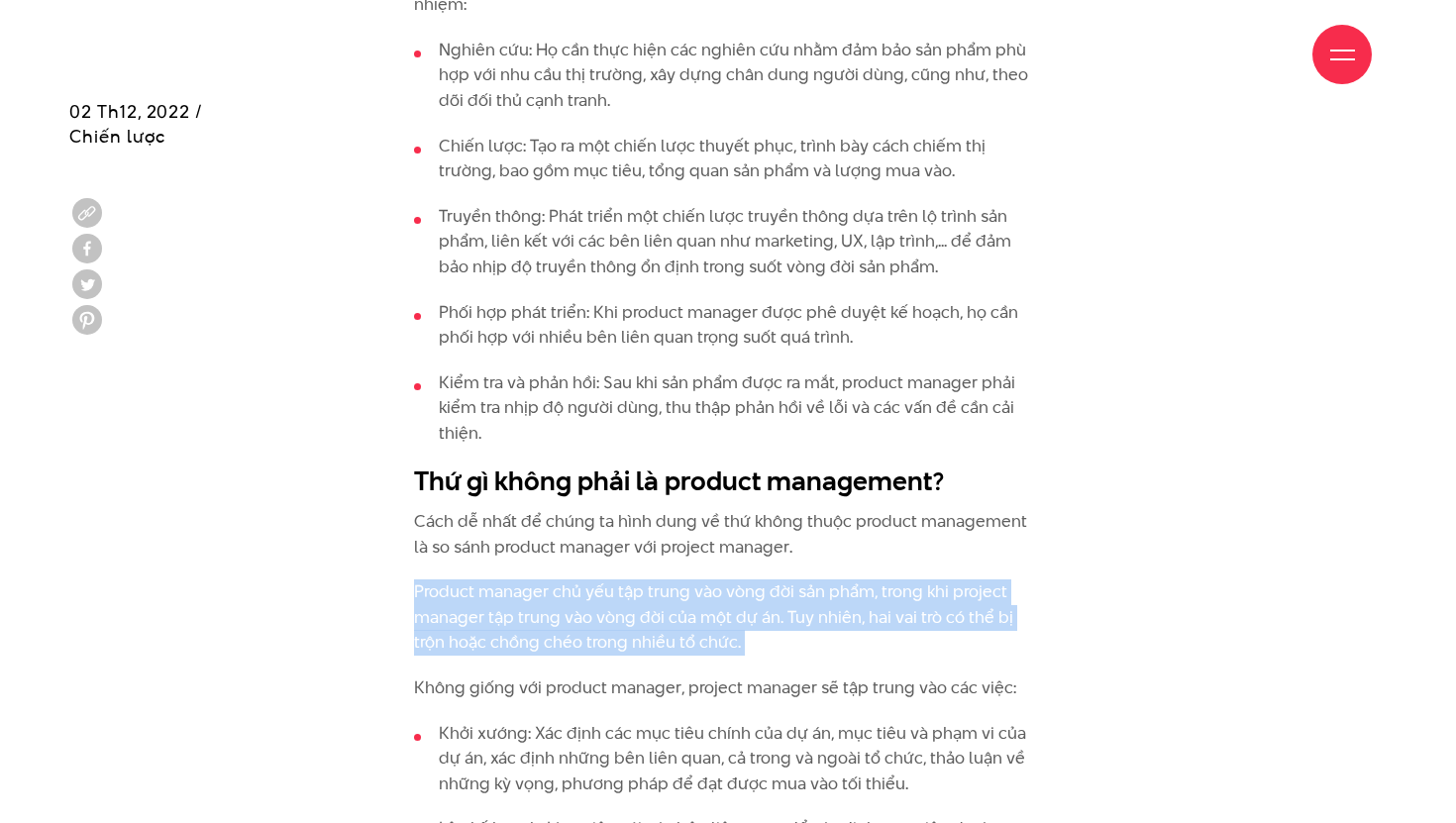 click on "Chúng ta có nhiều định nghĩa về product management và điều này hoàn toàn dễ hiểu, bởi product management vốn chịu trách nhiệm cho nhiều công việc, tùy thuộc vào loại sản phẩm, ngành và tổ chức.
Nhưng để trả lời cho câu hỏi “product management là gì” một cách ngắn gọn thì product management là sự giao thoa giữa kinh doanh, công nghê và trải nghiệm khách hàng (UX) nhằm định hướng chiến lược, phát triển, phân phối, hỗ trợ và cải tiến một sản phẩm.
Product management là gì?
Dưới đây là một số những công việc mà product manager thường chịu trách nhiệm:
Nghiên cứu: Họ cần thực hiện các nghiên cứu nhằm đảm bảo sản phẩm phù hợp với nhu cầu thị trường, xây dựng chân dung người dùng, cũng như, theo dõi đối thủ cạnh tranh." at bounding box center [728, 1244] 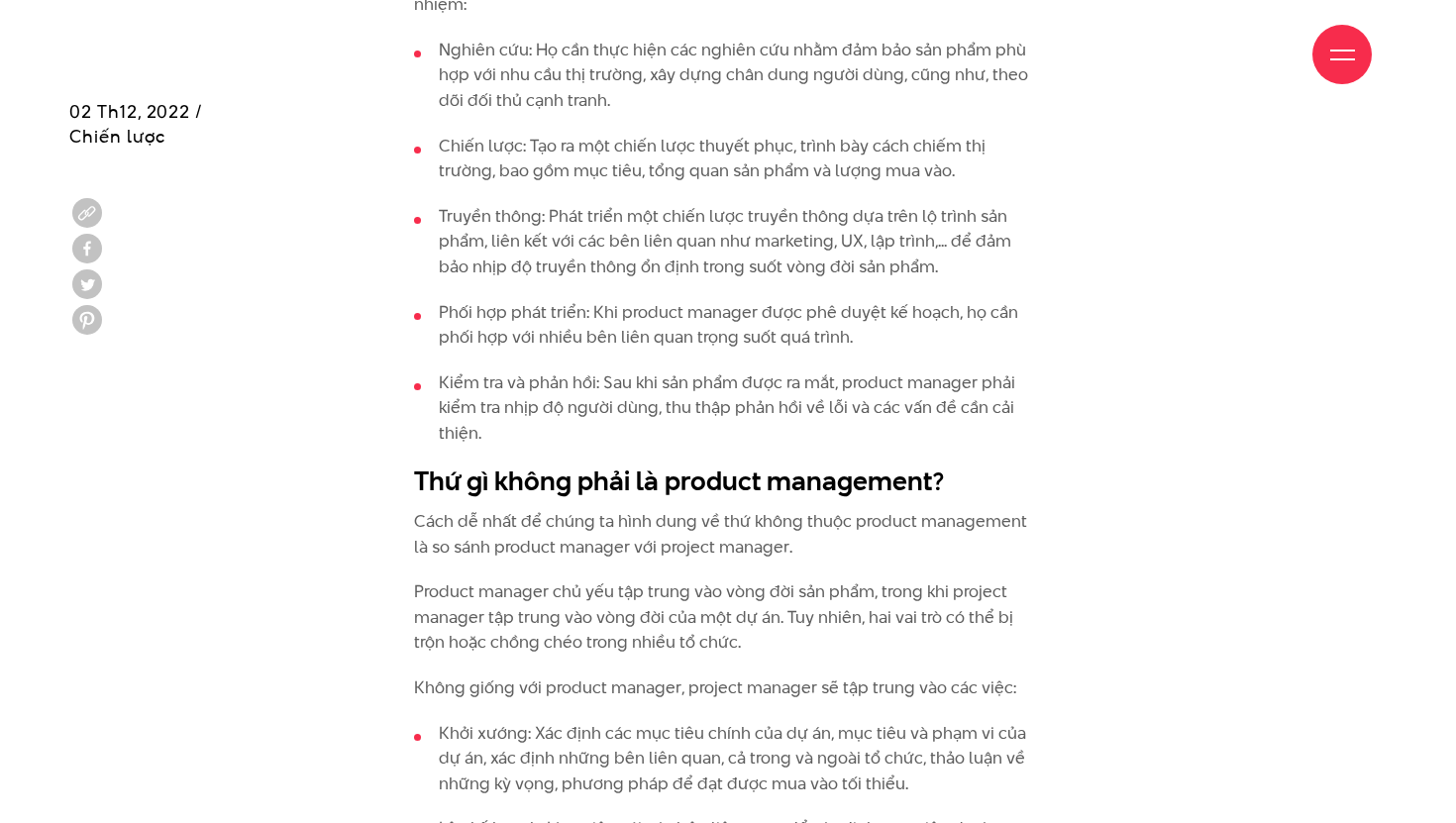 click on "Chúng ta có nhiều định nghĩa về product management và điều này hoàn toàn dễ hiểu, bởi product management vốn chịu trách nhiệm cho nhiều công việc, tùy thuộc vào loại sản phẩm, ngành và tổ chức.
Nhưng để trả lời cho câu hỏi “product management là gì” một cách ngắn gọn thì product management là sự giao thoa giữa kinh doanh, công nghê và trải nghiệm khách hàng (UX) nhằm định hướng chiến lược, phát triển, phân phối, hỗ trợ và cải tiến một sản phẩm.
Product management là gì?
Dưới đây là một số những công việc mà product manager thường chịu trách nhiệm:
Nghiên cứu: Họ cần thực hiện các nghiên cứu nhằm đảm bảo sản phẩm phù hợp với nhu cầu thị trường, xây dựng chân dung người dùng, cũng như, theo dõi đối thủ cạnh tranh." at bounding box center (728, 1244) 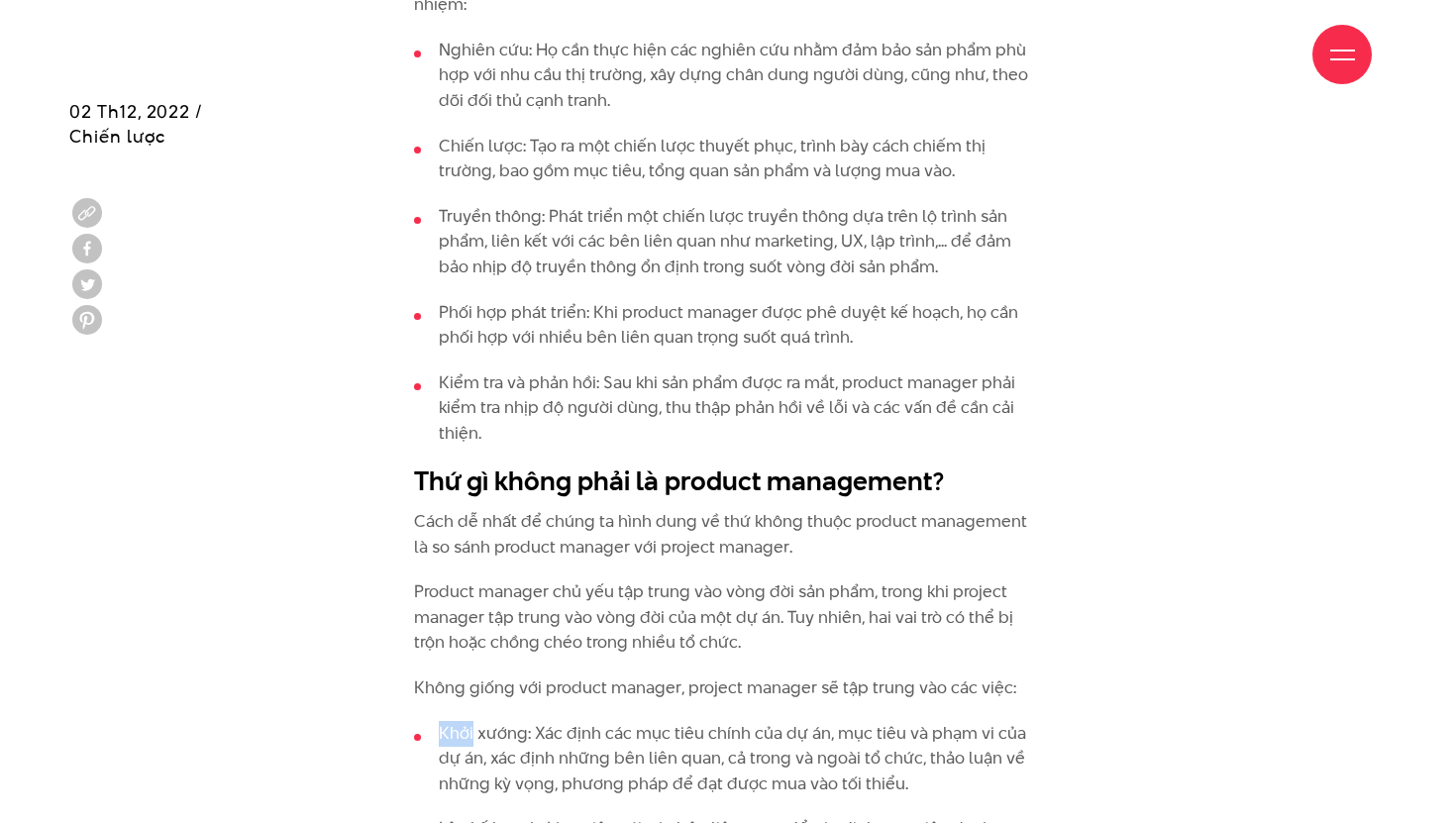 click on "Chúng ta có nhiều định nghĩa về product management và điều này hoàn toàn dễ hiểu, bởi product management vốn chịu trách nhiệm cho nhiều công việc, tùy thuộc vào loại sản phẩm, ngành và tổ chức.
Nhưng để trả lời cho câu hỏi “product management là gì” một cách ngắn gọn thì product management là sự giao thoa giữa kinh doanh, công nghê và trải nghiệm khách hàng (UX) nhằm định hướng chiến lược, phát triển, phân phối, hỗ trợ và cải tiến một sản phẩm.
Product management là gì?
Dưới đây là một số những công việc mà product manager thường chịu trách nhiệm:
Nghiên cứu: Họ cần thực hiện các nghiên cứu nhằm đảm bảo sản phẩm phù hợp với nhu cầu thị trường, xây dựng chân dung người dùng, cũng như, theo dõi đối thủ cạnh tranh." at bounding box center (728, 1244) 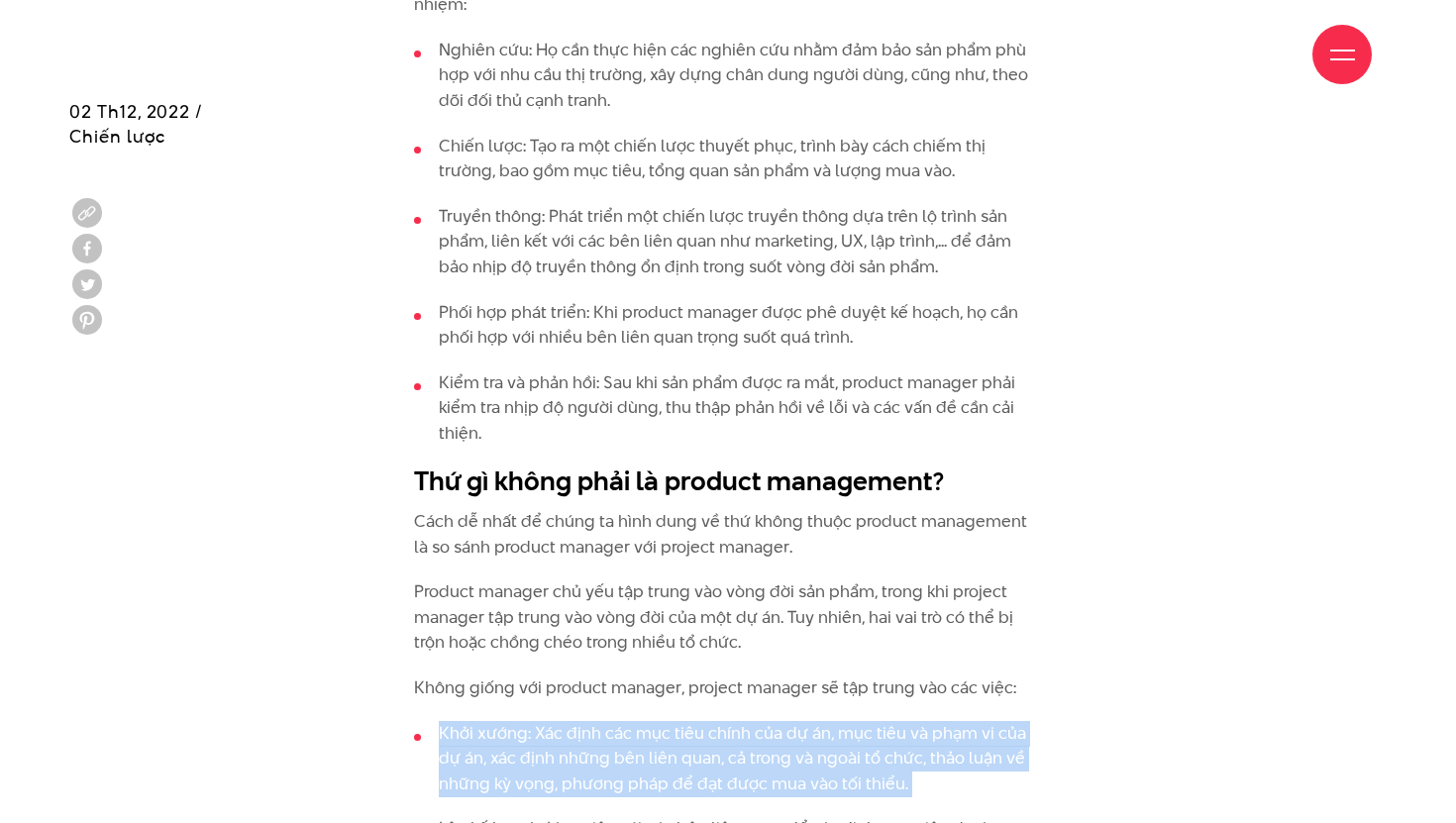 click on "Chúng ta có nhiều định nghĩa về product management và điều này hoàn toàn dễ hiểu, bởi product management vốn chịu trách nhiệm cho nhiều công việc, tùy thuộc vào loại sản phẩm, ngành và tổ chức.
Nhưng để trả lời cho câu hỏi “product management là gì” một cách ngắn gọn thì product management là sự giao thoa giữa kinh doanh, công nghê và trải nghiệm khách hàng (UX) nhằm định hướng chiến lược, phát triển, phân phối, hỗ trợ và cải tiến một sản phẩm.
Product management là gì?
Dưới đây là một số những công việc mà product manager thường chịu trách nhiệm:
Nghiên cứu: Họ cần thực hiện các nghiên cứu nhằm đảm bảo sản phẩm phù hợp với nhu cầu thị trường, xây dựng chân dung người dùng, cũng như, theo dõi đối thủ cạnh tranh." at bounding box center [728, 1244] 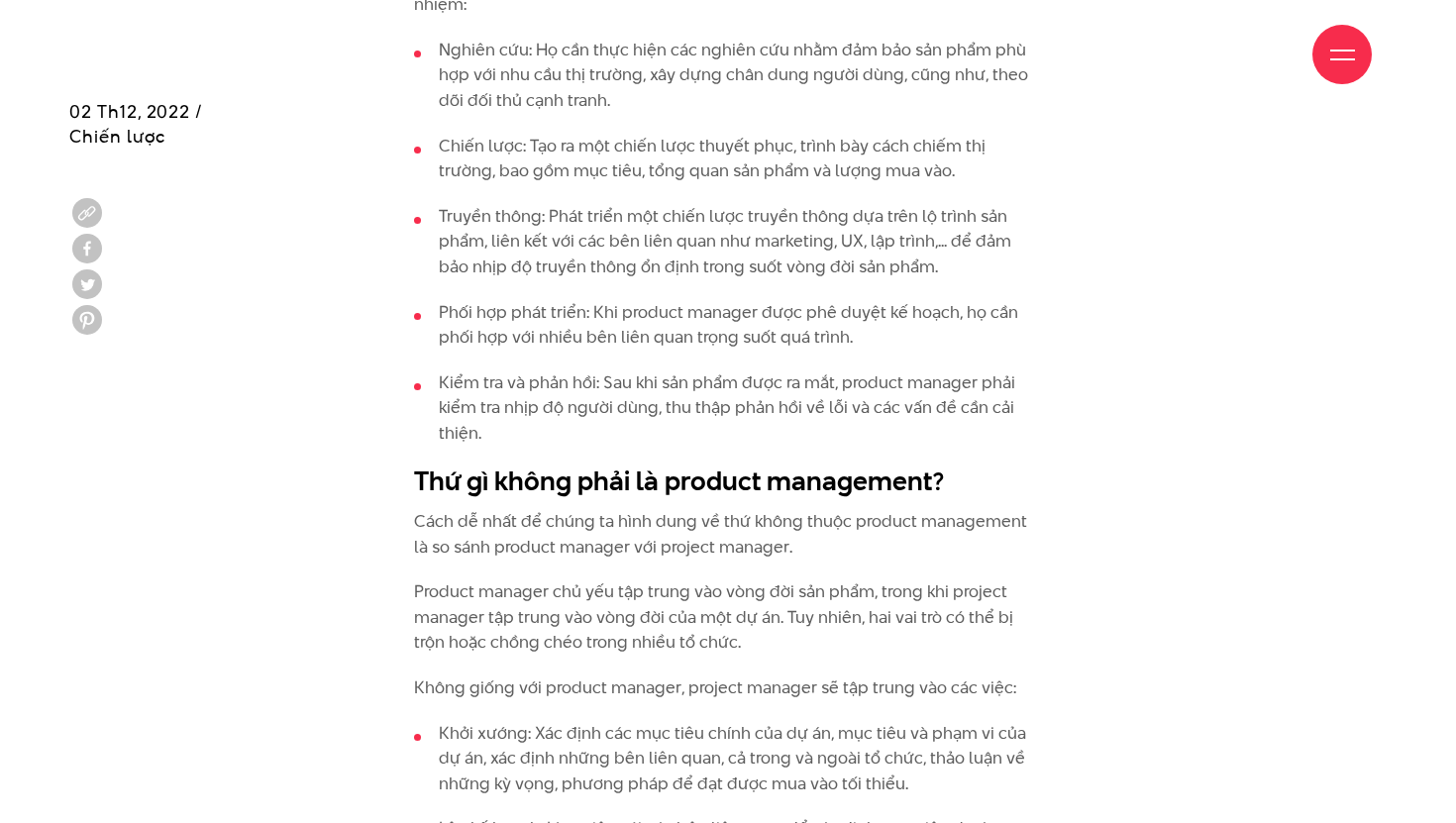 click on "Chúng ta có nhiều định nghĩa về product management và điều này hoàn toàn dễ hiểu, bởi product management vốn chịu trách nhiệm cho nhiều công việc, tùy thuộc vào loại sản phẩm, ngành và tổ chức.
Nhưng để trả lời cho câu hỏi “product management là gì” một cách ngắn gọn thì product management là sự giao thoa giữa kinh doanh, công nghê và trải nghiệm khách hàng (UX) nhằm định hướng chiến lược, phát triển, phân phối, hỗ trợ và cải tiến một sản phẩm.
Product management là gì?
Dưới đây là một số những công việc mà product manager thường chịu trách nhiệm:
Nghiên cứu: Họ cần thực hiện các nghiên cứu nhằm đảm bảo sản phẩm phù hợp với nhu cầu thị trường, xây dựng chân dung người dùng, cũng như, theo dõi đối thủ cạnh tranh." at bounding box center (728, 1244) 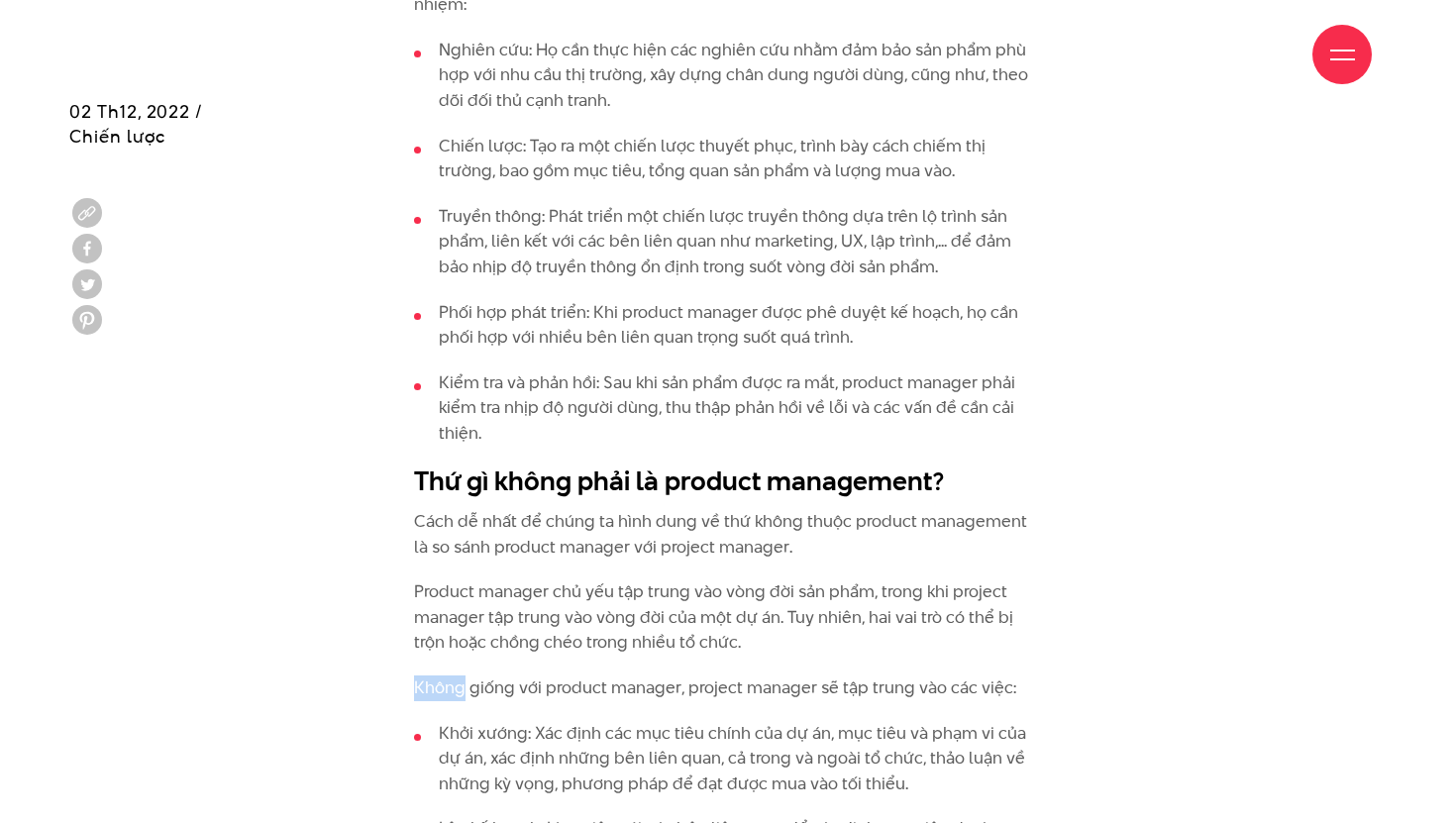 click on "Chúng ta có nhiều định nghĩa về product management và điều này hoàn toàn dễ hiểu, bởi product management vốn chịu trách nhiệm cho nhiều công việc, tùy thuộc vào loại sản phẩm, ngành và tổ chức.
Nhưng để trả lời cho câu hỏi “product management là gì” một cách ngắn gọn thì product management là sự giao thoa giữa kinh doanh, công nghê và trải nghiệm khách hàng (UX) nhằm định hướng chiến lược, phát triển, phân phối, hỗ trợ và cải tiến một sản phẩm.
Product management là gì?
Dưới đây là một số những công việc mà product manager thường chịu trách nhiệm:
Nghiên cứu: Họ cần thực hiện các nghiên cứu nhằm đảm bảo sản phẩm phù hợp với nhu cầu thị trường, xây dựng chân dung người dùng, cũng như, theo dõi đối thủ cạnh tranh." at bounding box center [728, 1244] 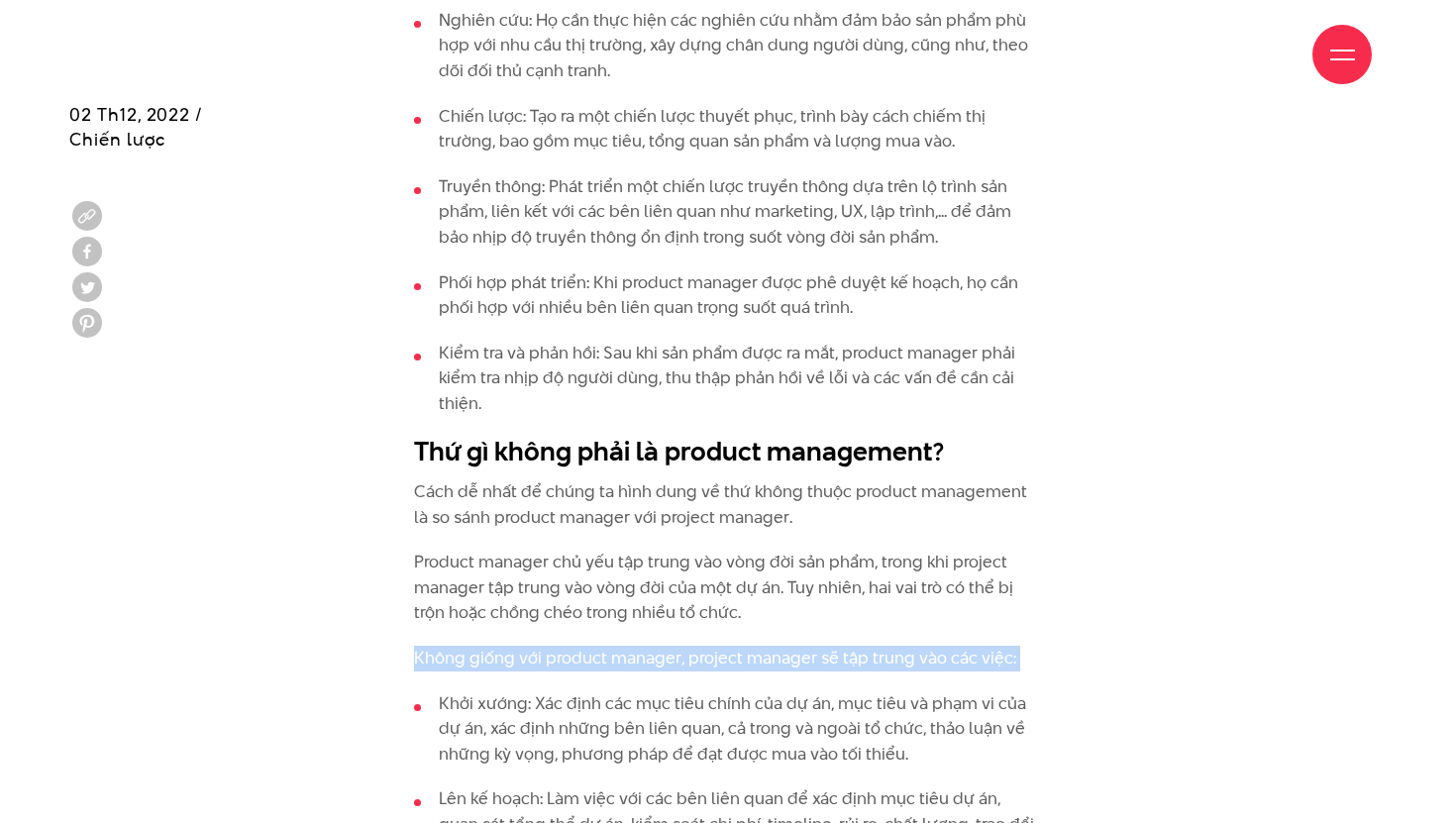 scroll, scrollTop: 2050, scrollLeft: 0, axis: vertical 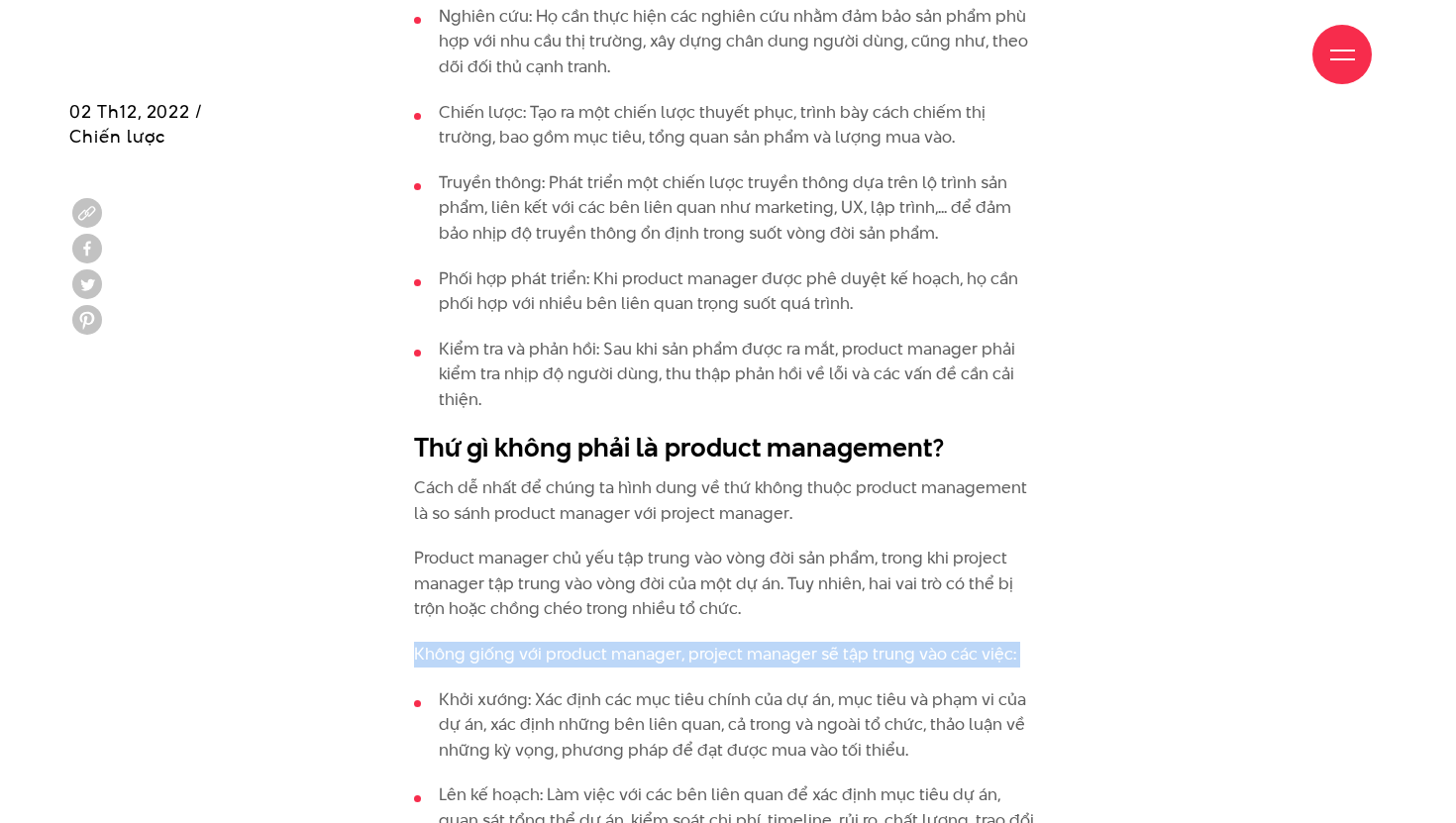 click on "Product manager chủ yếu tập trung vào vòng đời sản phẩm, trong khi project manager tập trung vào vòng đời của một dự án. Tuy nhiên, hai vai trò có thể bị trộn hoặc chồng chéo trong nhiều tổ chức." at bounding box center (728, 583) 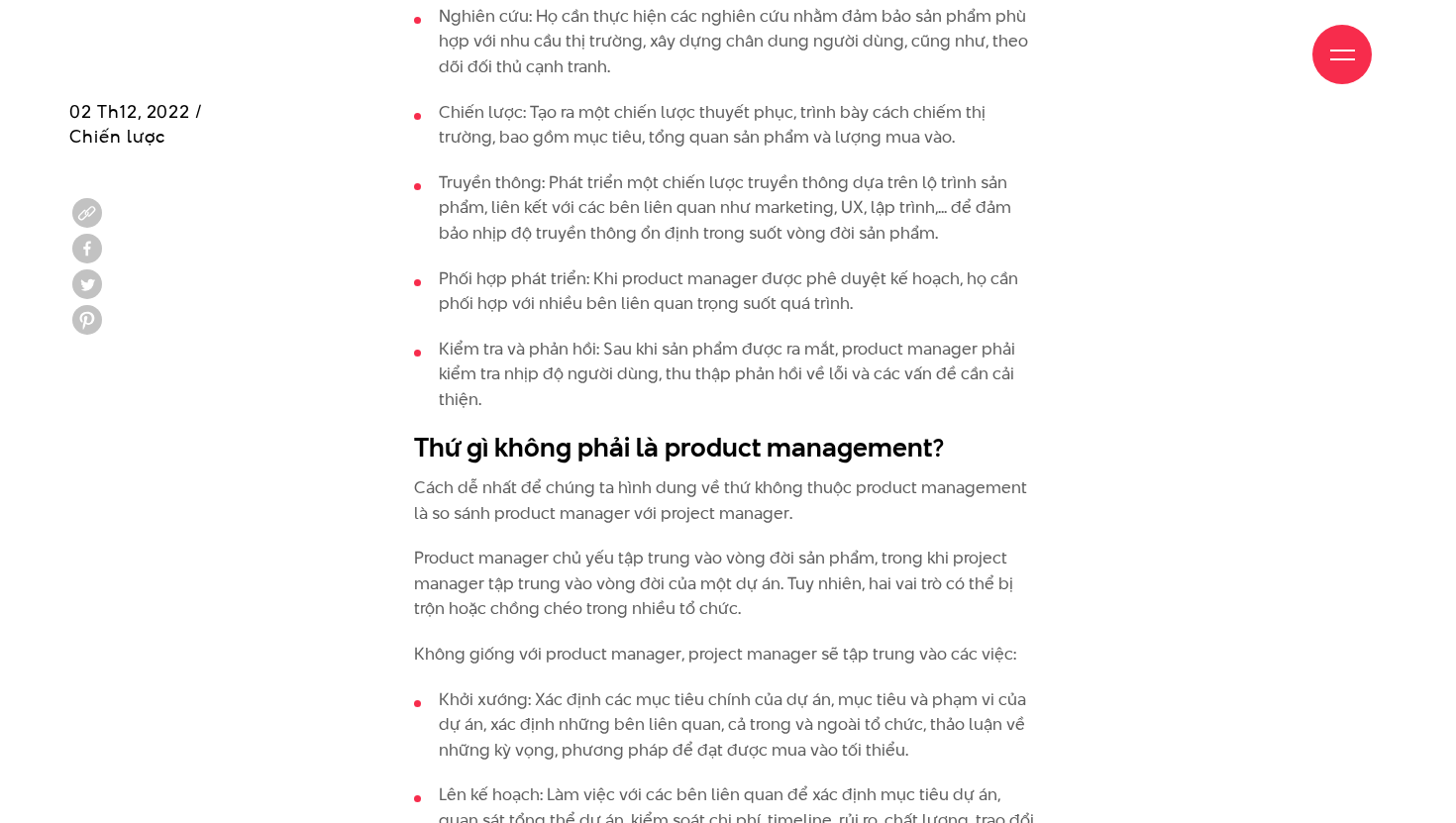 click on "Product manager chủ yếu tập trung vào vòng đời sản phẩm, trong khi project manager tập trung vào vòng đời của một dự án. Tuy nhiên, hai vai trò có thể bị trộn hoặc chồng chéo trong nhiều tổ chức." at bounding box center [728, 583] 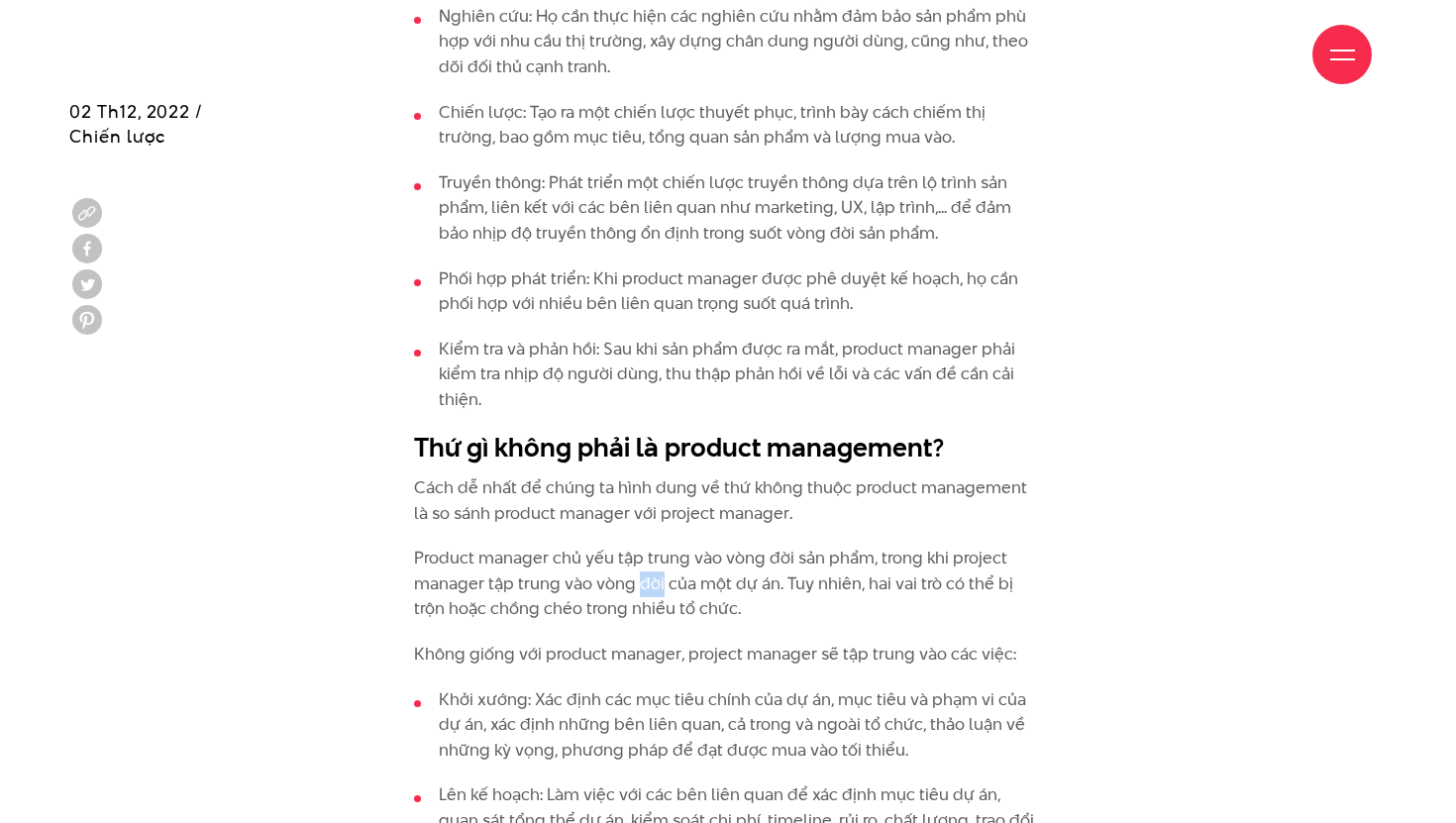 click on "Chúng ta có nhiều định nghĩa về product management và điều này hoàn toàn dễ hiểu, bởi product management vốn chịu trách nhiệm cho nhiều công việc, tùy thuộc vào loại sản phẩm, ngành và tổ chức.
Nhưng để trả lời cho câu hỏi “product management là gì” một cách ngắn gọn thì product management là sự giao thoa giữa kinh doanh, công nghê và trải nghiệm khách hàng (UX) nhằm định hướng chiến lược, phát triển, phân phối, hỗ trợ và cải tiến một sản phẩm.
Product management là gì?
Dưới đây là một số những công việc mà product manager thường chịu trách nhiệm:
Nghiên cứu: Họ cần thực hiện các nghiên cứu nhằm đảm bảo sản phẩm phù hợp với nhu cầu thị trường, xây dựng chân dung người dùng, cũng như, theo dõi đối thủ cạnh tranh." at bounding box center (728, 1210) 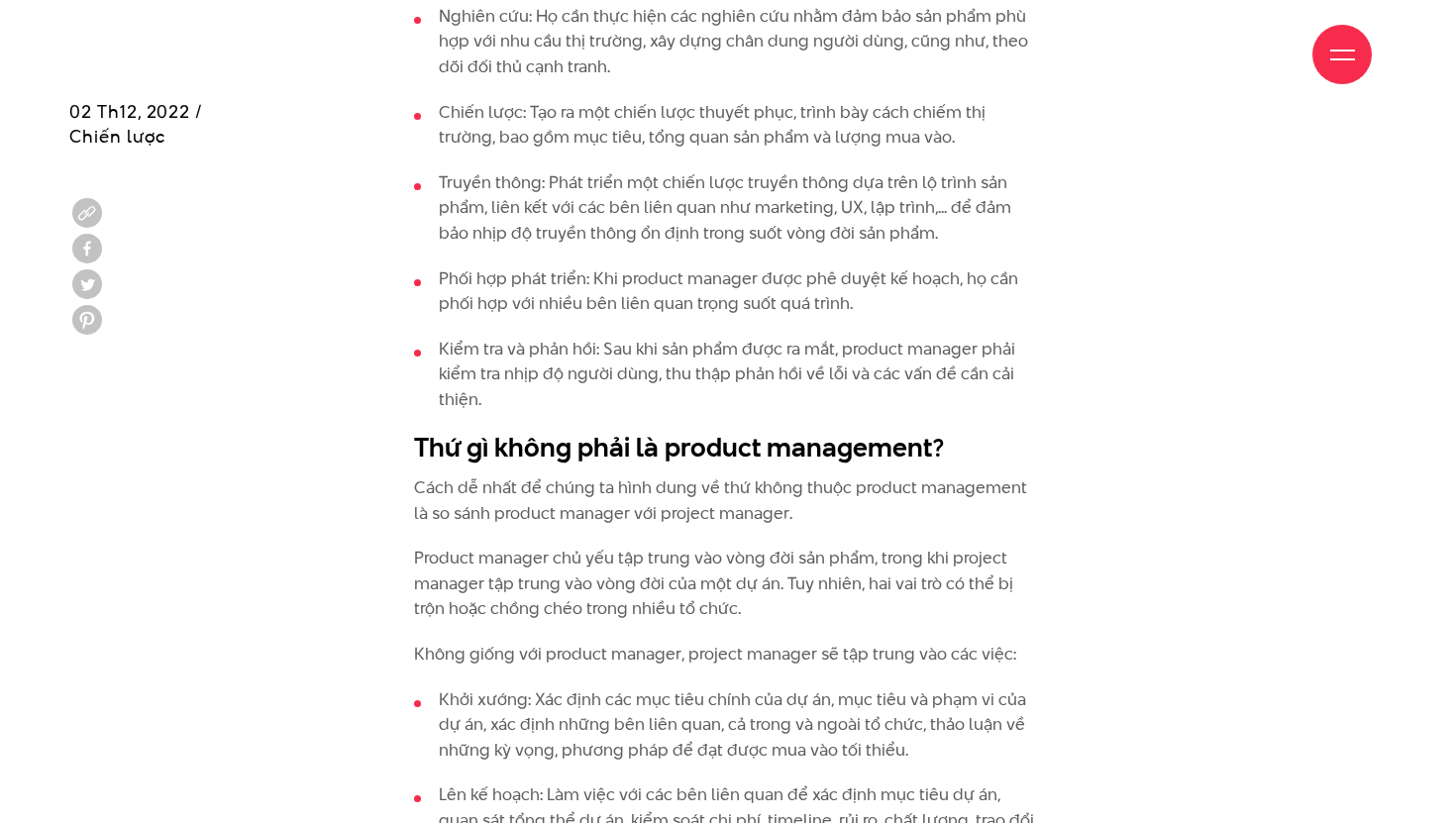 click on "Chúng ta có nhiều định nghĩa về product management và điều này hoàn toàn dễ hiểu, bởi product management vốn chịu trách nhiệm cho nhiều công việc, tùy thuộc vào loại sản phẩm, ngành và tổ chức.
Nhưng để trả lời cho câu hỏi “product management là gì” một cách ngắn gọn thì product management là sự giao thoa giữa kinh doanh, công nghê và trải nghiệm khách hàng (UX) nhằm định hướng chiến lược, phát triển, phân phối, hỗ trợ và cải tiến một sản phẩm.
Product management là gì?
Dưới đây là một số những công việc mà product manager thường chịu trách nhiệm:
Nghiên cứu: Họ cần thực hiện các nghiên cứu nhằm đảm bảo sản phẩm phù hợp với nhu cầu thị trường, xây dựng chân dung người dùng, cũng như, theo dõi đối thủ cạnh tranh." at bounding box center [728, 1210] 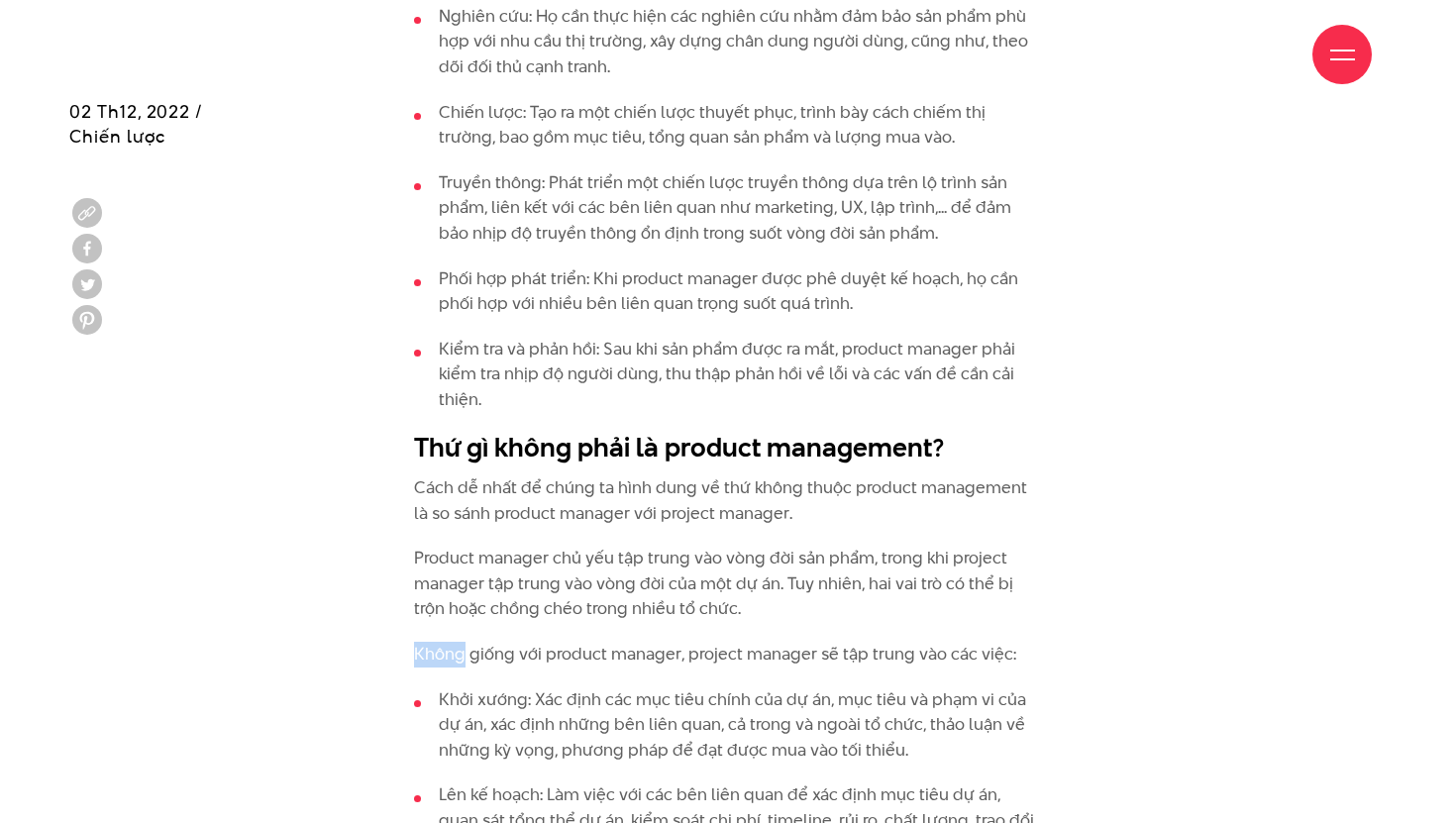 click on "Chúng ta có nhiều định nghĩa về product management và điều này hoàn toàn dễ hiểu, bởi product management vốn chịu trách nhiệm cho nhiều công việc, tùy thuộc vào loại sản phẩm, ngành và tổ chức.
Nhưng để trả lời cho câu hỏi “product management là gì” một cách ngắn gọn thì product management là sự giao thoa giữa kinh doanh, công nghê và trải nghiệm khách hàng (UX) nhằm định hướng chiến lược, phát triển, phân phối, hỗ trợ và cải tiến một sản phẩm.
Product management là gì?
Dưới đây là một số những công việc mà product manager thường chịu trách nhiệm:
Nghiên cứu: Họ cần thực hiện các nghiên cứu nhằm đảm bảo sản phẩm phù hợp với nhu cầu thị trường, xây dựng chân dung người dùng, cũng như, theo dõi đối thủ cạnh tranh." at bounding box center [728, 1210] 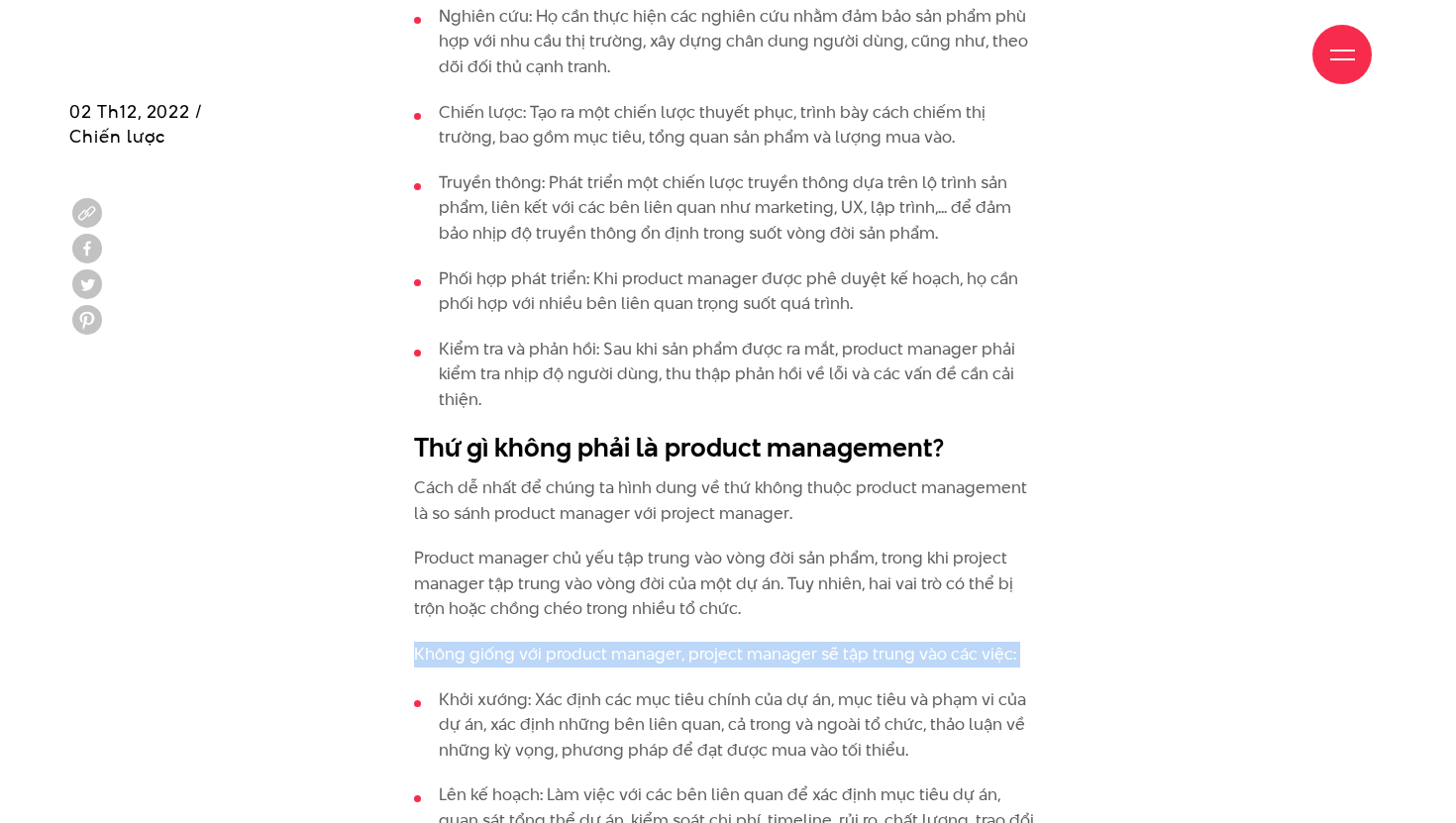 click on "Product manager chủ yếu tập trung vào vòng đời sản phẩm, trong khi project manager tập trung vào vòng đời của một dự án. Tuy nhiên, hai vai trò có thể bị trộn hoặc chồng chéo trong nhiều tổ chức." at bounding box center [728, 583] 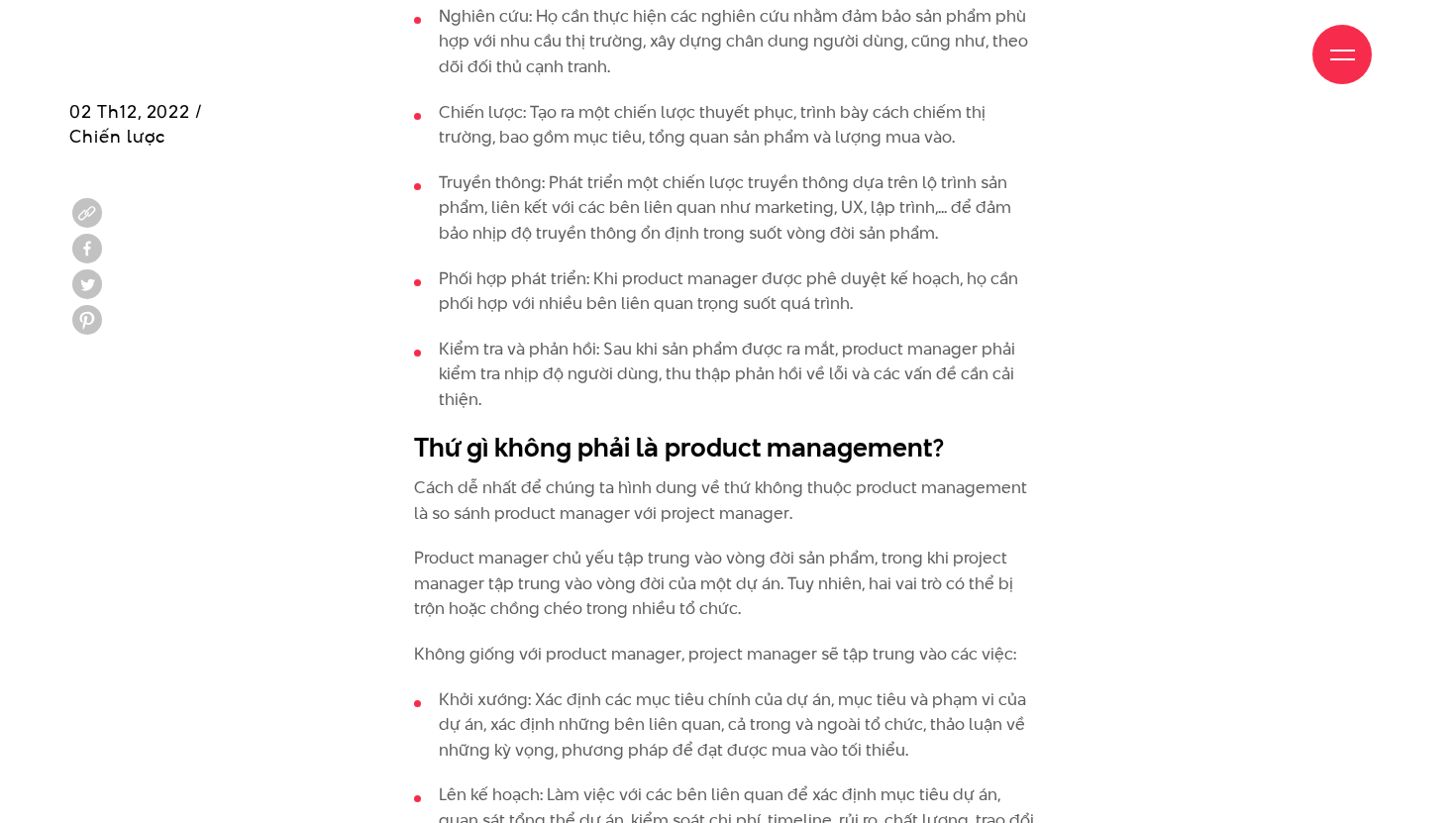 click on "Product manager chủ yếu tập trung vào vòng đời sản phẩm, trong khi project manager tập trung vào vòng đời của một dự án. Tuy nhiên, hai vai trò có thể bị trộn hoặc chồng chéo trong nhiều tổ chức." at bounding box center (728, 583) 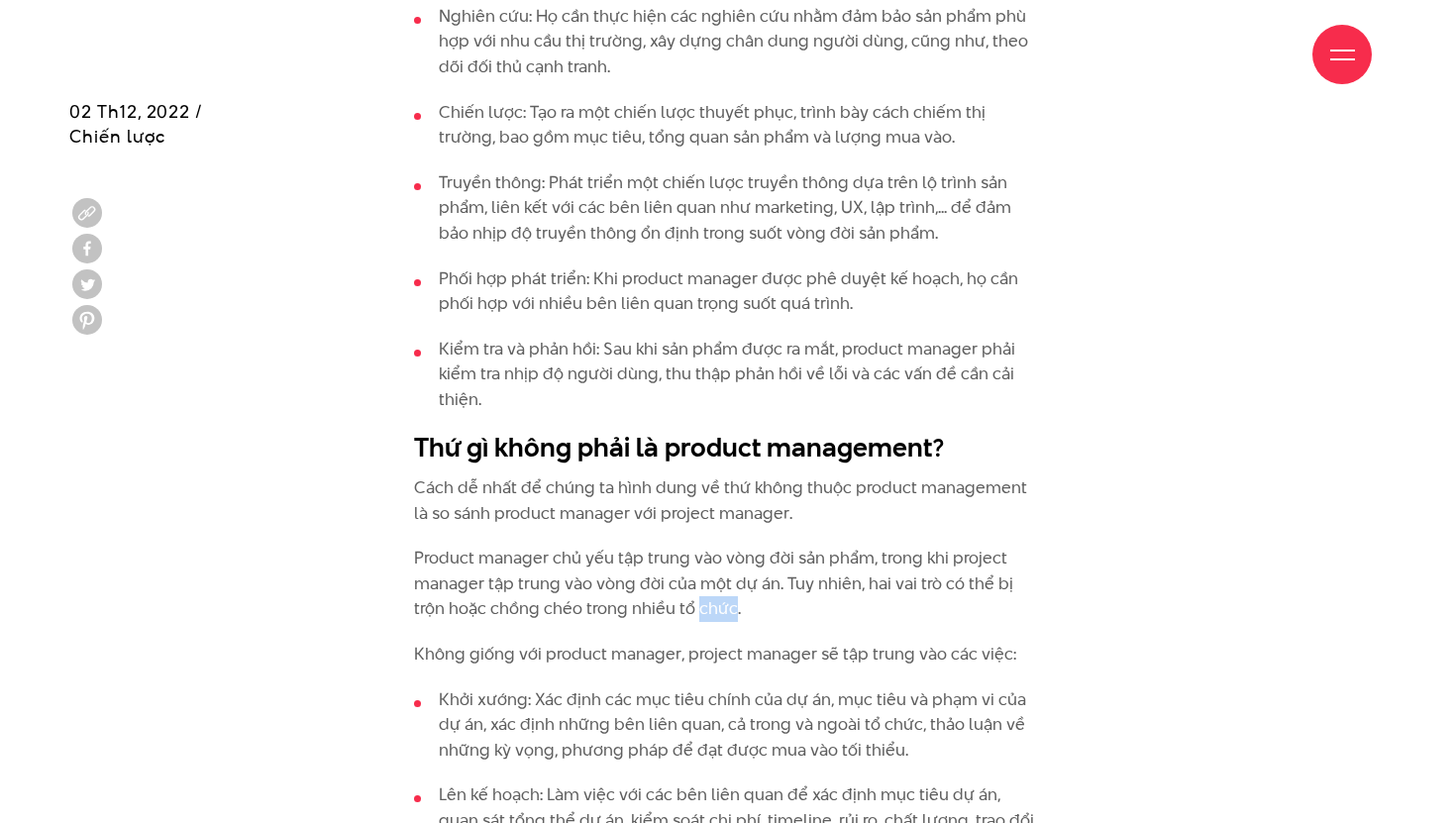 click on "Product manager chủ yếu tập trung vào vòng đời sản phẩm, trong khi project manager tập trung vào vòng đời của một dự án. Tuy nhiên, hai vai trò có thể bị trộn hoặc chồng chéo trong nhiều tổ chức." at bounding box center (728, 583) 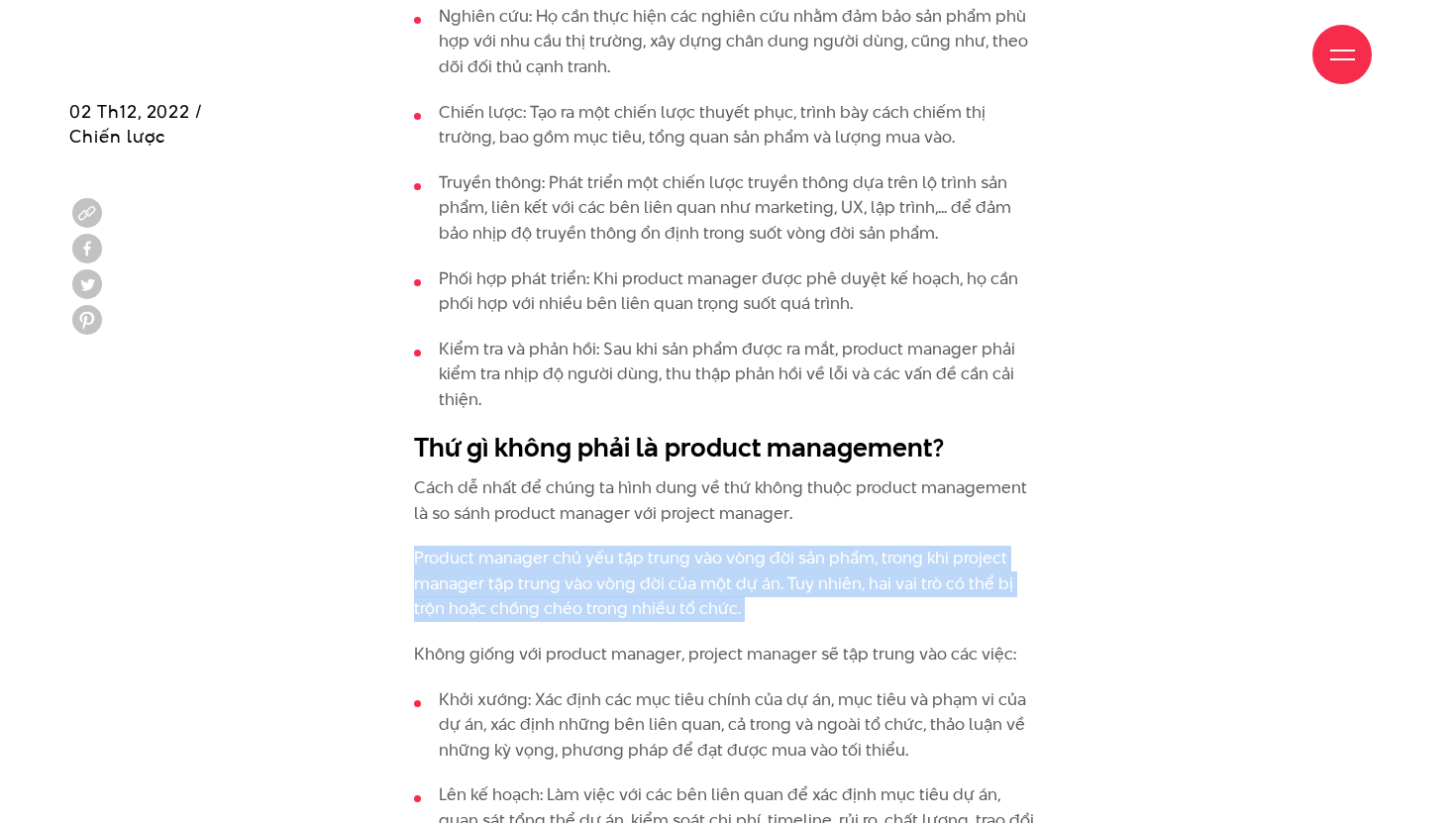 click on "Chúng ta có nhiều định nghĩa về product management và điều này hoàn toàn dễ hiểu, bởi product management vốn chịu trách nhiệm cho nhiều công việc, tùy thuộc vào loại sản phẩm, ngành và tổ chức.
Nhưng để trả lời cho câu hỏi “product management là gì” một cách ngắn gọn thì product management là sự giao thoa giữa kinh doanh, công nghê và trải nghiệm khách hàng (UX) nhằm định hướng chiến lược, phát triển, phân phối, hỗ trợ và cải tiến một sản phẩm.
Product management là gì?
Dưới đây là một số những công việc mà product manager thường chịu trách nhiệm:
Nghiên cứu: Họ cần thực hiện các nghiên cứu nhằm đảm bảo sản phẩm phù hợp với nhu cầu thị trường, xây dựng chân dung người dùng, cũng như, theo dõi đối thủ cạnh tranh." at bounding box center (728, 1210) 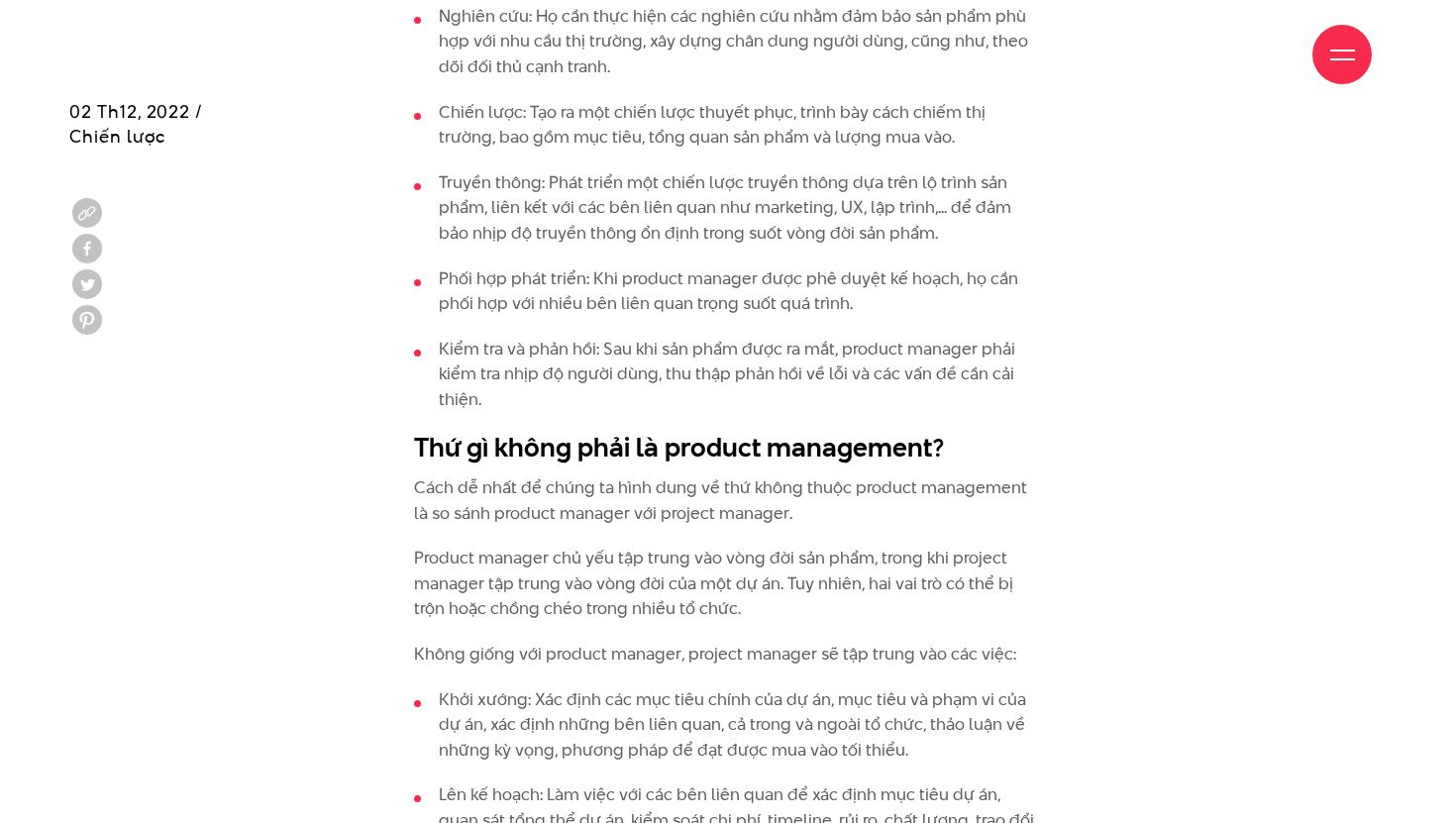 click on "Chúng ta có nhiều định nghĩa về product management và điều này hoàn toàn dễ hiểu, bởi product management vốn chịu trách nhiệm cho nhiều công việc, tùy thuộc vào loại sản phẩm, ngành và tổ chức.
Nhưng để trả lời cho câu hỏi “product management là gì” một cách ngắn gọn thì product management là sự giao thoa giữa kinh doanh, công nghê và trải nghiệm khách hàng (UX) nhằm định hướng chiến lược, phát triển, phân phối, hỗ trợ và cải tiến một sản phẩm.
Product management là gì?
Dưới đây là một số những công việc mà product manager thường chịu trách nhiệm:
Nghiên cứu: Họ cần thực hiện các nghiên cứu nhằm đảm bảo sản phẩm phù hợp với nhu cầu thị trường, xây dựng chân dung người dùng, cũng như, theo dõi đối thủ cạnh tranh." at bounding box center (728, 1210) 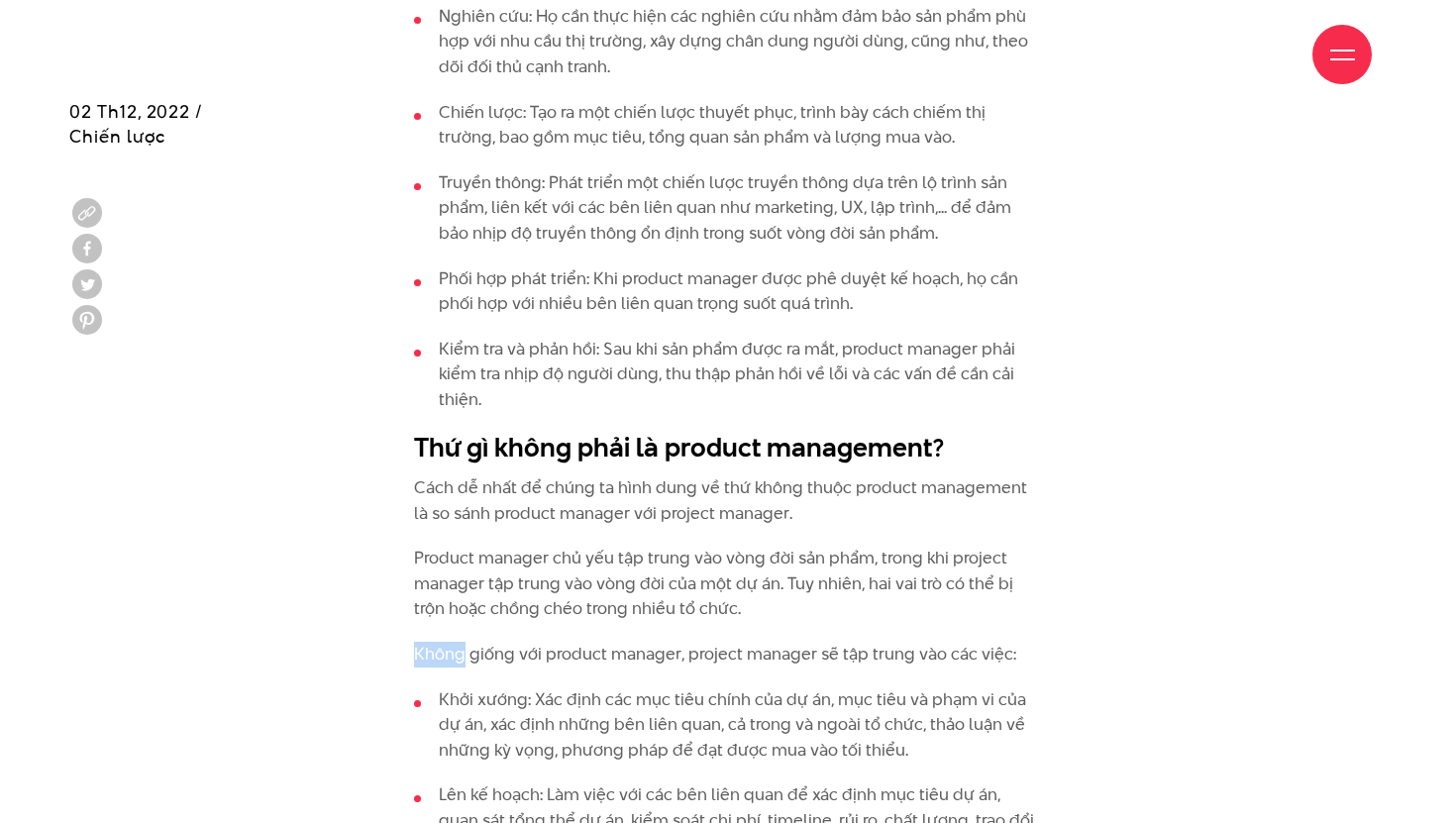 click on "Chúng ta có nhiều định nghĩa về product management và điều này hoàn toàn dễ hiểu, bởi product management vốn chịu trách nhiệm cho nhiều công việc, tùy thuộc vào loại sản phẩm, ngành và tổ chức.
Nhưng để trả lời cho câu hỏi “product management là gì” một cách ngắn gọn thì product management là sự giao thoa giữa kinh doanh, công nghê và trải nghiệm khách hàng (UX) nhằm định hướng chiến lược, phát triển, phân phối, hỗ trợ và cải tiến một sản phẩm.
Product management là gì?
Dưới đây là một số những công việc mà product manager thường chịu trách nhiệm:
Nghiên cứu: Họ cần thực hiện các nghiên cứu nhằm đảm bảo sản phẩm phù hợp với nhu cầu thị trường, xây dựng chân dung người dùng, cũng như, theo dõi đối thủ cạnh tranh." at bounding box center [728, 1210] 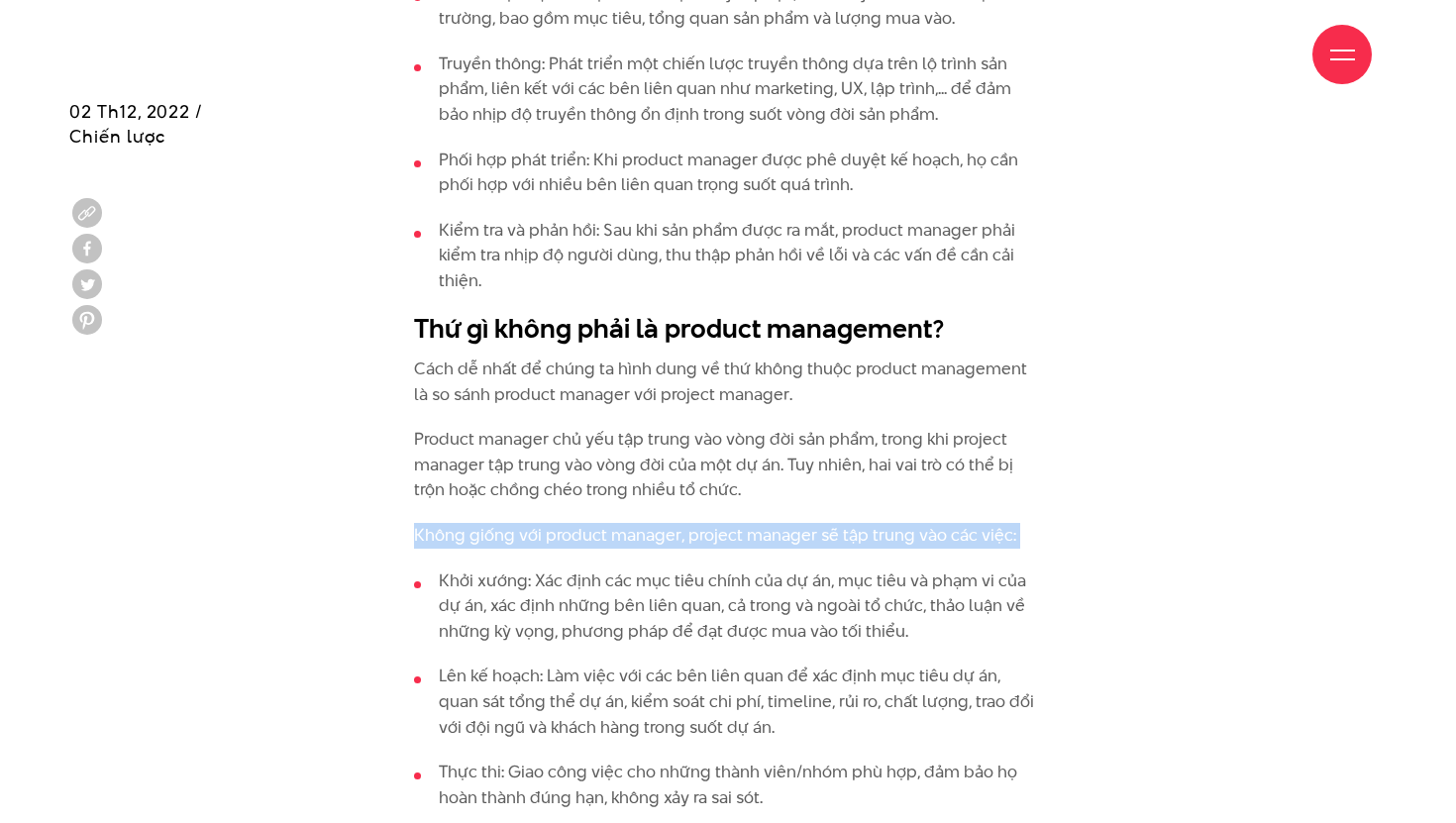 click on "Khởi xướng: Xác định các mục tiêu chính của dự án, mục tiêu và phạm vi của dự án, xác định những bên liên quan, cả trong và ngoài tổ chức, thảo luận về những kỳ vọng, phương pháp để đạt được mua vào tối thiểu." at bounding box center (728, 606) 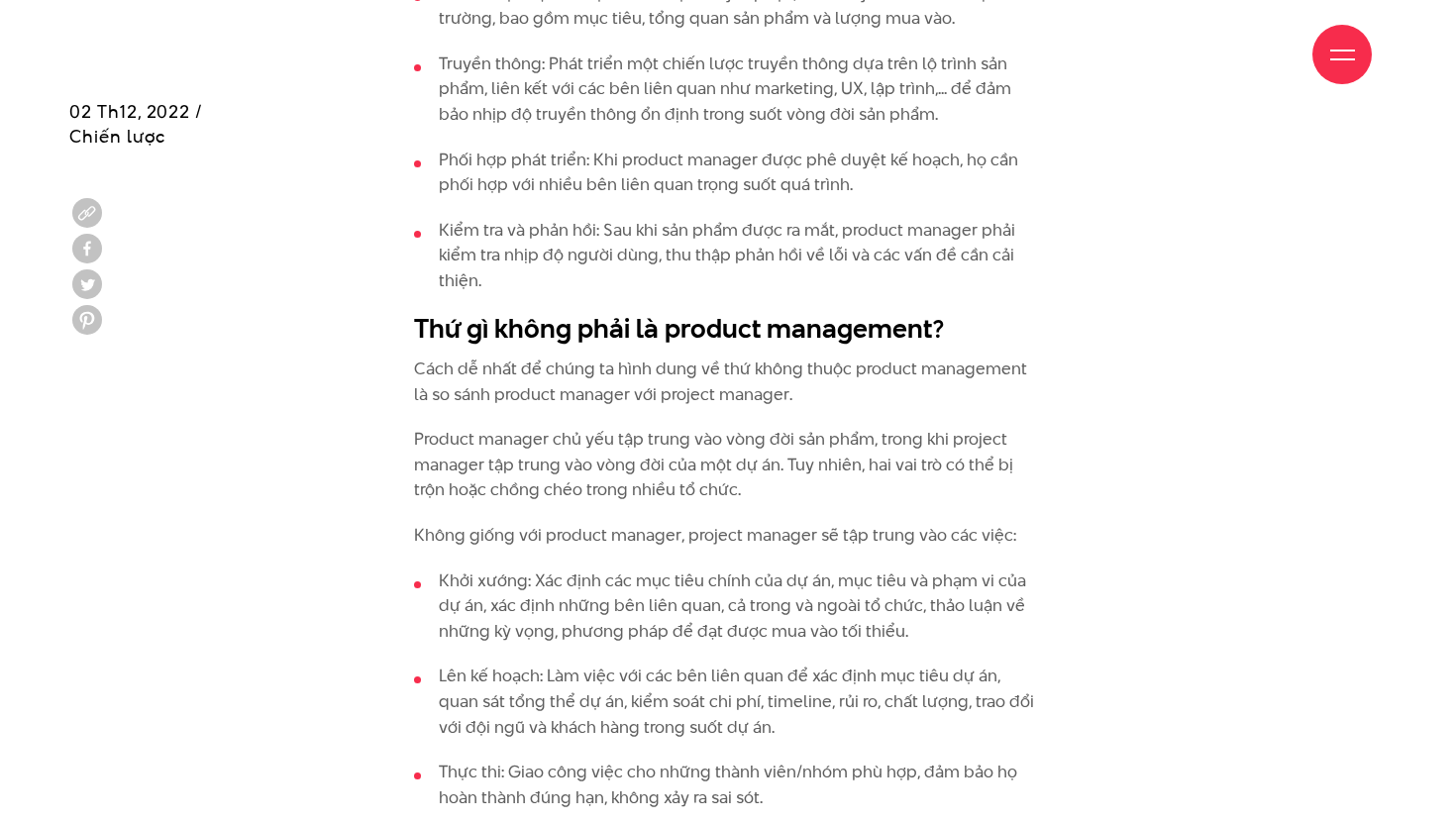 click on "Khởi xướng: Xác định các mục tiêu chính của dự án, mục tiêu và phạm vi của dự án, xác định những bên liên quan, cả trong và ngoài tổ chức, thảo luận về những kỳ vọng, phương pháp để đạt được mua vào tối thiểu." at bounding box center (728, 606) 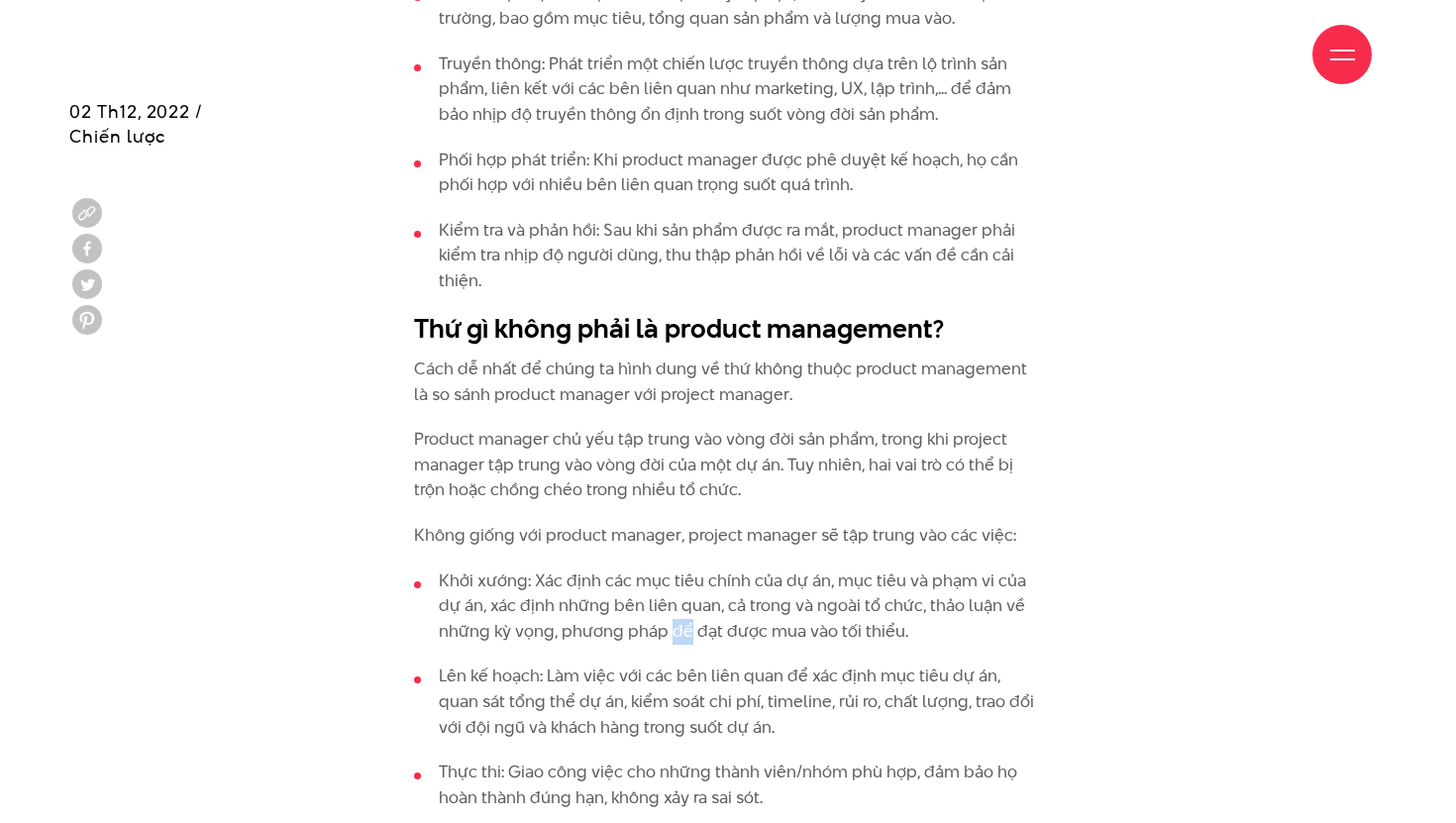 click on "Khởi xướng: Xác định các mục tiêu chính của dự án, mục tiêu và phạm vi của dự án, xác định những bên liên quan, cả trong và ngoài tổ chức, thảo luận về những kỳ vọng, phương pháp để đạt được mua vào tối thiểu." at bounding box center [728, 606] 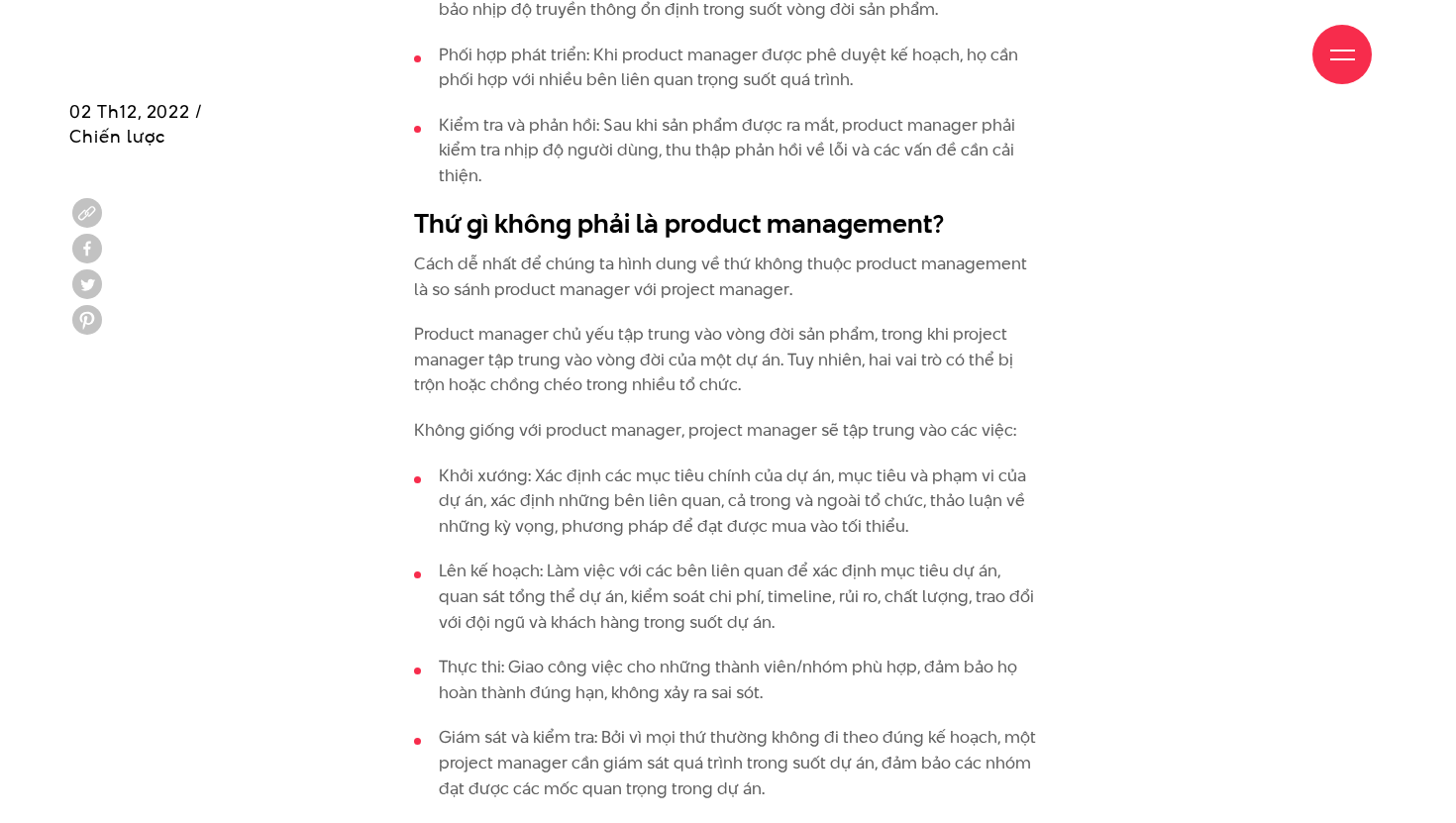 click on "Lên kế hoạch: Làm việc với các bên liên quan để xác định mục tiêu dự án, quan sát tổng thể dự án, kiểm soát chi phí, timeline, rủi ro, chất lượng, trao đổi với đội ngũ và khách hàng trong suốt dự án." at bounding box center [728, 596] 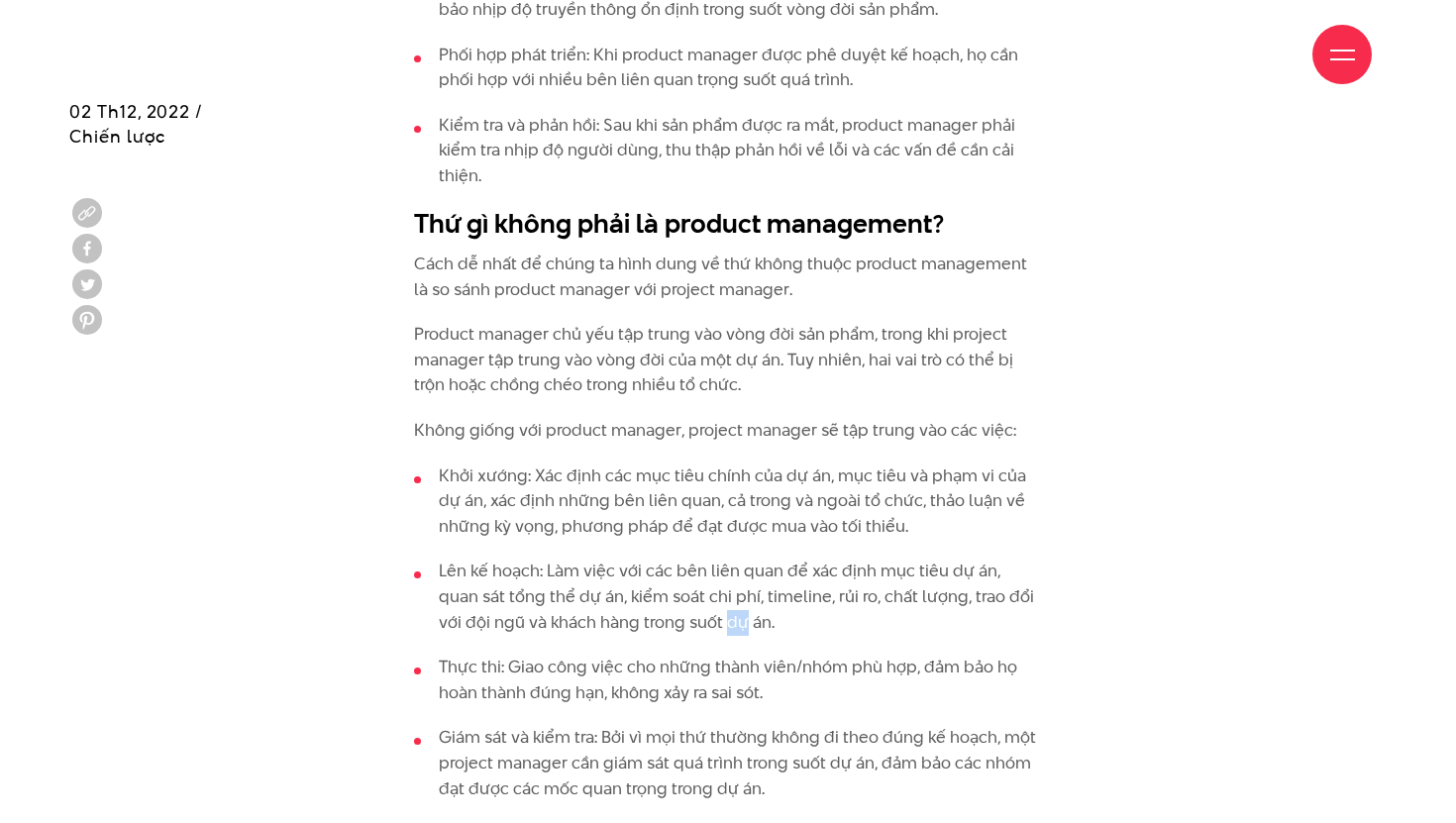 click on "Lên kế hoạch: Làm việc với các bên liên quan để xác định mục tiêu dự án, quan sát tổng thể dự án, kiểm soát chi phí, timeline, rủi ro, chất lượng, trao đổi với đội ngũ và khách hàng trong suốt dự án." at bounding box center [728, 596] 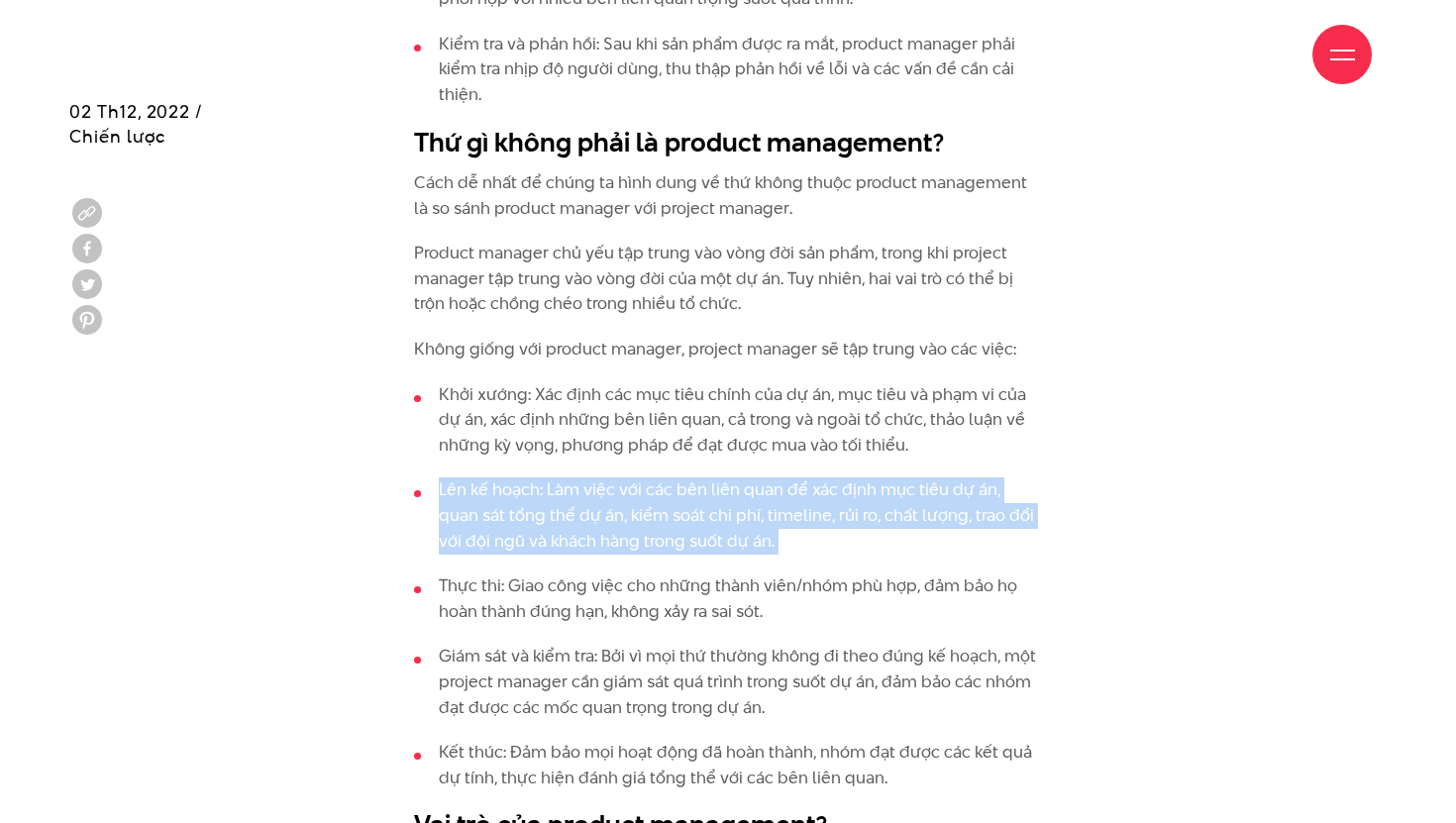 click on "Khởi xướng: Xác định các mục tiêu chính của dự án, mục tiêu và phạm vi của dự án, xác định những bên liên quan, cả trong và ngoài tổ chức, thảo luận về những kỳ vọng, phương pháp để đạt được mua vào tối thiểu.
Lên kế hoạch: Làm việc với các bên liên quan để xác định mục tiêu dự án, quan sát tổng thể dự án, kiểm soát chi phí, timeline, rủi ro, chất lượng, trao đổi với đội ngũ và khách hàng trong suốt dự án.
Thực thi: Giao công việc cho những thành viên/nhóm phù hợp, đảm bảo họ hoàn thành đúng hạn, không xảy ra sai sót.
Giám sát và kiểm tra: Bởi vì mọi thứ thường không đi theo đúng kế hoạch, một project manager cần giám sát quá trình trong suốt dự án, đảm bảo các nhóm đạt được các mốc quan trọng trong dự án." at bounding box center [728, 586] 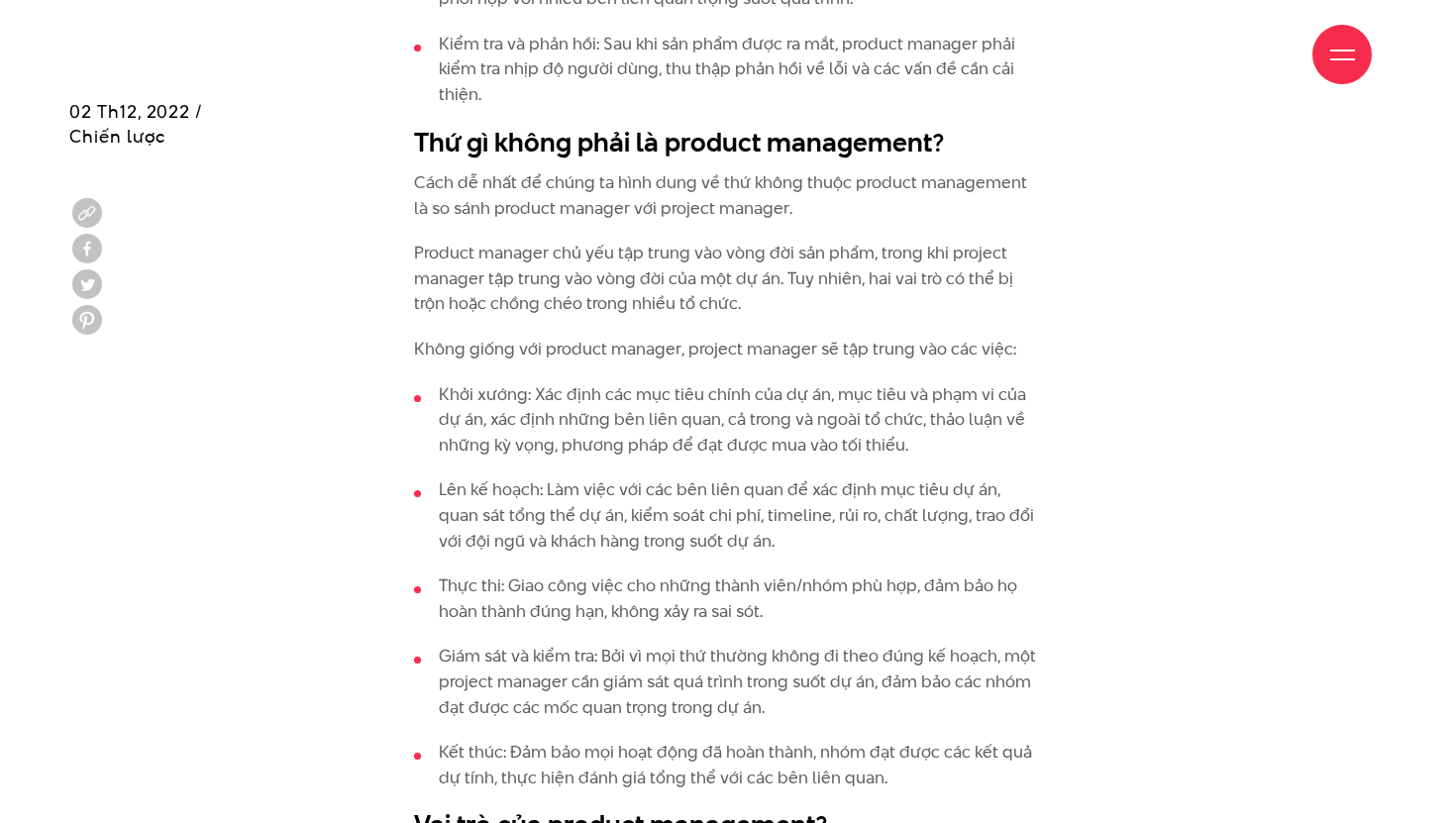 click on "Khởi xướng: Xác định các mục tiêu chính của dự án, mục tiêu và phạm vi của dự án, xác định những bên liên quan, cả trong và ngoài tổ chức, thảo luận về những kỳ vọng, phương pháp để đạt được mua vào tối thiểu.
Lên kế hoạch: Làm việc với các bên liên quan để xác định mục tiêu dự án, quan sát tổng thể dự án, kiểm soát chi phí, timeline, rủi ro, chất lượng, trao đổi với đội ngũ và khách hàng trong suốt dự án.
Thực thi: Giao công việc cho những thành viên/nhóm phù hợp, đảm bảo họ hoàn thành đúng hạn, không xảy ra sai sót.
Giám sát và kiểm tra: Bởi vì mọi thứ thường không đi theo đúng kế hoạch, một project manager cần giám sát quá trình trong suốt dự án, đảm bảo các nhóm đạt được các mốc quan trọng trong dự án." at bounding box center (728, 586) 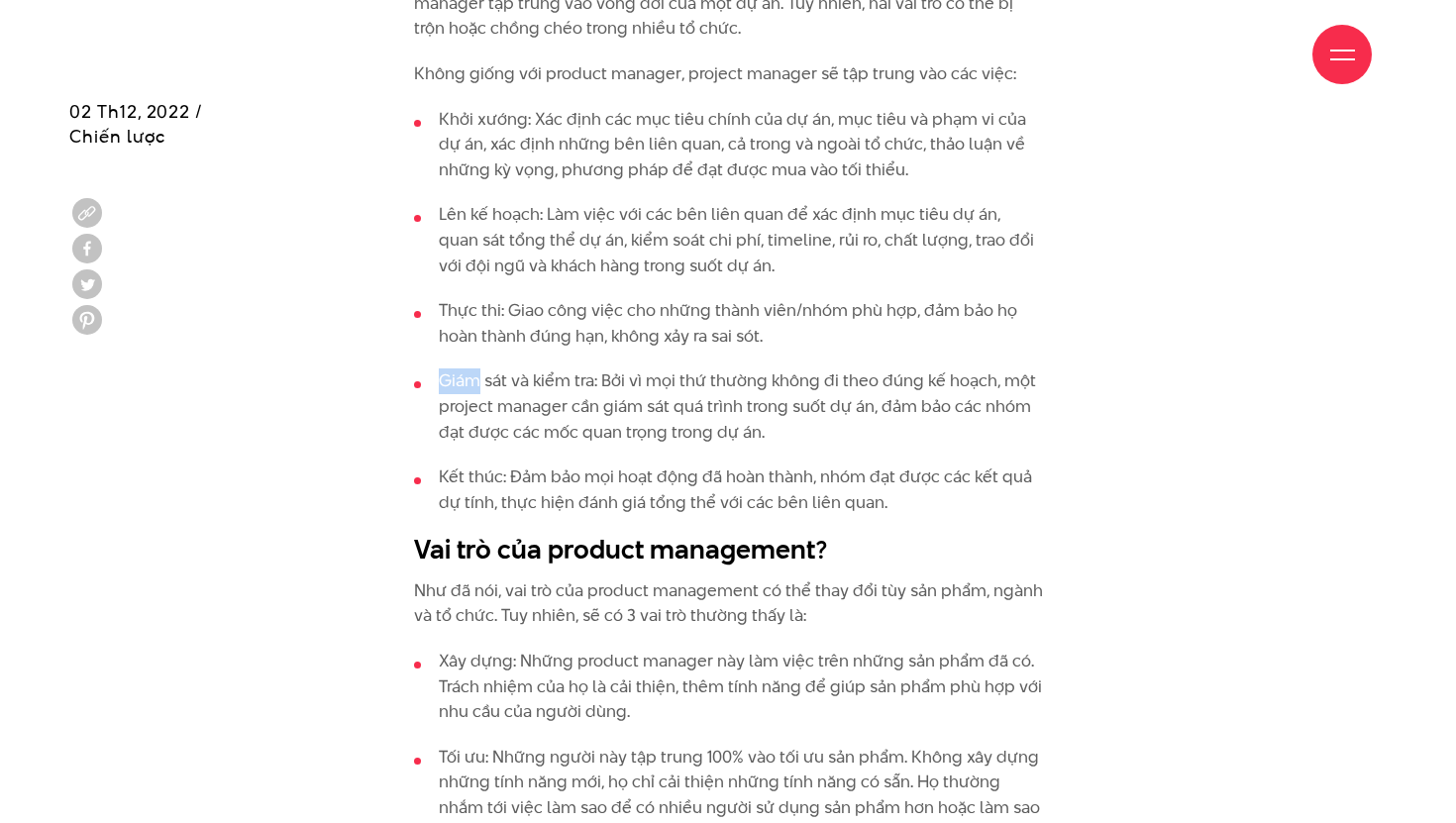 scroll, scrollTop: 2641, scrollLeft: 0, axis: vertical 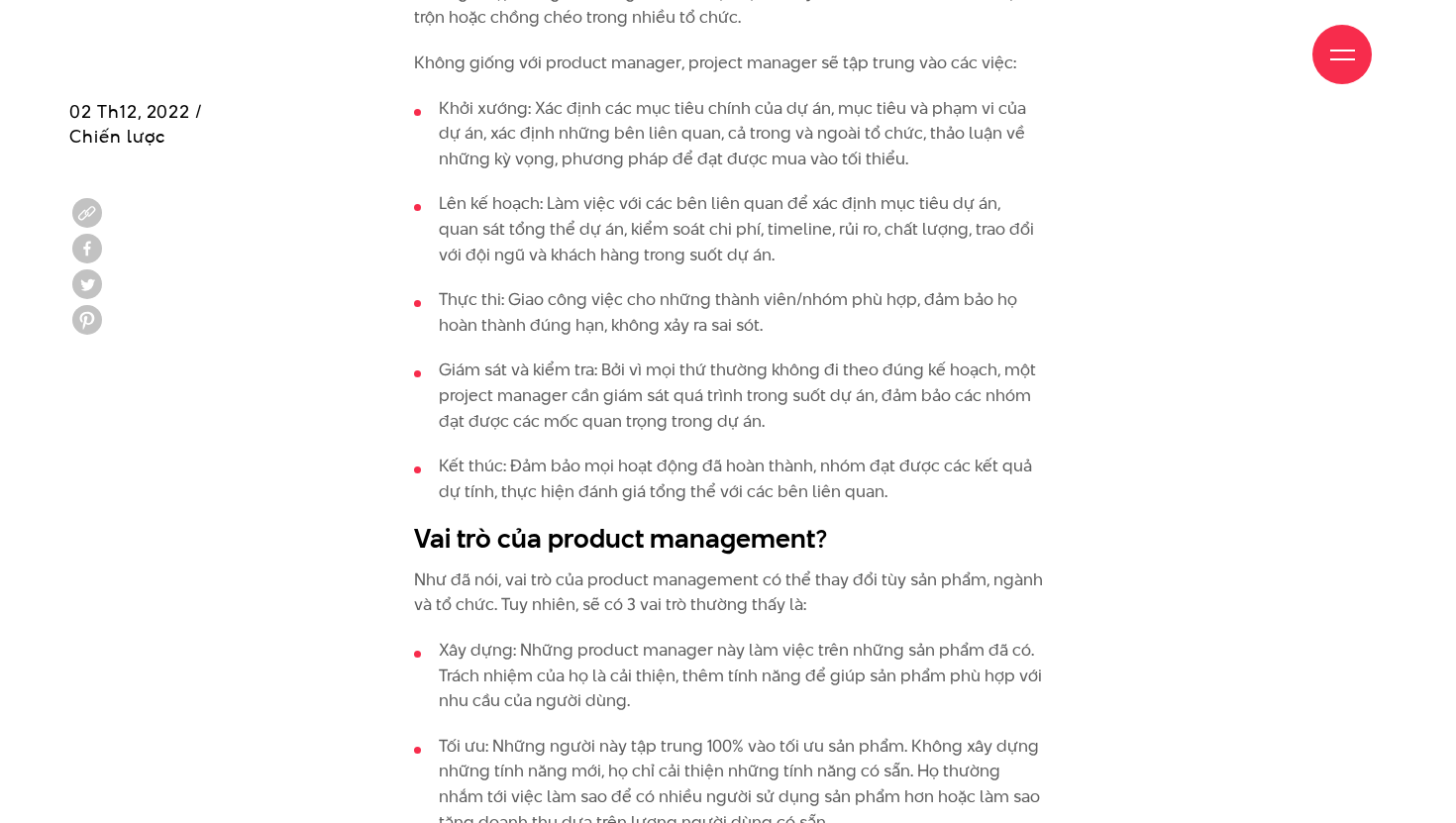 click on "Chúng ta có nhiều định nghĩa về product management và điều này hoàn toàn dễ hiểu, bởi product management vốn chịu trách nhiệm cho nhiều công việc, tùy thuộc vào loại sản phẩm, ngành và tổ chức.
Nhưng để trả lời cho câu hỏi “product management là gì” một cách ngắn gọn thì product management là sự giao thoa giữa kinh doanh, công nghê và trải nghiệm khách hàng (UX) nhằm định hướng chiến lược, phát triển, phân phối, hỗ trợ và cải tiến một sản phẩm.
Product management là gì?
Dưới đây là một số những công việc mà product manager thường chịu trách nhiệm:
Nghiên cứu: Họ cần thực hiện các nghiên cứu nhằm đảm bảo sản phẩm phù hợp với nhu cầu thị trường, xây dựng chân dung người dùng, cũng như, theo dõi đối thủ cạnh tranh." at bounding box center [728, 619] 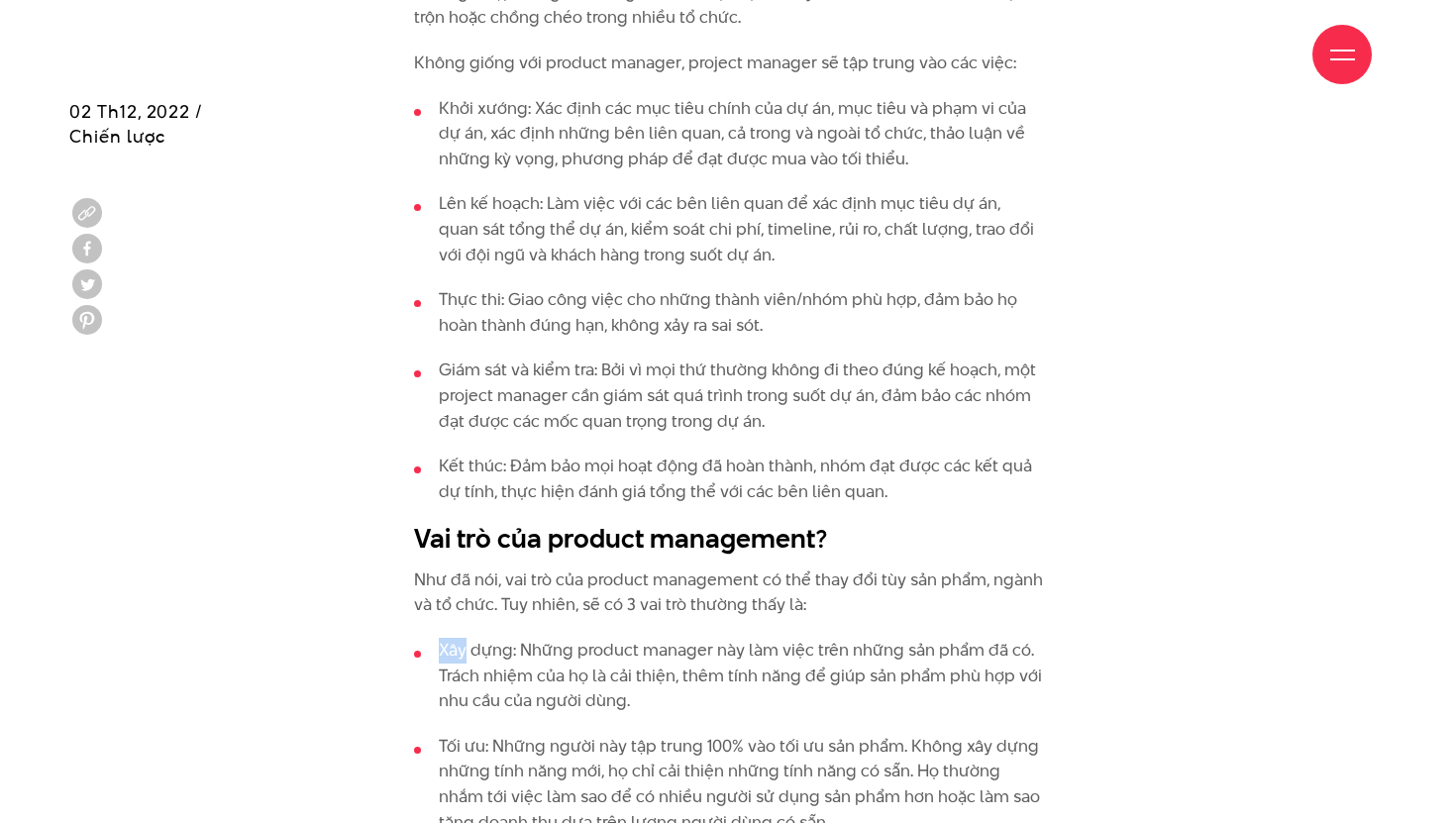 click on "Xây dựng: Những product manager này làm việc trên những sản phẩm đã có. Trách nhiệm của họ là cải thiện, thêm tính năng để giúp sản phẩm phù hợp với nhu cầu của người dùng." at bounding box center (728, 675) 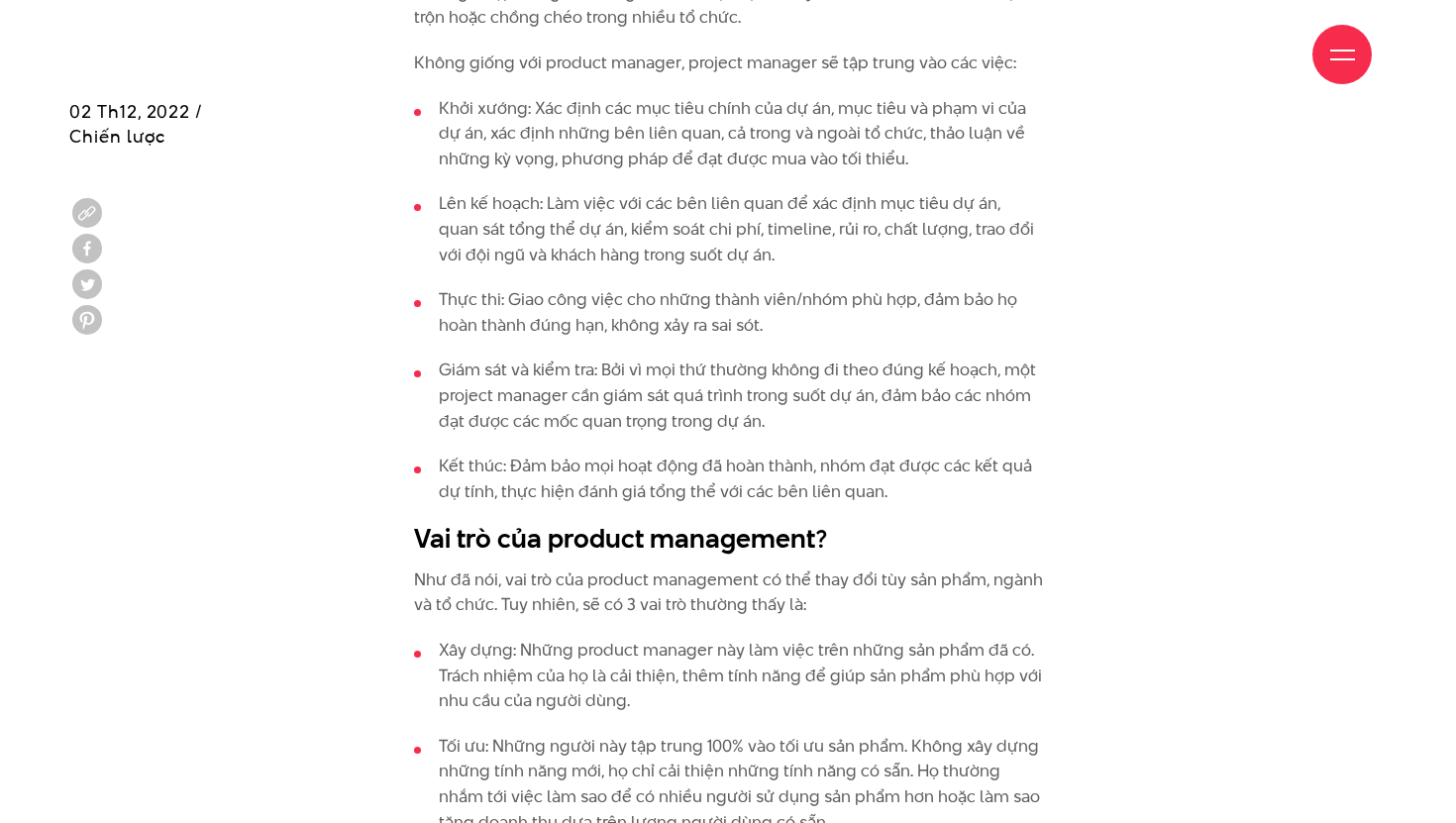 click on "Xây dựng: Những product manager này làm việc trên những sản phẩm đã có. Trách nhiệm của họ là cải thiện, thêm tính năng để giúp sản phẩm phù hợp với nhu cầu của người dùng." at bounding box center [728, 675] 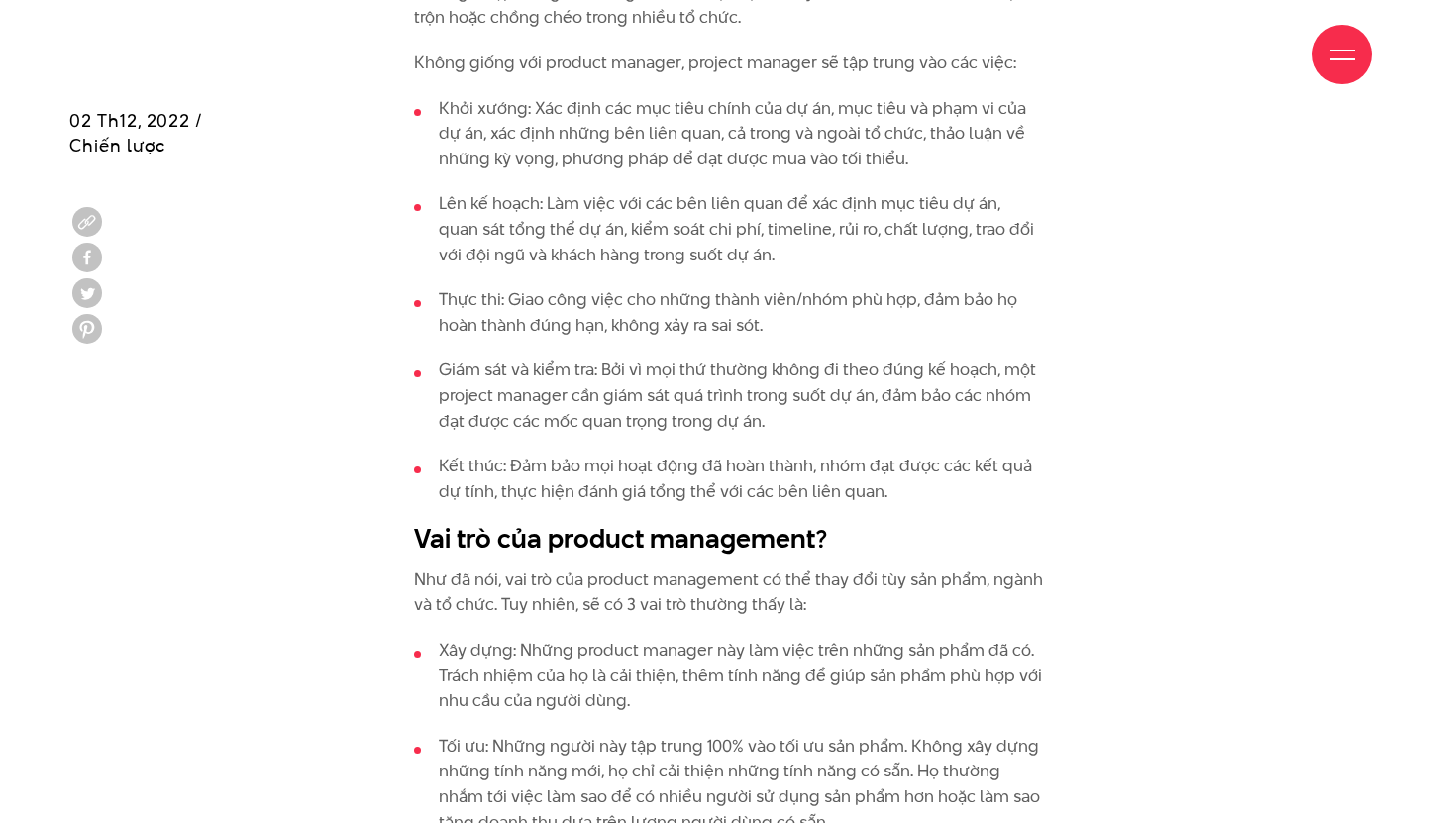scroll, scrollTop: 2734, scrollLeft: 0, axis: vertical 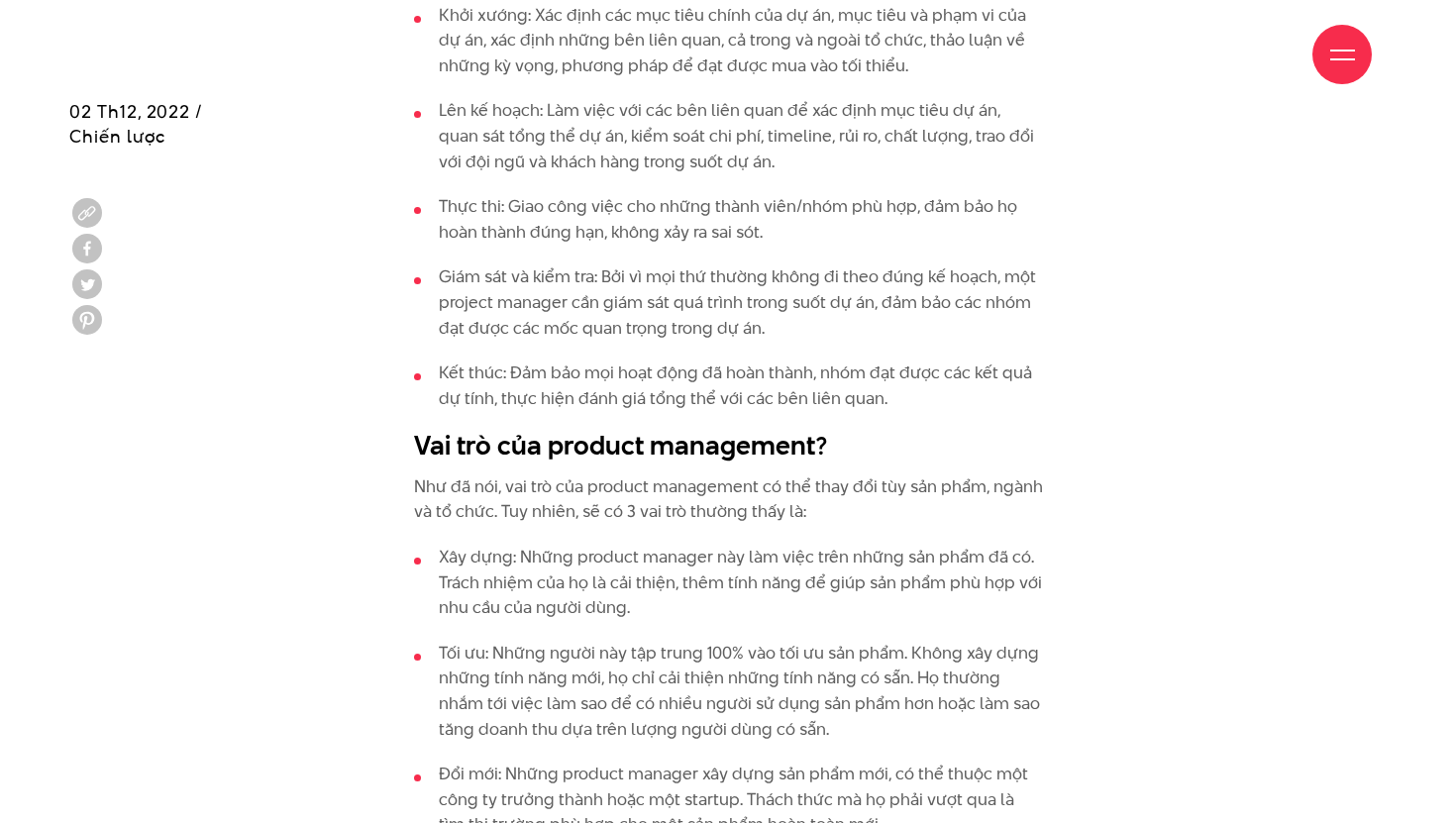click on "Tối ưu: Những người này tập trung 100% vào tối ưu sản phẩm. Không xây dựng những tính năng mới, họ chỉ cải thiện những tính năng có sẵn. Họ thường nhắm tới việc làm sao để có nhiều người sử dụng sản phẩm hơn hoặc làm sao tăng doanh thu dựa trên lượng người dùng có sẵn." at bounding box center (728, 691) 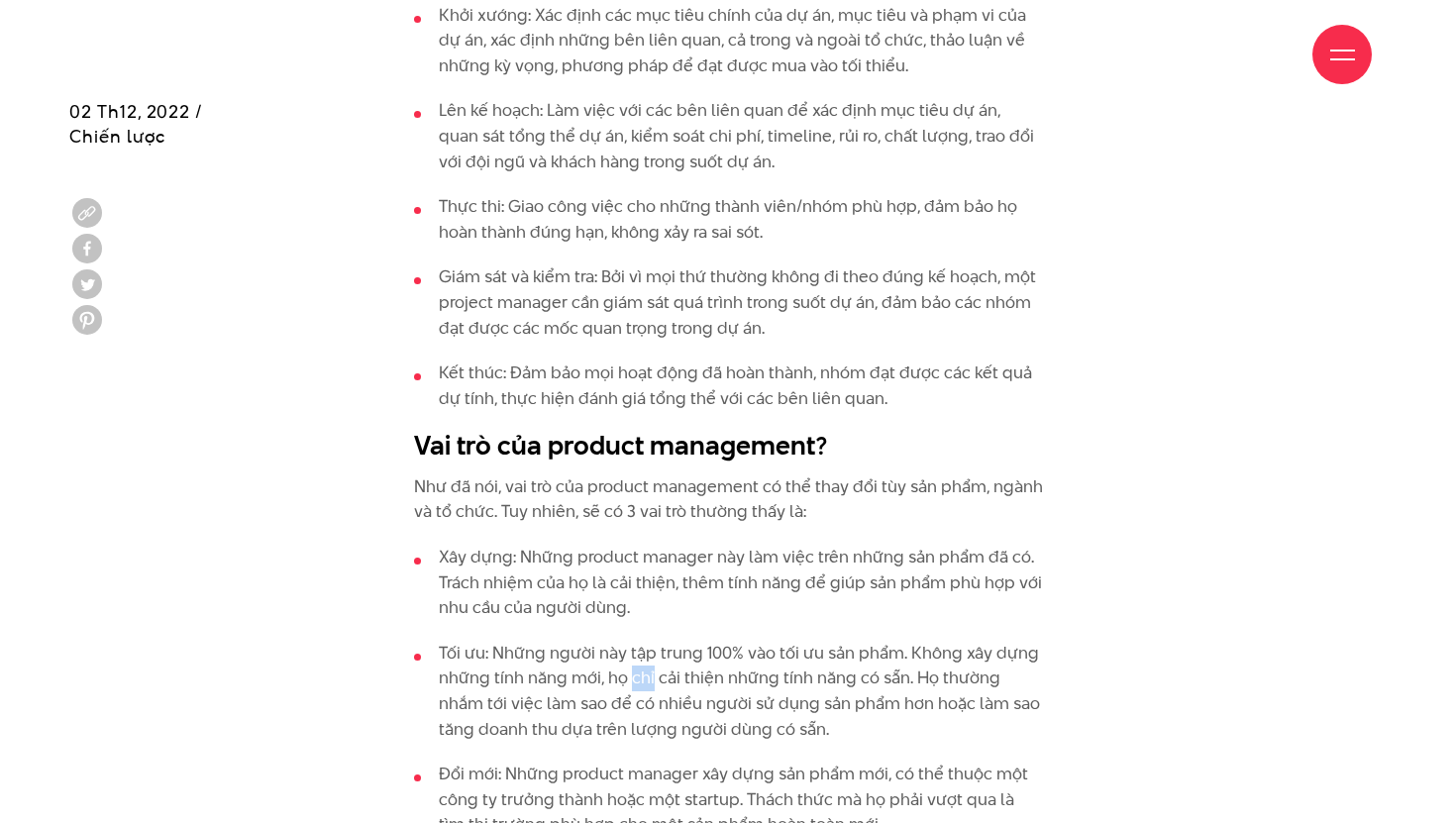 click on "Tối ưu: Những người này tập trung 100% vào tối ưu sản phẩm. Không xây dựng những tính năng mới, họ chỉ cải thiện những tính năng có sẵn. Họ thường nhắm tới việc làm sao để có nhiều người sử dụng sản phẩm hơn hoặc làm sao tăng doanh thu dựa trên lượng người dùng có sẵn." at bounding box center (728, 691) 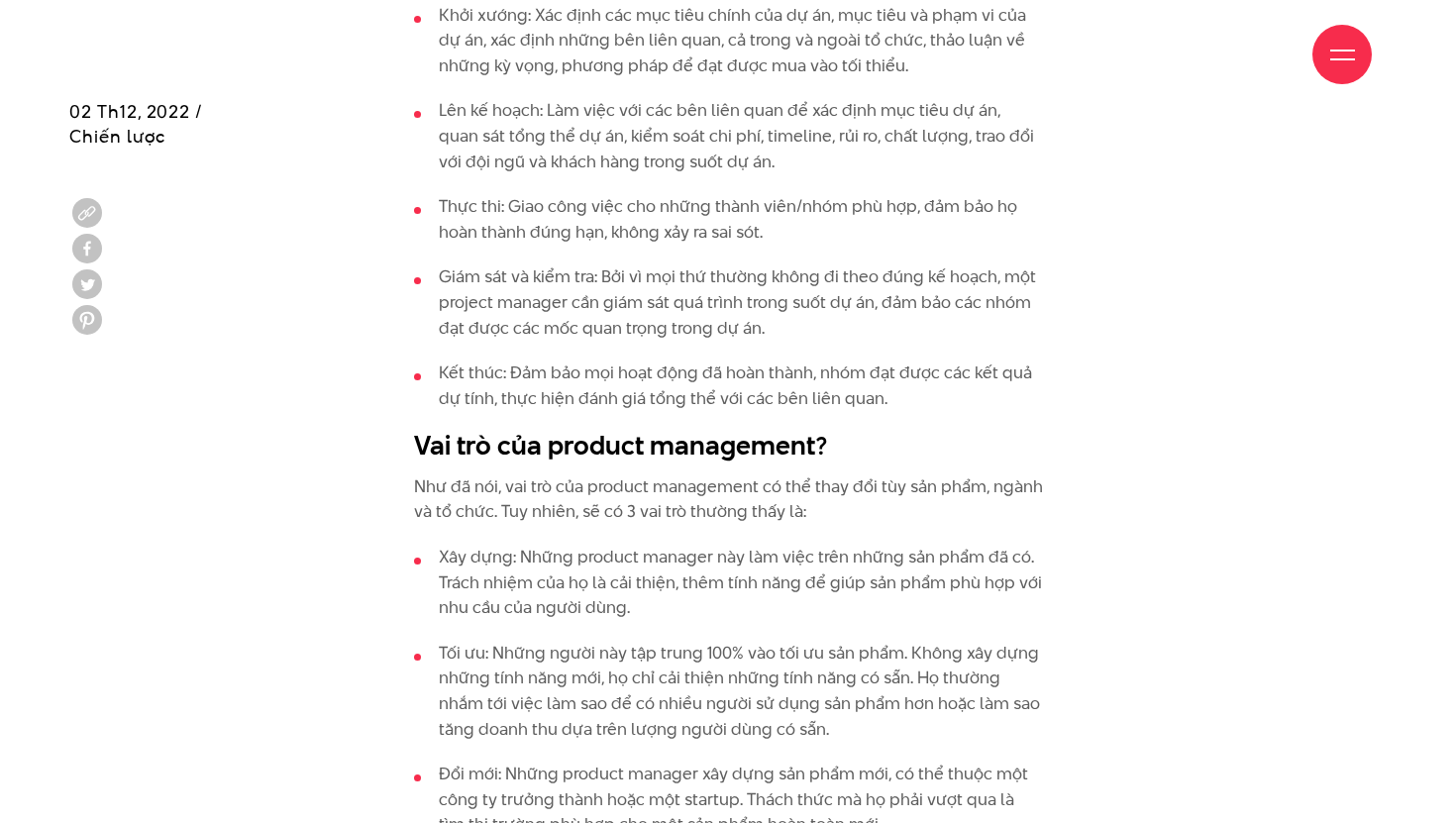click on "Tối ưu: Những người này tập trung 100% vào tối ưu sản phẩm. Không xây dựng những tính năng mới, họ chỉ cải thiện những tính năng có sẵn. Họ thường nhắm tới việc làm sao để có nhiều người sử dụng sản phẩm hơn hoặc làm sao tăng doanh thu dựa trên lượng người dùng có sẵn." at bounding box center (728, 691) 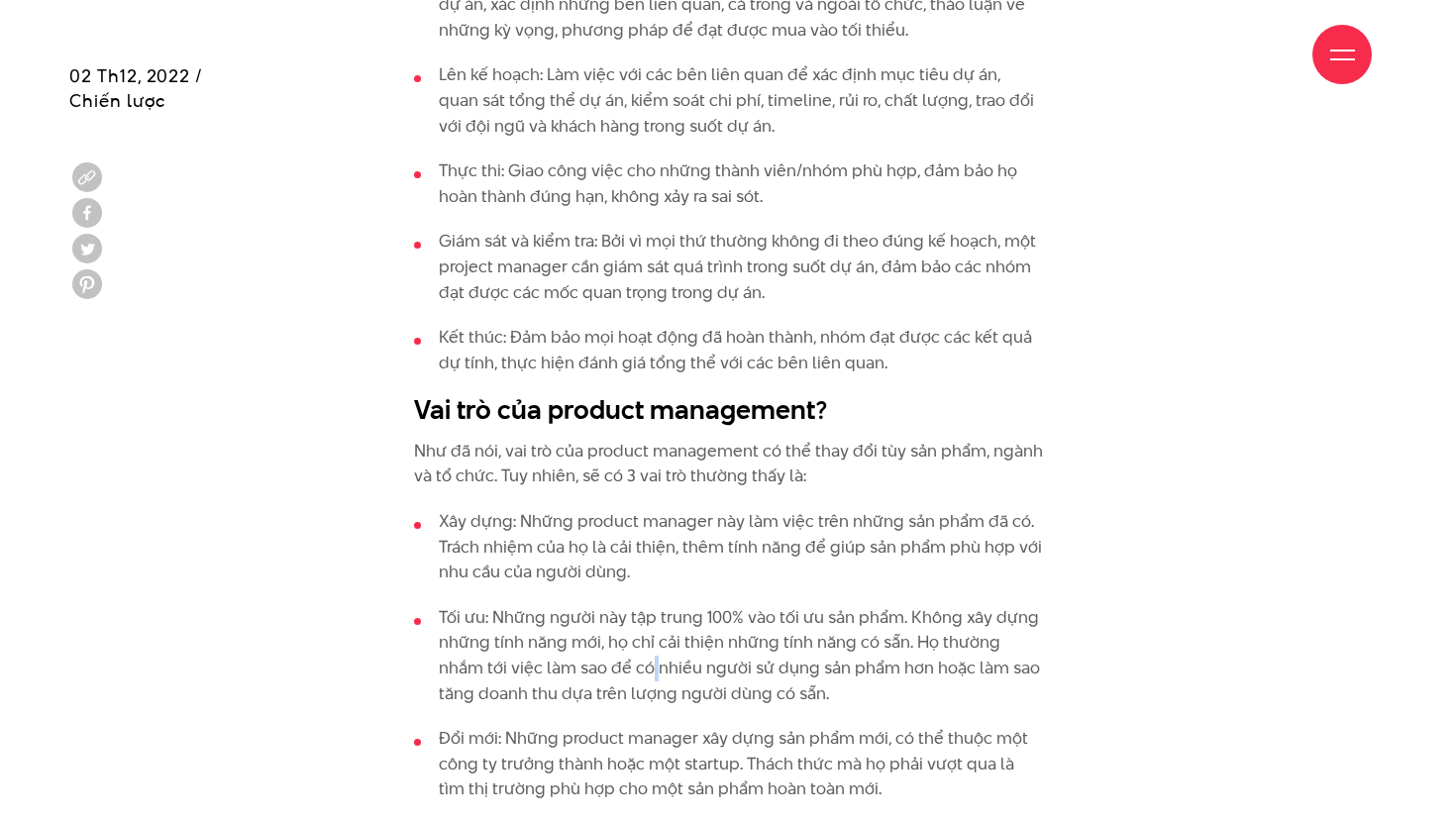 scroll, scrollTop: 2777, scrollLeft: 0, axis: vertical 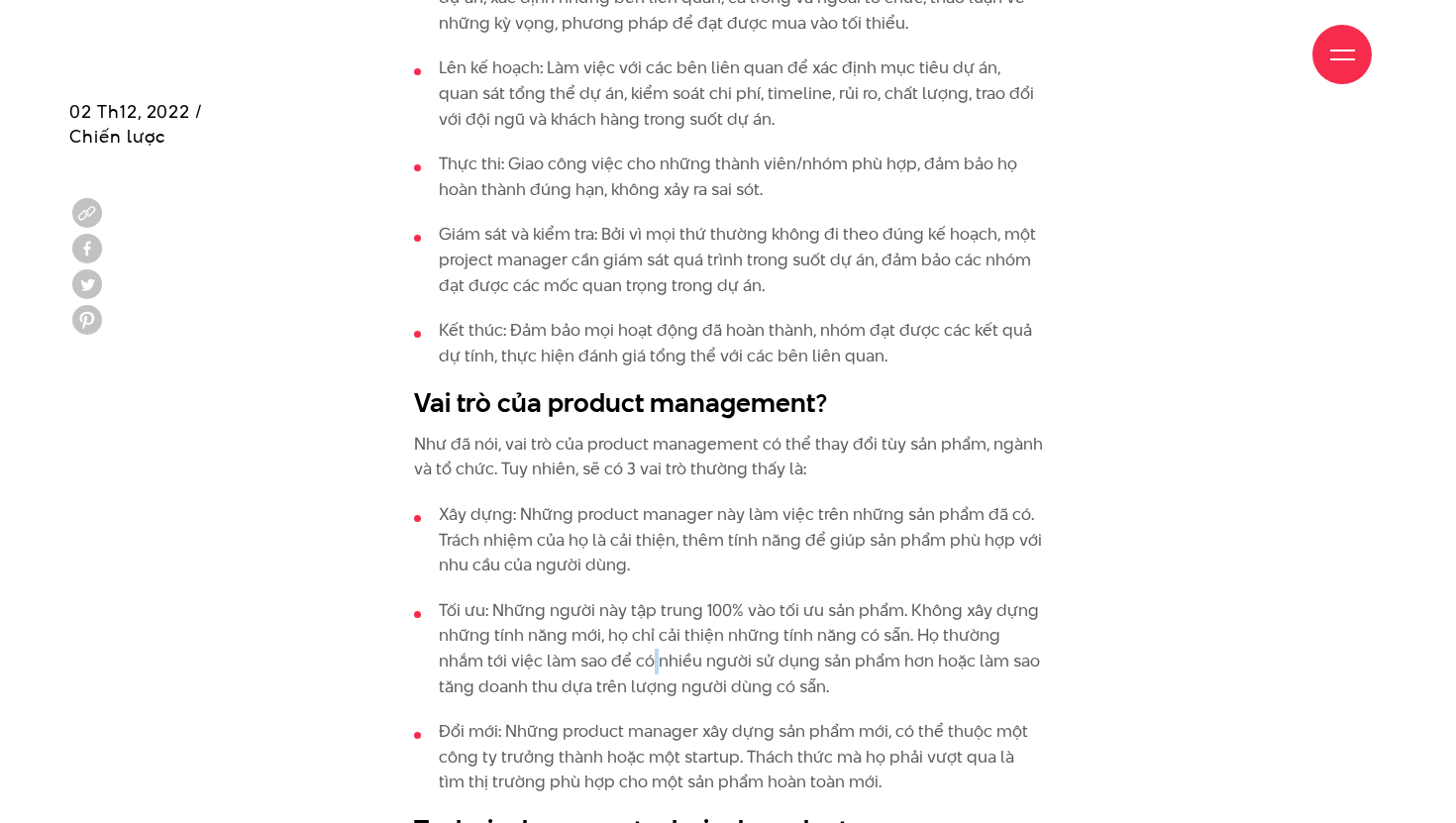 click on "Tối ưu: Những người này tập trung 100% vào tối ưu sản phẩm. Không xây dựng những tính năng mới, họ chỉ cải thiện những tính năng có sẵn. Họ thường nhắm tới việc làm sao để có nhiều người sử dụng sản phẩm hơn hoặc làm sao tăng doanh thu dựa trên lượng người dùng có sẵn." at bounding box center [728, 649] 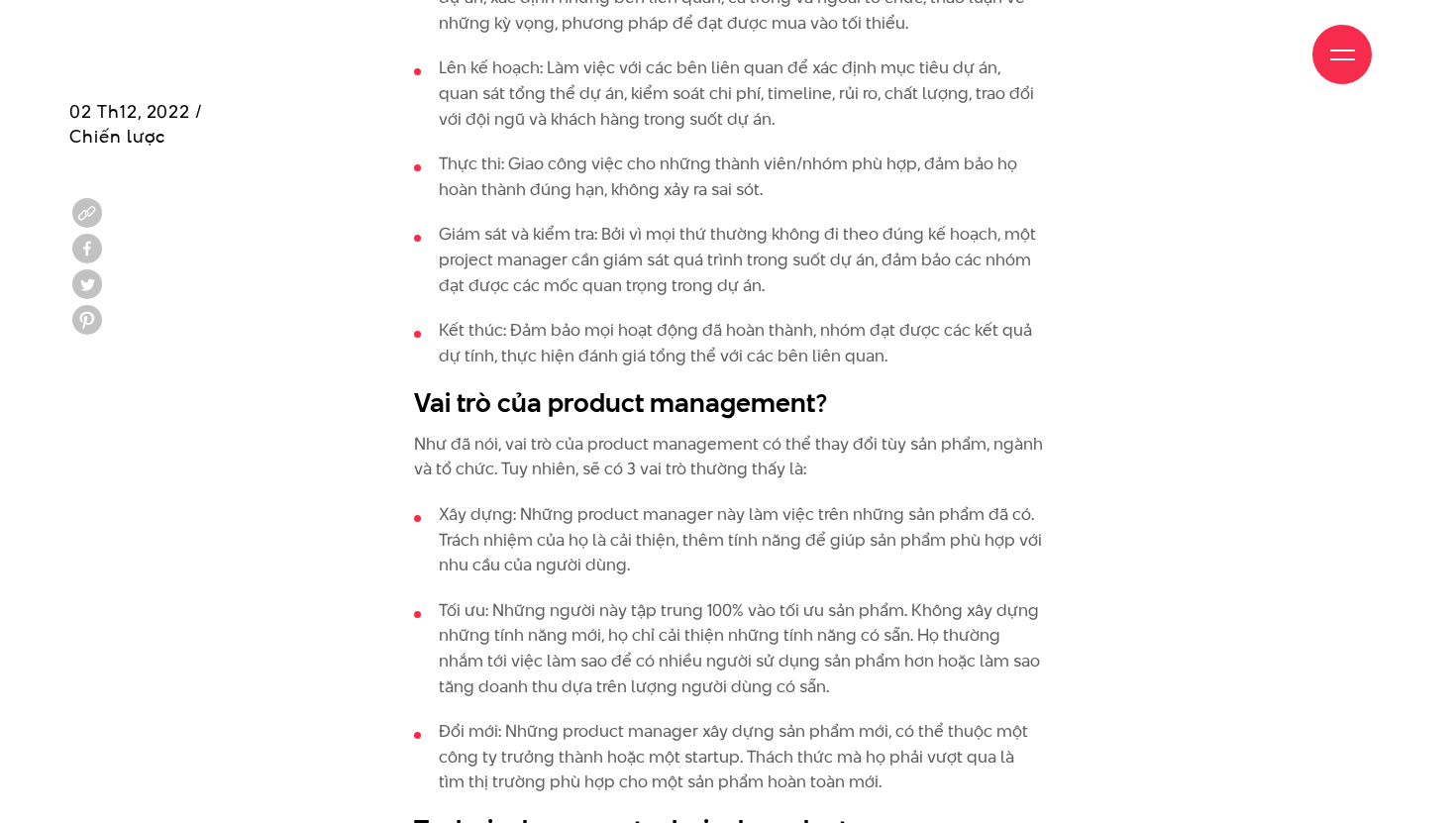click on "Tối ưu: Những người này tập trung 100% vào tối ưu sản phẩm. Không xây dựng những tính năng mới, họ chỉ cải thiện những tính năng có sẵn. Họ thường nhắm tới việc làm sao để có nhiều người sử dụng sản phẩm hơn hoặc làm sao tăng doanh thu dựa trên lượng người dùng có sẵn." at bounding box center (728, 649) 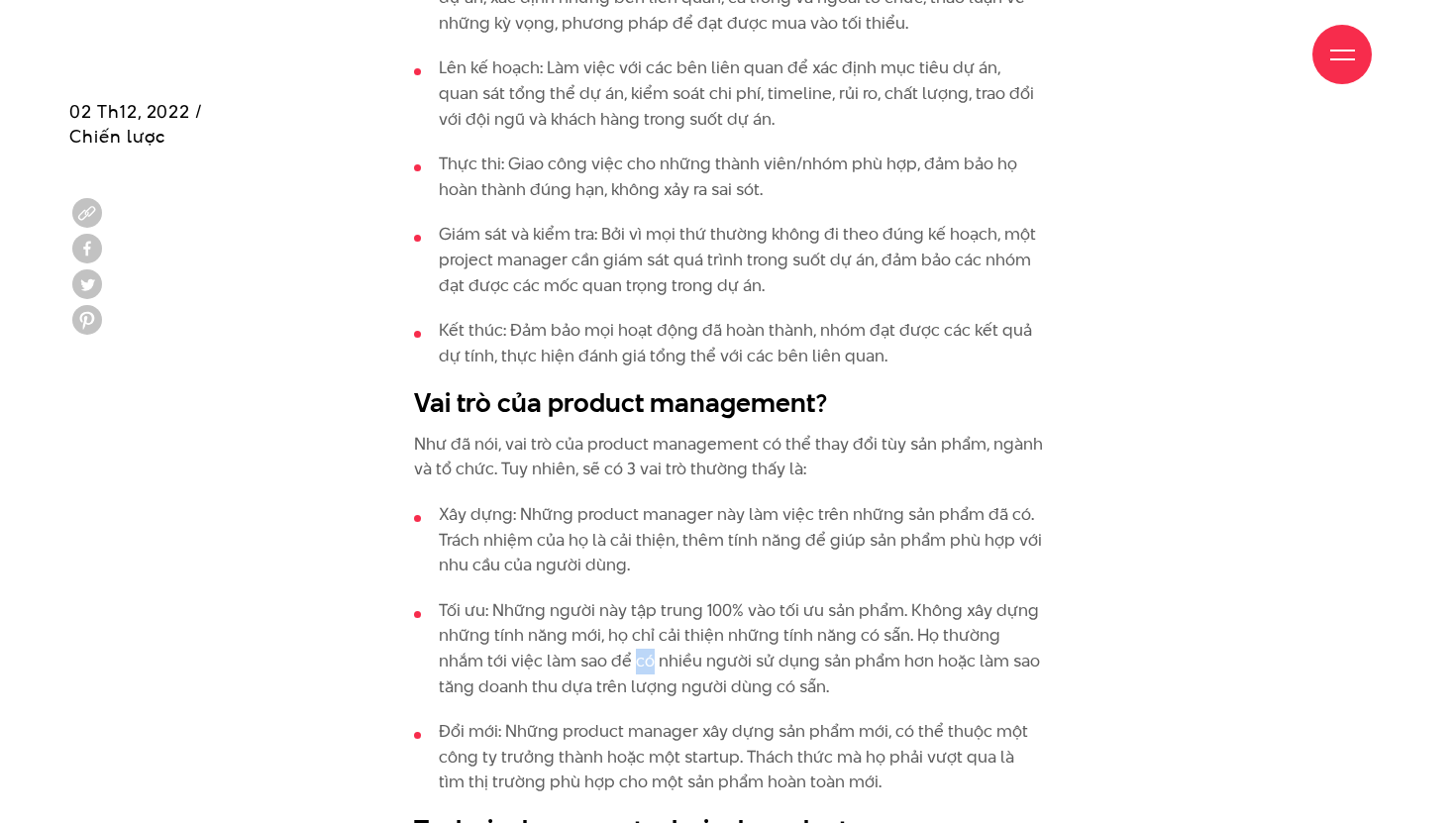 click on "Tối ưu: Những người này tập trung 100% vào tối ưu sản phẩm. Không xây dựng những tính năng mới, họ chỉ cải thiện những tính năng có sẵn. Họ thường nhắm tới việc làm sao để có nhiều người sử dụng sản phẩm hơn hoặc làm sao tăng doanh thu dựa trên lượng người dùng có sẵn." at bounding box center (728, 649) 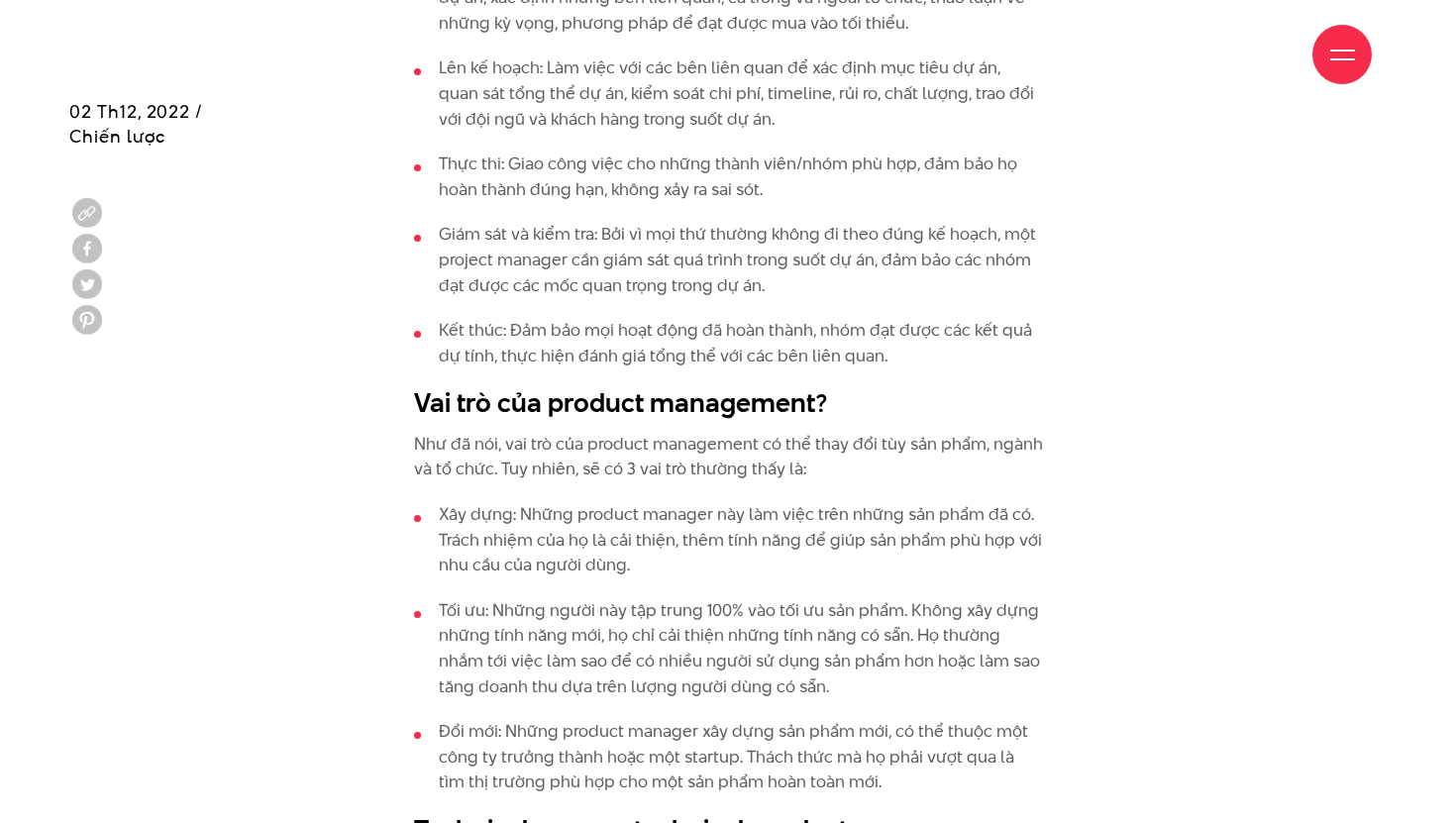 click on "Tối ưu: Những người này tập trung 100% vào tối ưu sản phẩm. Không xây dựng những tính năng mới, họ chỉ cải thiện những tính năng có sẵn. Họ thường nhắm tới việc làm sao để có nhiều người sử dụng sản phẩm hơn hoặc làm sao tăng doanh thu dựa trên lượng người dùng có sẵn." at bounding box center (728, 649) 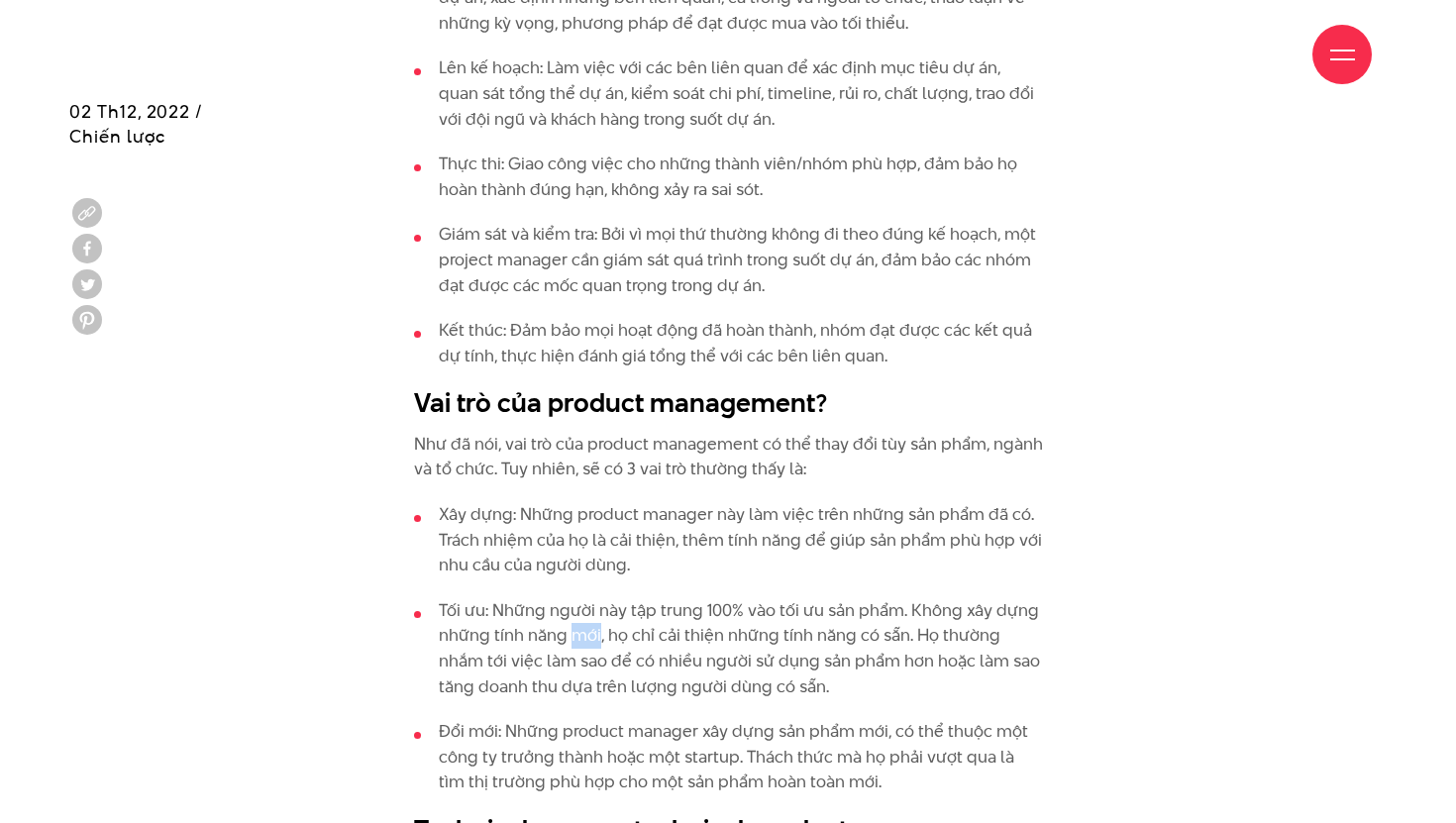 click on "Tối ưu: Những người này tập trung 100% vào tối ưu sản phẩm. Không xây dựng những tính năng mới, họ chỉ cải thiện những tính năng có sẵn. Họ thường nhắm tới việc làm sao để có nhiều người sử dụng sản phẩm hơn hoặc làm sao tăng doanh thu dựa trên lượng người dùng có sẵn." at bounding box center [728, 649] 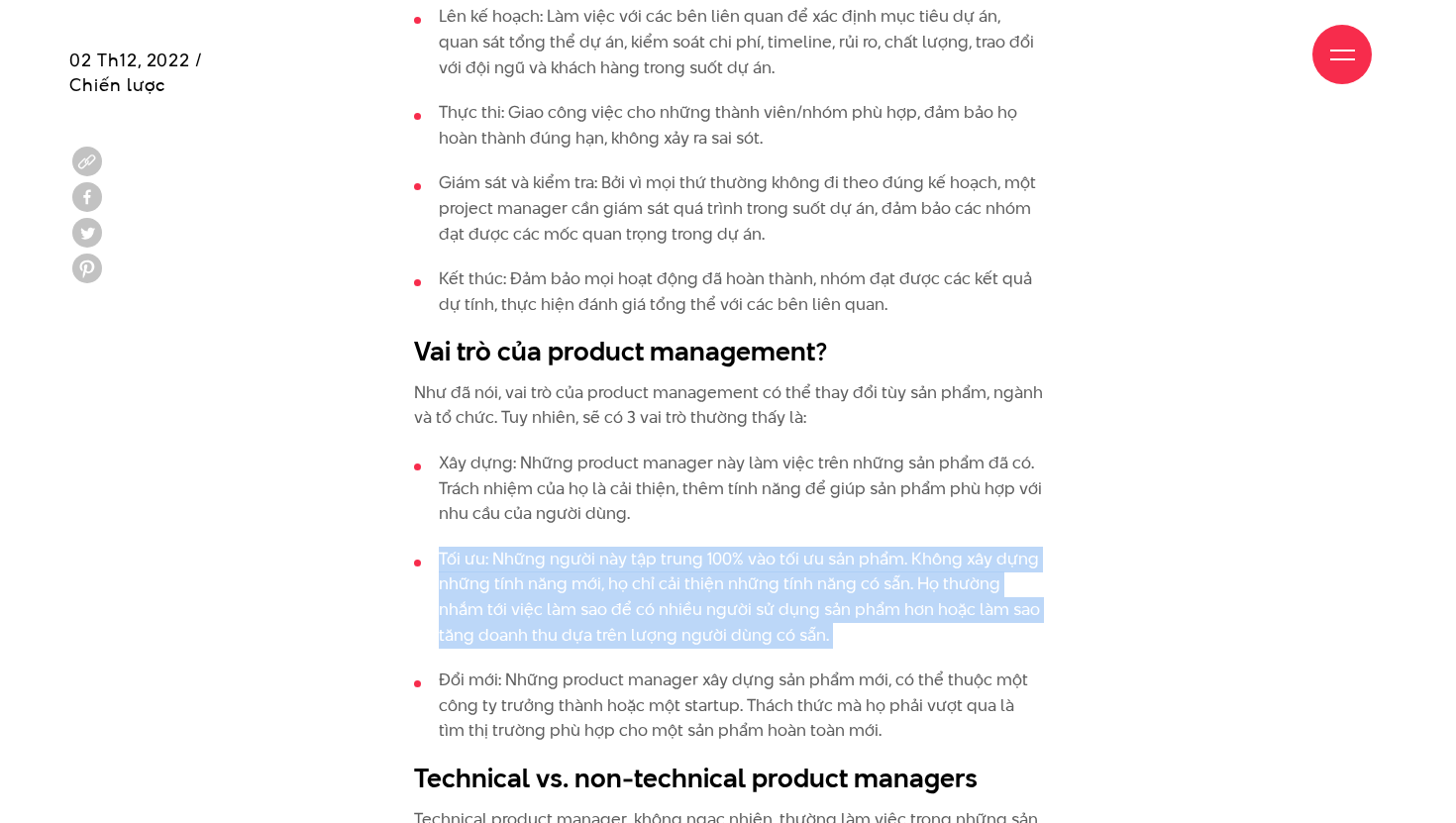 scroll, scrollTop: 2907, scrollLeft: 0, axis: vertical 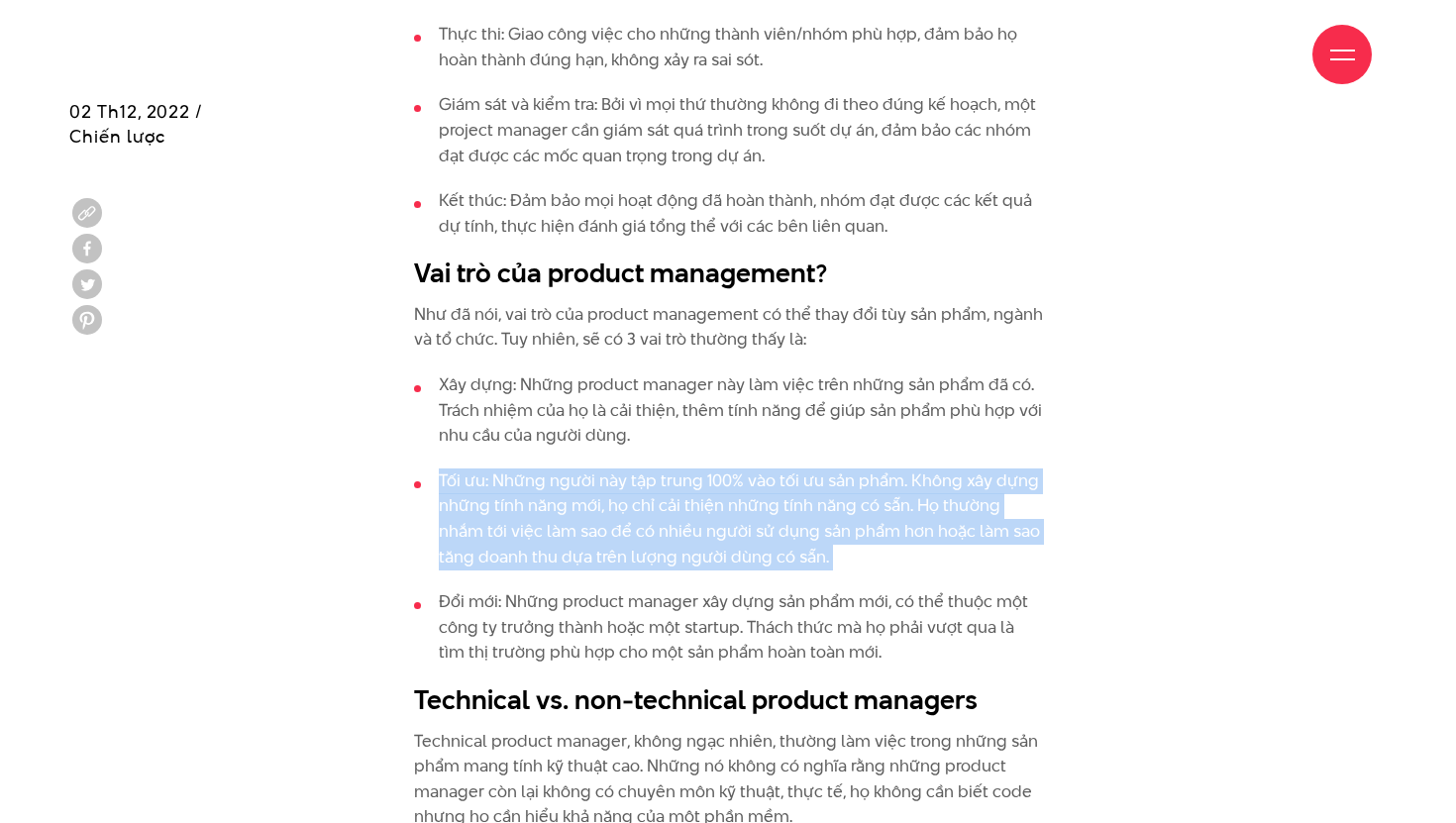 click on "Đổi mới: Những product manager xây dựng sản phẩm mới, có thể thuộc một công ty trưởng thành hoặc một startup. Thách thức mà họ phải vượt qua là tìm thị trường phù hợp cho một sản phẩm hoàn toàn mới." at bounding box center (728, 627) 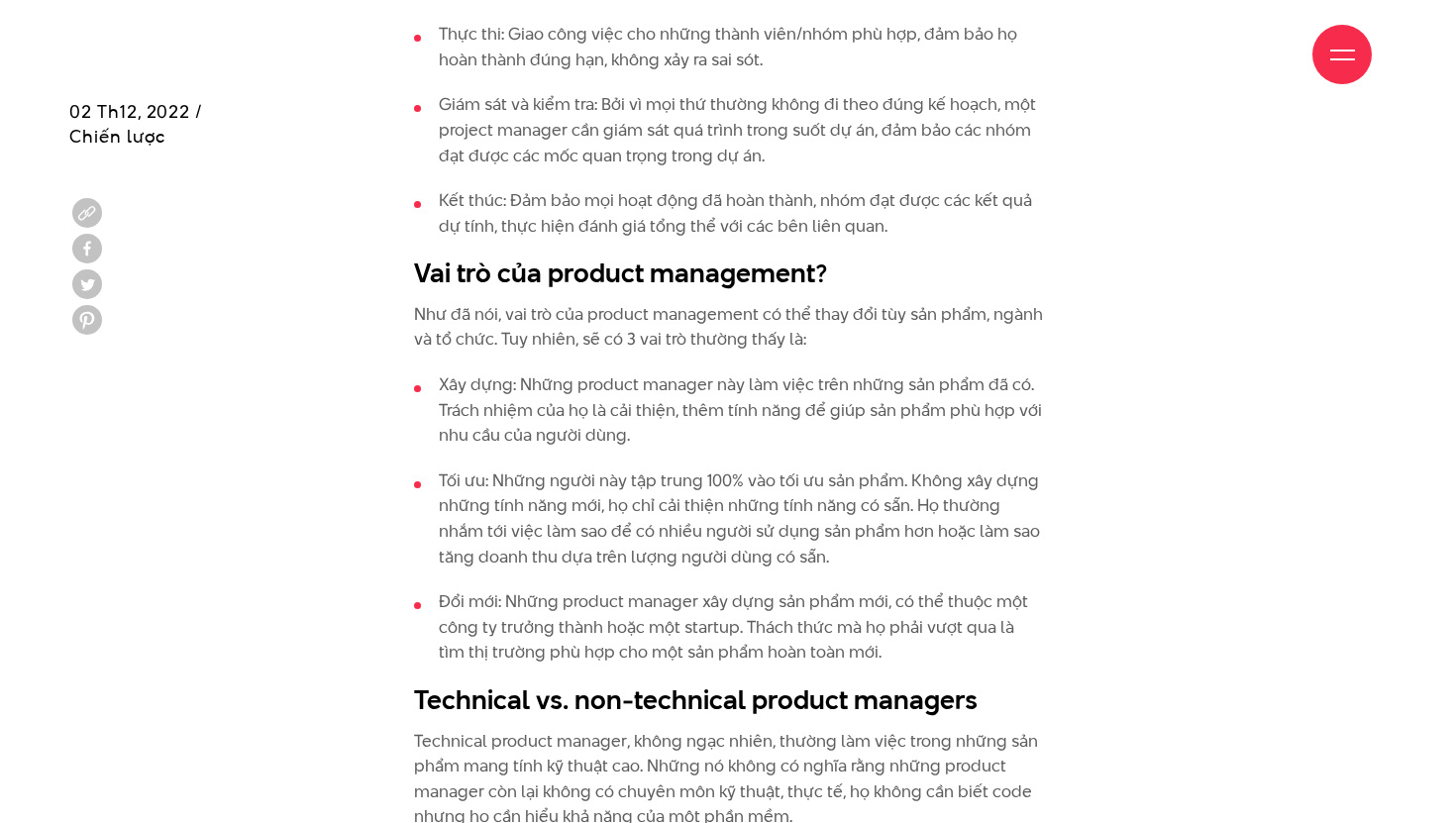 click on "Đổi mới: Những product manager xây dựng sản phẩm mới, có thể thuộc một công ty trưởng thành hoặc một startup. Thách thức mà họ phải vượt qua là tìm thị trường phù hợp cho một sản phẩm hoàn toàn mới." at bounding box center [728, 627] 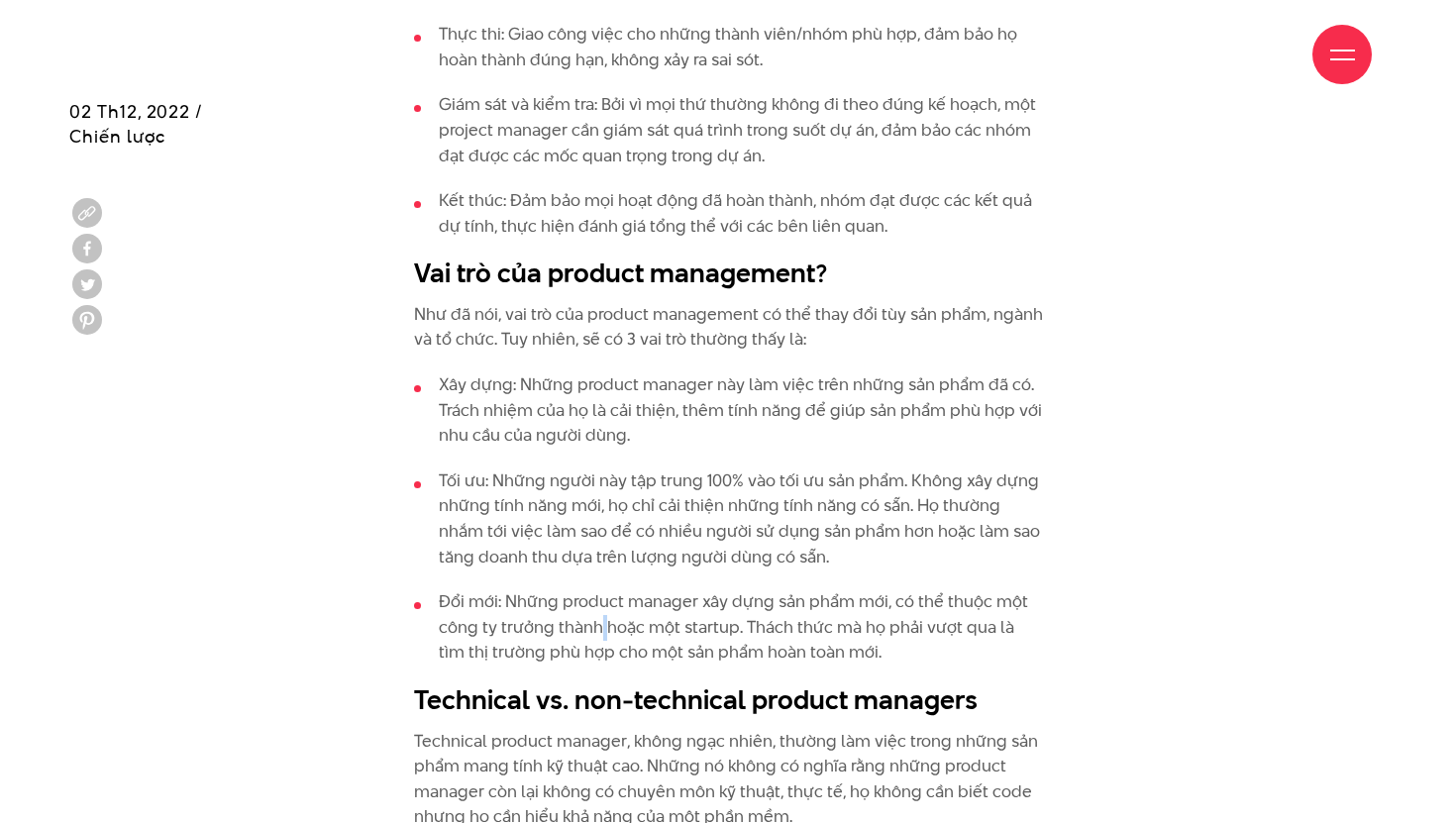 click on "Đổi mới: Những product manager xây dựng sản phẩm mới, có thể thuộc một công ty trưởng thành hoặc một startup. Thách thức mà họ phải vượt qua là tìm thị trường phù hợp cho một sản phẩm hoàn toàn mới." at bounding box center (728, 627) 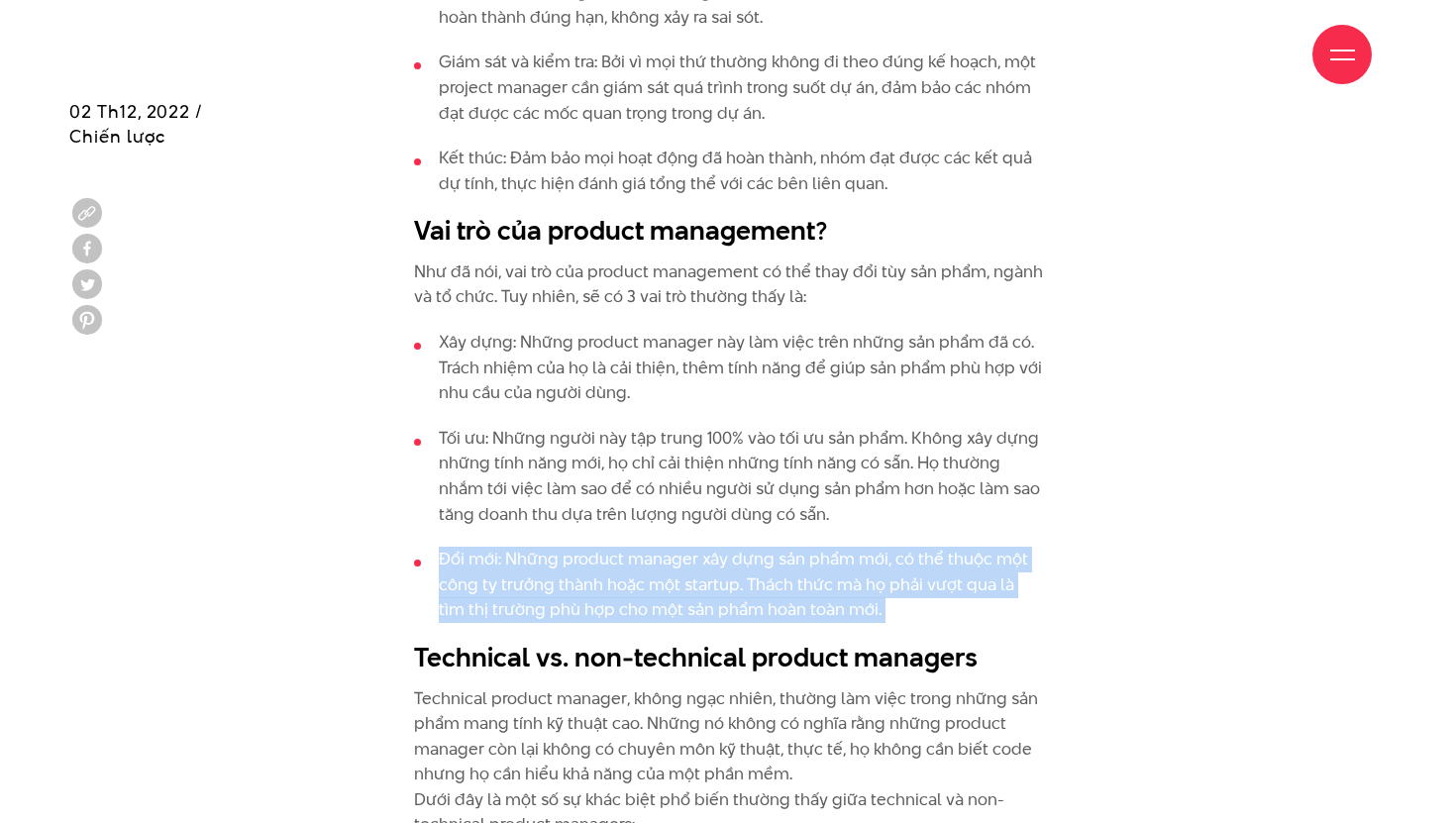 scroll, scrollTop: 3008, scrollLeft: 0, axis: vertical 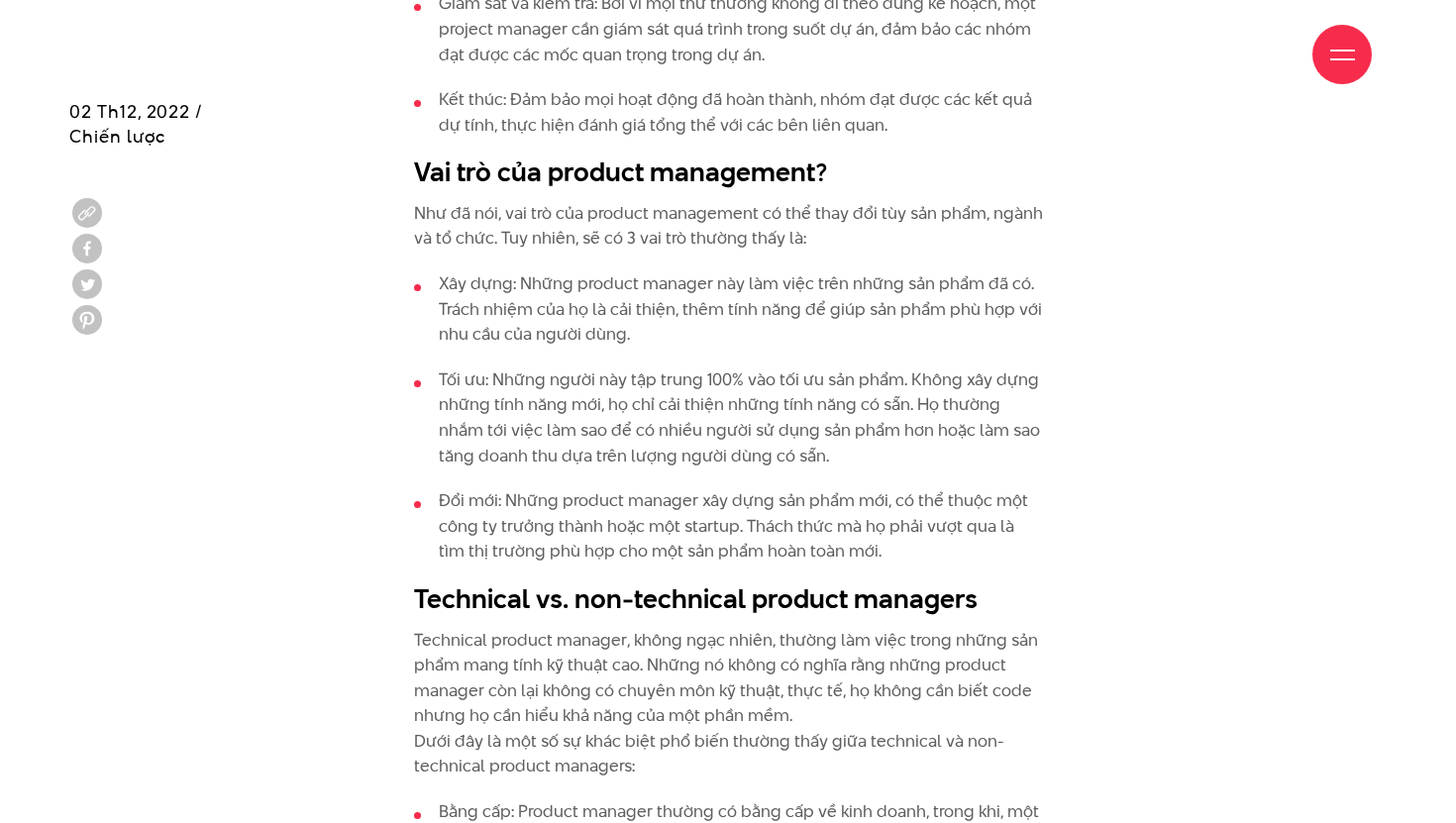 click on "Technical product manager, không ngạc nhiên, thường làm việc trong những sản phẩm mang tính kỹ thuật cao. Những nó không có nghĩa rằng những product manager còn lại không có chuyên môn kỹ thuật, thực tế, họ không cần biết code nhưng họ cần hiểu khả năng của một phần mềm.
Dưới đây là một số sự khác biệt phổ biến thường thấy giữa technical và non-technical product managers:" at bounding box center [728, 704] 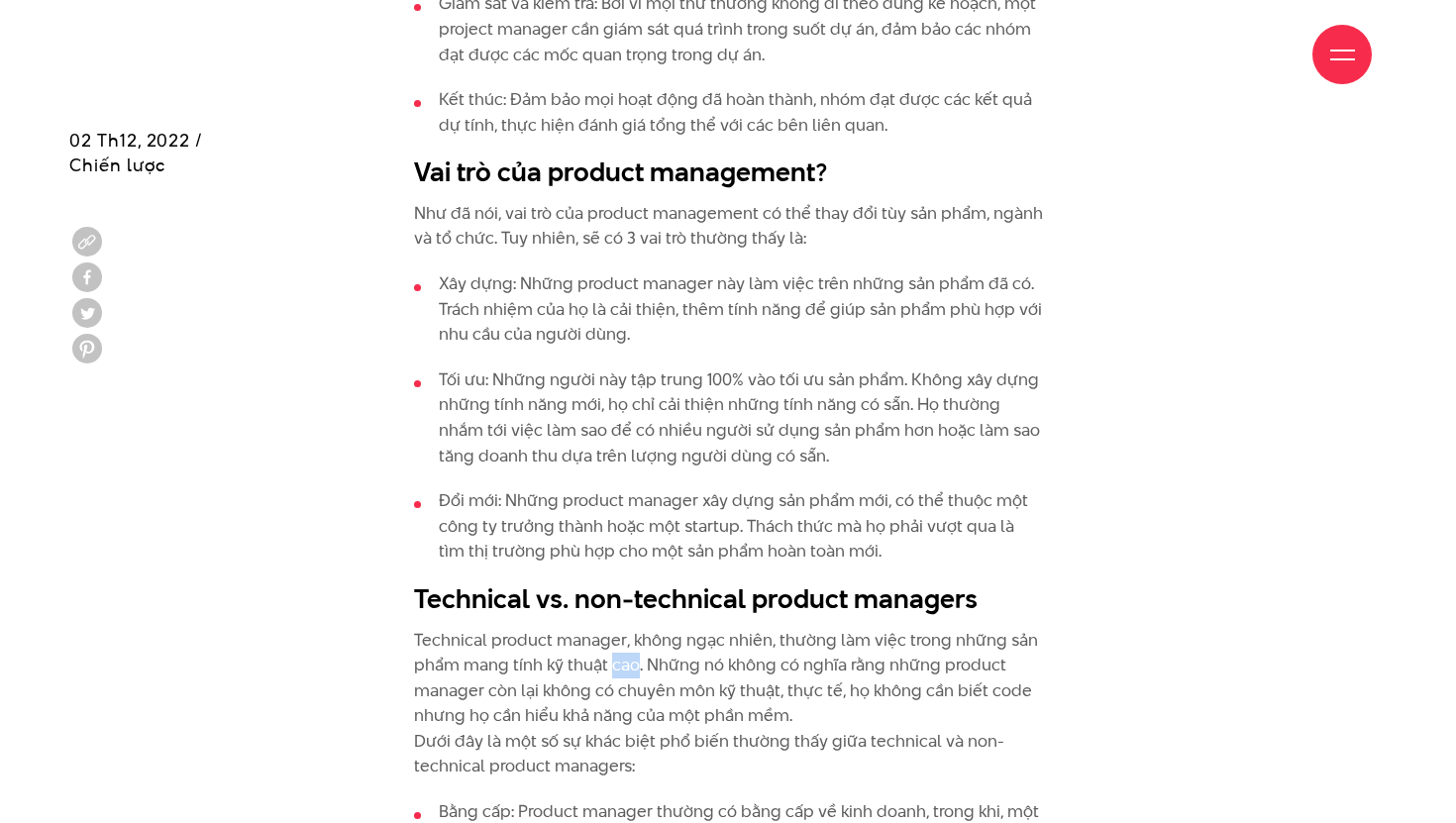 scroll, scrollTop: 3104, scrollLeft: 0, axis: vertical 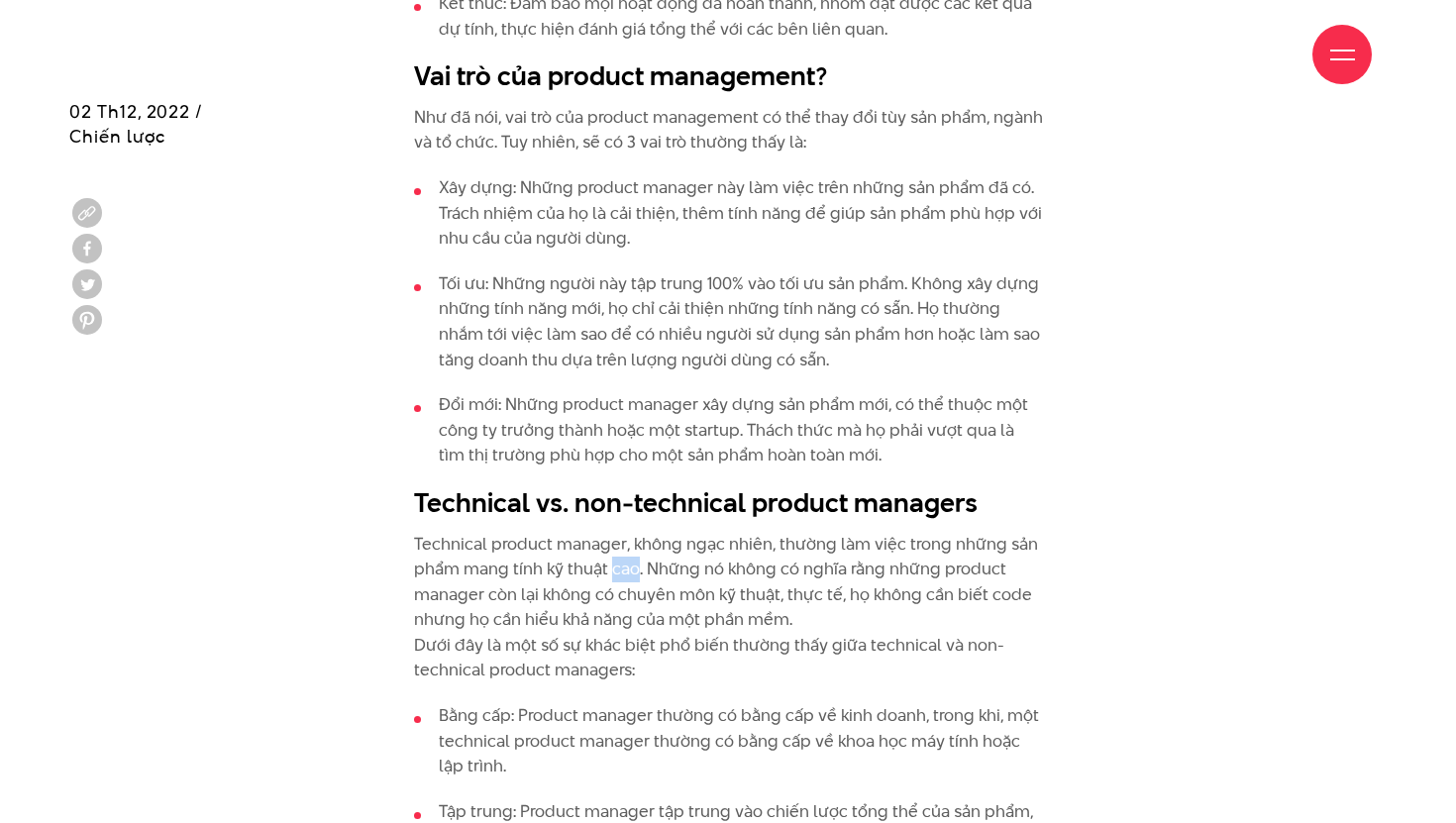 click on "Technical product manager, không ngạc nhiên, thường làm việc trong những sản phẩm mang tính kỹ thuật cao. Những nó không có nghĩa rằng những product manager còn lại không có chuyên môn kỹ thuật, thực tế, họ không cần biết code nhưng họ cần hiểu khả năng của một phần mềm.
Dưới đây là một số sự khác biệt phổ biến thường thấy giữa technical và non-technical product managers:" at bounding box center [728, 608] 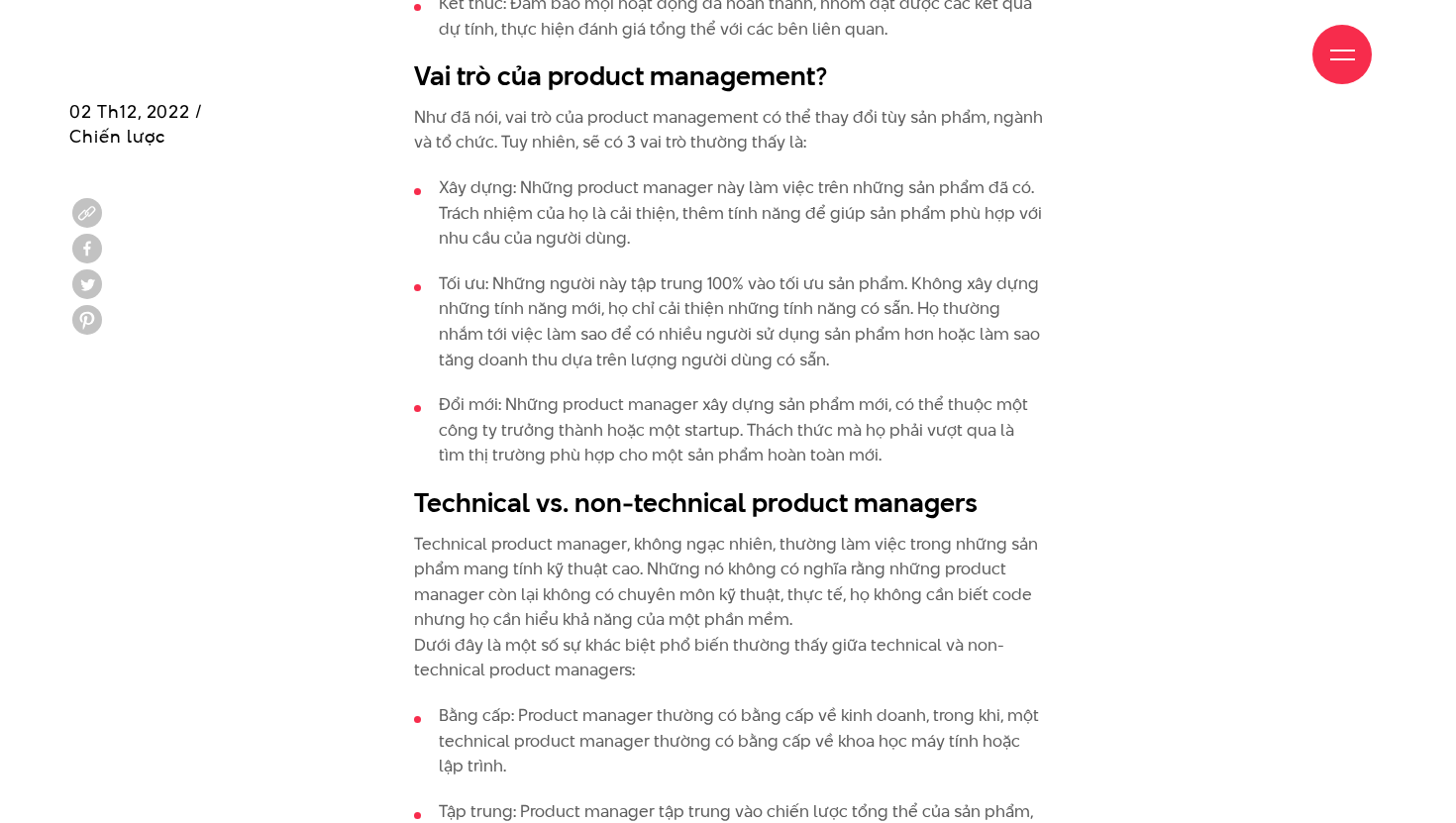 click on "Technical product manager, không ngạc nhiên, thường làm việc trong những sản phẩm mang tính kỹ thuật cao. Những nó không có nghĩa rằng những product manager còn lại không có chuyên môn kỹ thuật, thực tế, họ không cần biết code nhưng họ cần hiểu khả năng của một phần mềm.
Dưới đây là một số sự khác biệt phổ biến thường thấy giữa technical và non-technical product managers:" at bounding box center (728, 608) 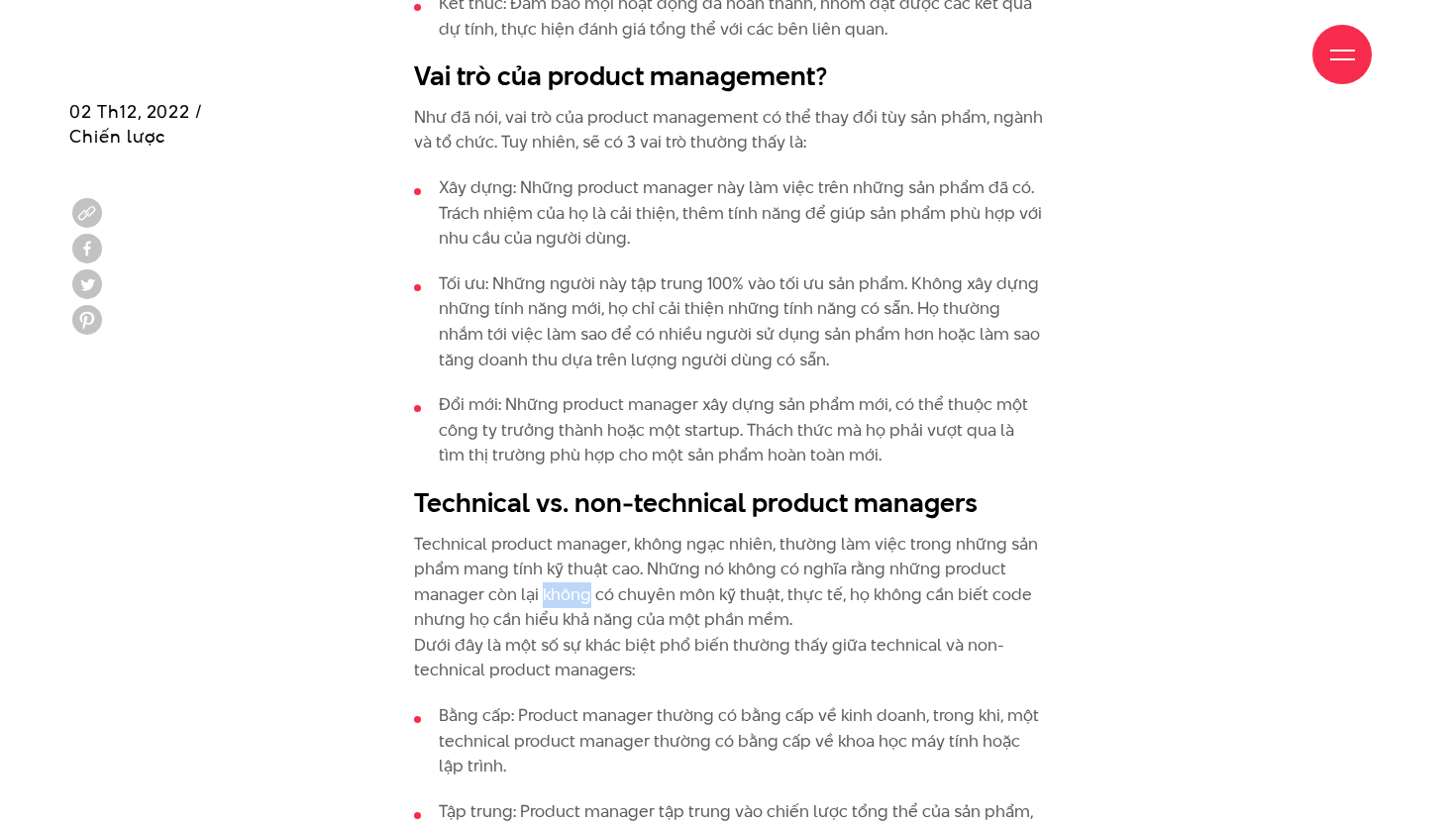 click on "Technical product manager, không ngạc nhiên, thường làm việc trong những sản phẩm mang tính kỹ thuật cao. Những nó không có nghĩa rằng những product manager còn lại không có chuyên môn kỹ thuật, thực tế, họ không cần biết code nhưng họ cần hiểu khả năng của một phần mềm.
Dưới đây là một số sự khác biệt phổ biến thường thấy giữa technical và non-technical product managers:" at bounding box center (728, 608) 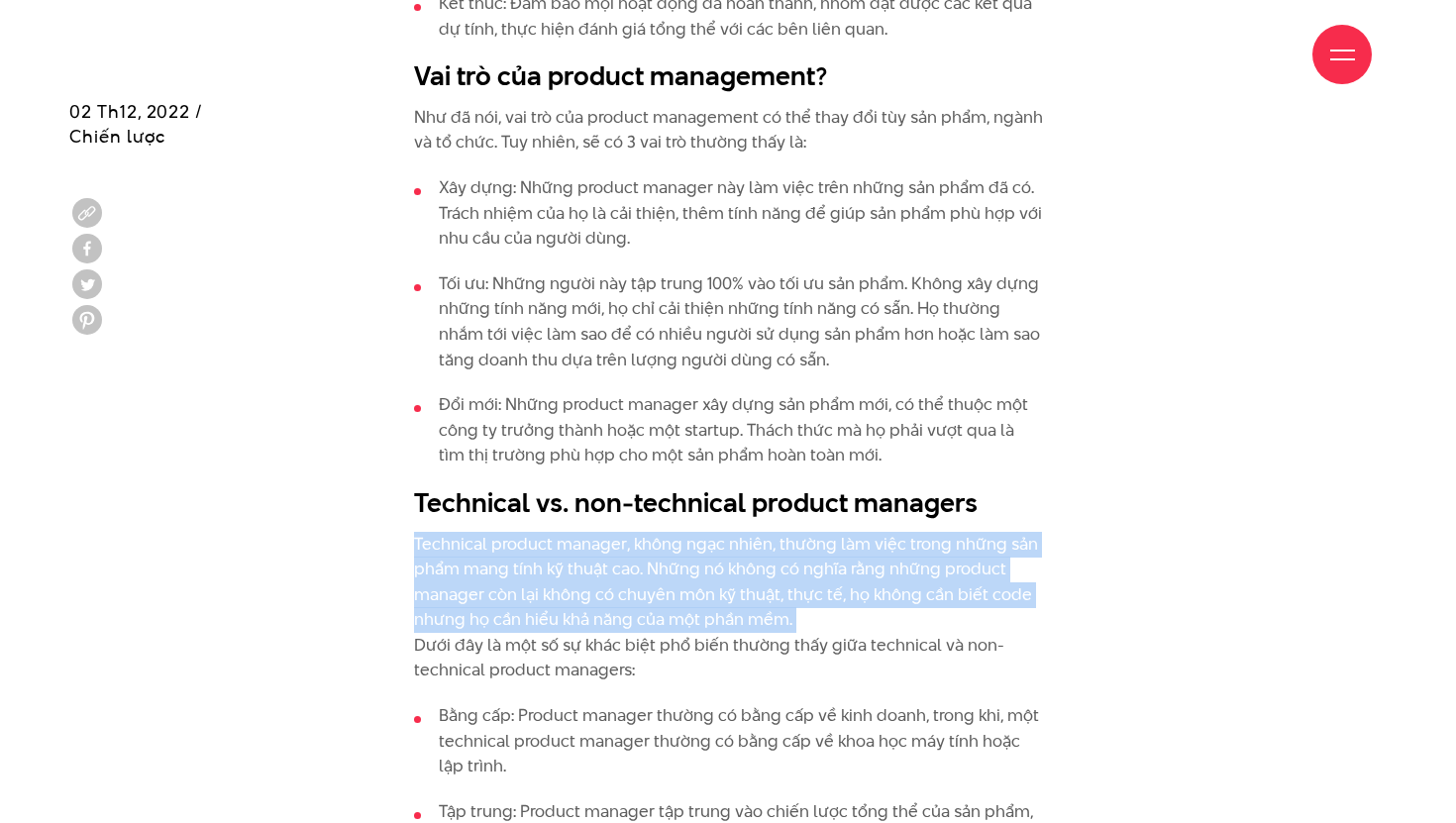 click on "Technical product manager, không ngạc nhiên, thường làm việc trong những sản phẩm mang tính kỹ thuật cao. Những nó không có nghĩa rằng những product manager còn lại không có chuyên môn kỹ thuật, thực tế, họ không cần biết code nhưng họ cần hiểu khả năng của một phần mềm.
Dưới đây là một số sự khác biệt phổ biến thường thấy giữa technical và non-technical product managers:" at bounding box center (728, 608) 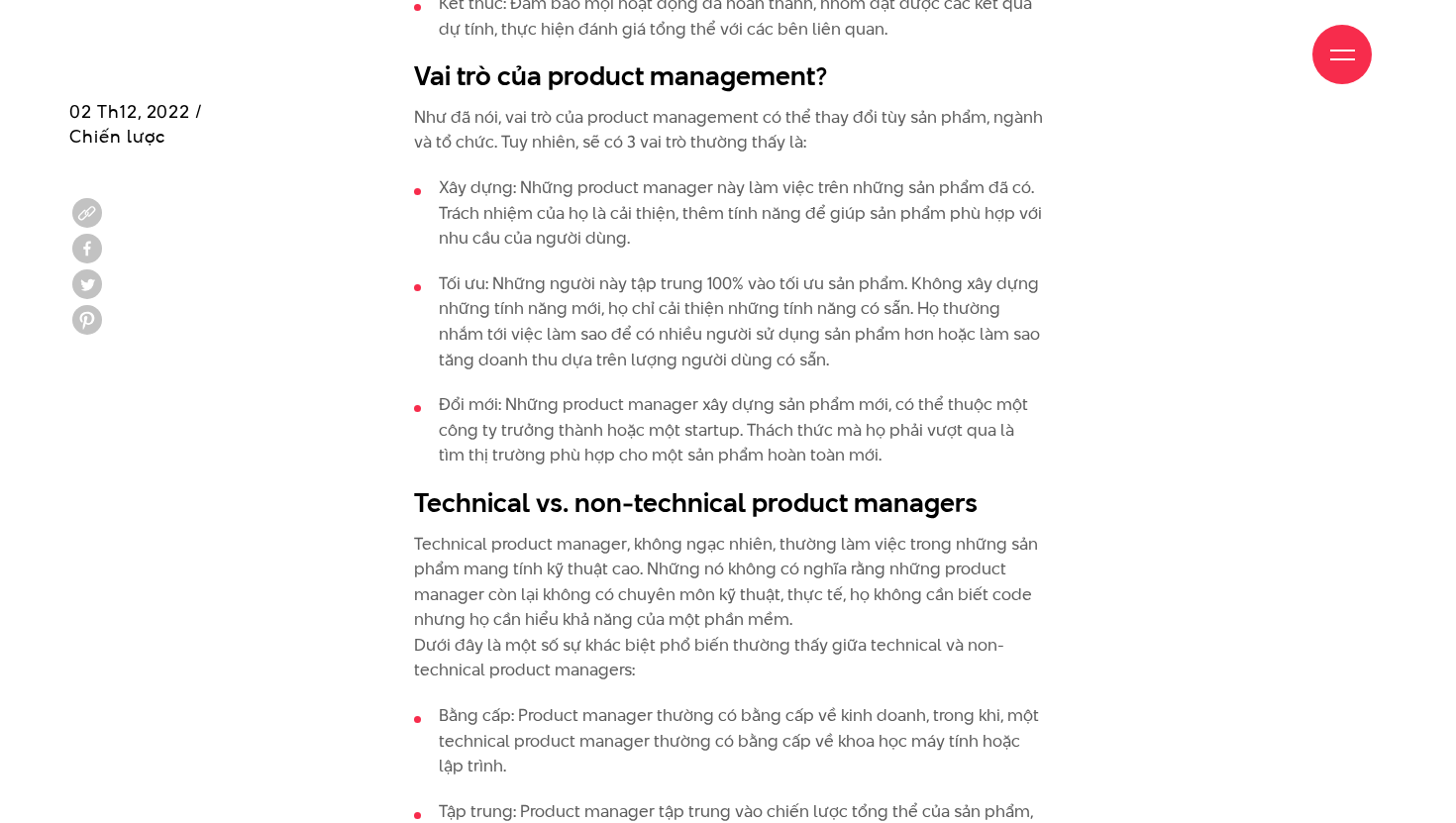click on "Technical product manager, không ngạc nhiên, thường làm việc trong những sản phẩm mang tính kỹ thuật cao. Những nó không có nghĩa rằng những product manager còn lại không có chuyên môn kỹ thuật, thực tế, họ không cần biết code nhưng họ cần hiểu khả năng của một phần mềm.
Dưới đây là một số sự khác biệt phổ biến thường thấy giữa technical và non-technical product managers:" at bounding box center (728, 608) 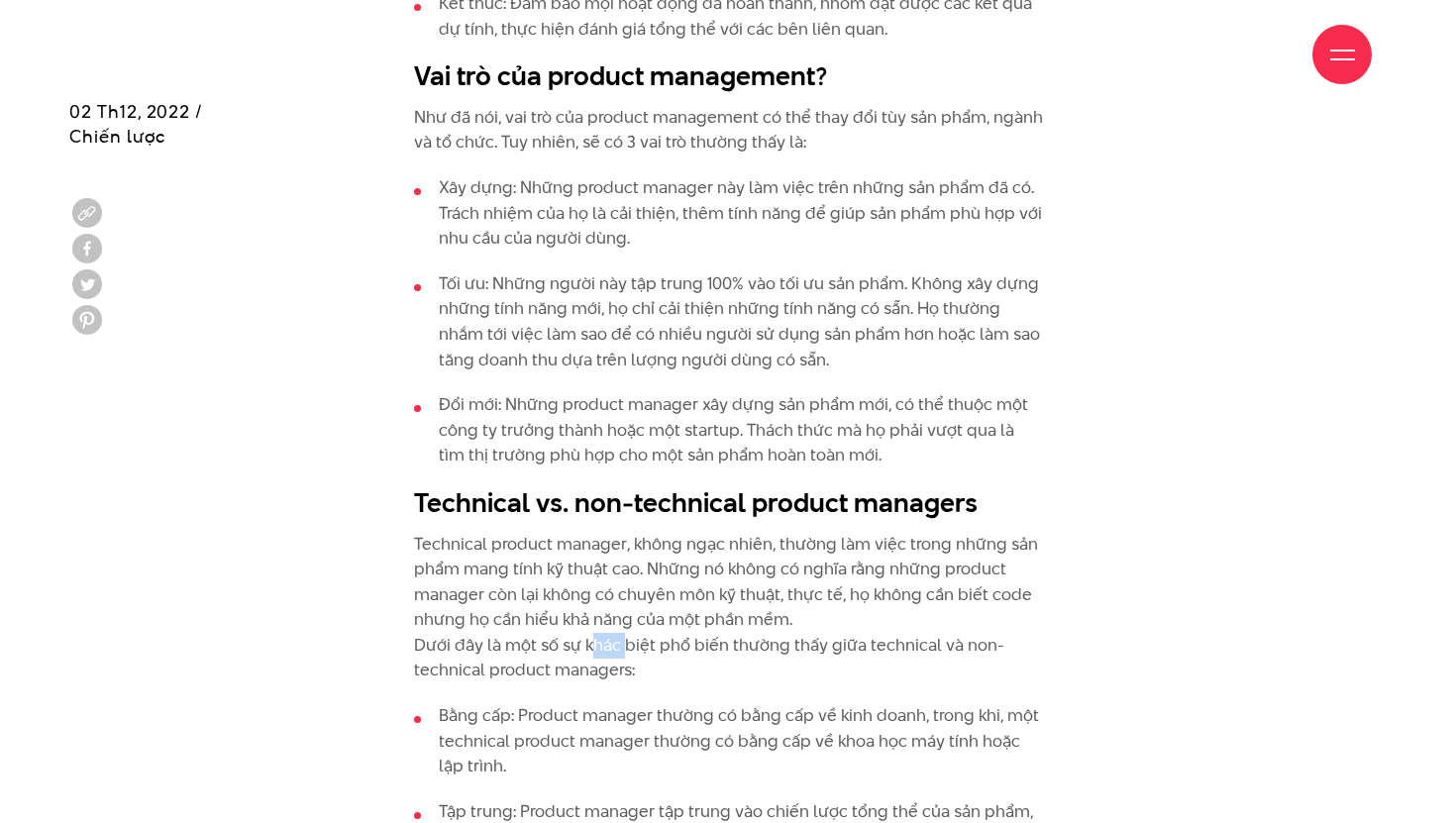 click on "Technical product manager, không ngạc nhiên, thường làm việc trong những sản phẩm mang tính kỹ thuật cao. Những nó không có nghĩa rằng những product manager còn lại không có chuyên môn kỹ thuật, thực tế, họ không cần biết code nhưng họ cần hiểu khả năng của một phần mềm.
Dưới đây là một số sự khác biệt phổ biến thường thấy giữa technical và non-technical product managers:" at bounding box center [728, 608] 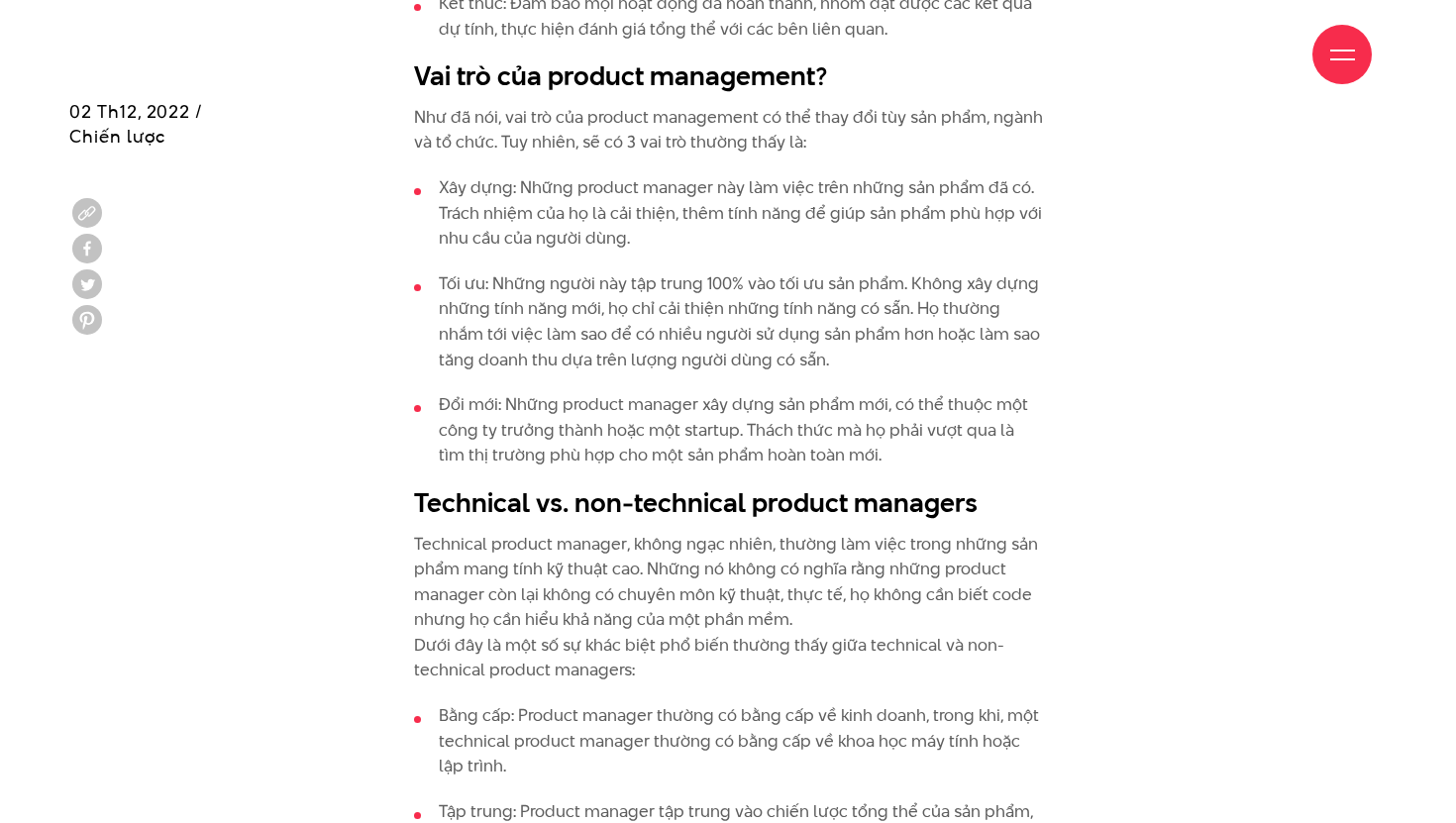 click on "Technical product manager, không ngạc nhiên, thường làm việc trong những sản phẩm mang tính kỹ thuật cao. Những nó không có nghĩa rằng những product manager còn lại không có chuyên môn kỹ thuật, thực tế, họ không cần biết code nhưng họ cần hiểu khả năng của một phần mềm.
Dưới đây là một số sự khác biệt phổ biến thường thấy giữa technical và non-technical product managers:" at bounding box center [728, 608] 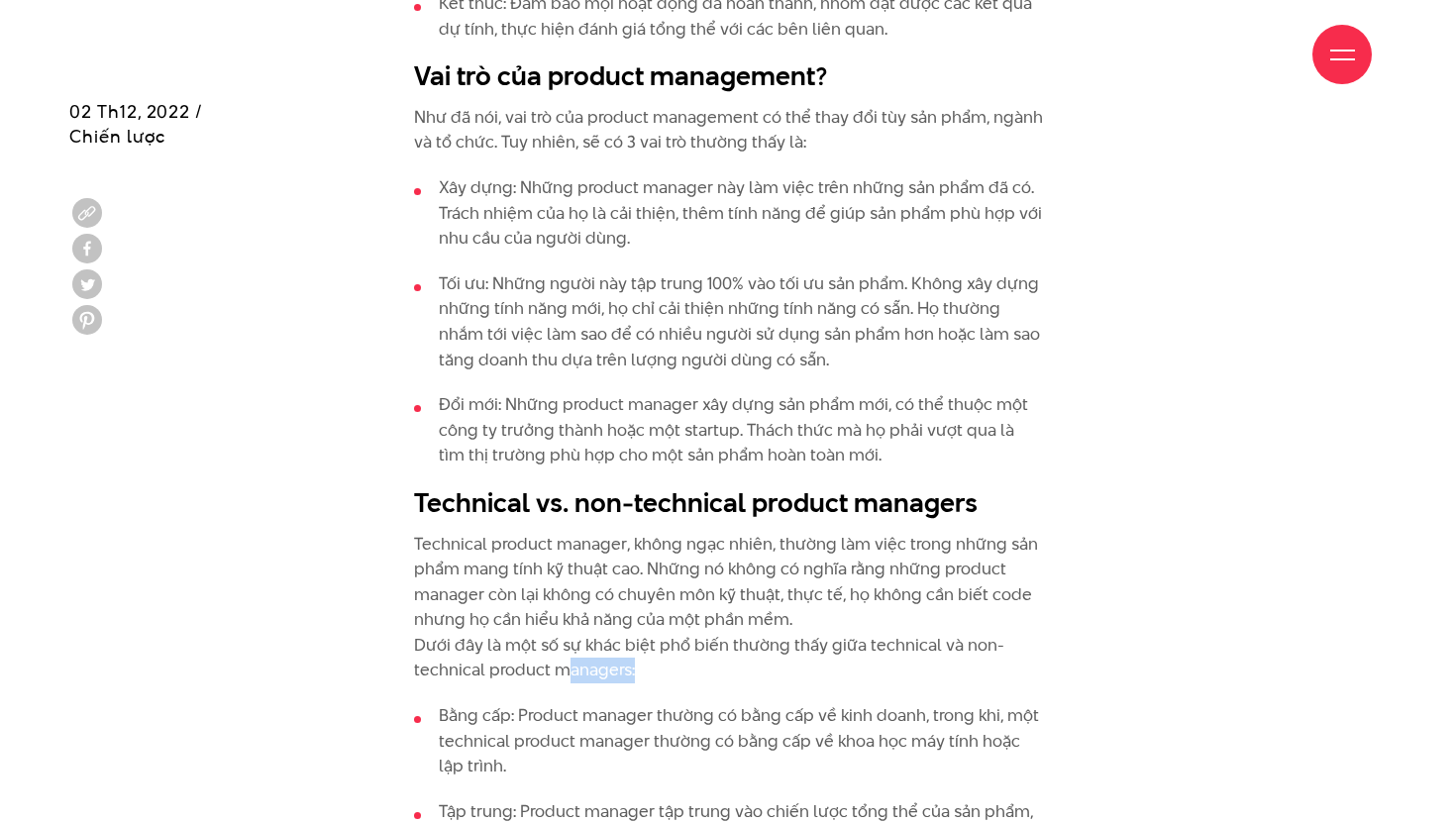click on "Technical product manager, không ngạc nhiên, thường làm việc trong những sản phẩm mang tính kỹ thuật cao. Những nó không có nghĩa rằng những product manager còn lại không có chuyên môn kỹ thuật, thực tế, họ không cần biết code nhưng họ cần hiểu khả năng của một phần mềm.
Dưới đây là một số sự khác biệt phổ biến thường thấy giữa technical và non-technical product managers:" at bounding box center (728, 608) 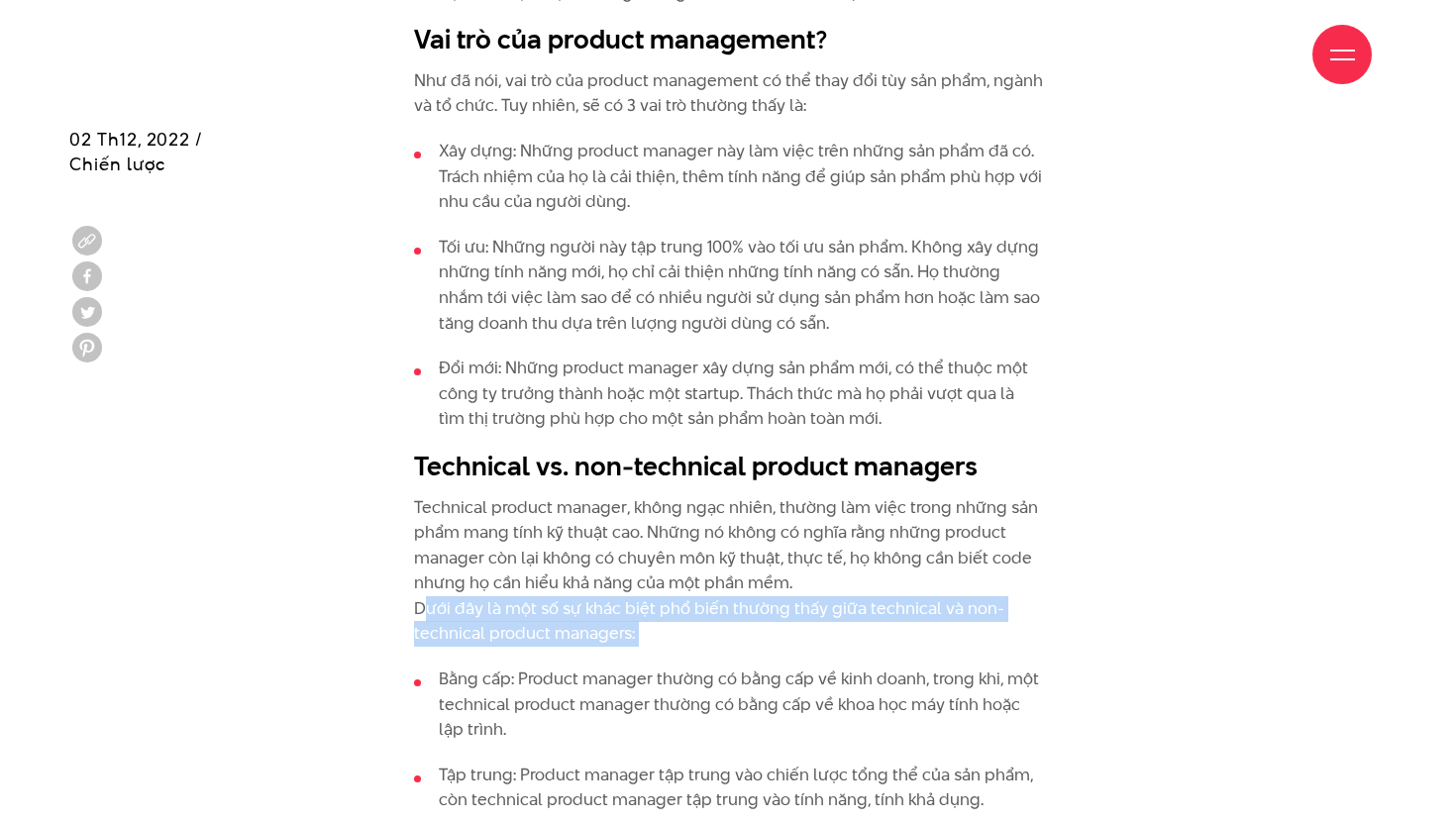 scroll, scrollTop: 3182, scrollLeft: 0, axis: vertical 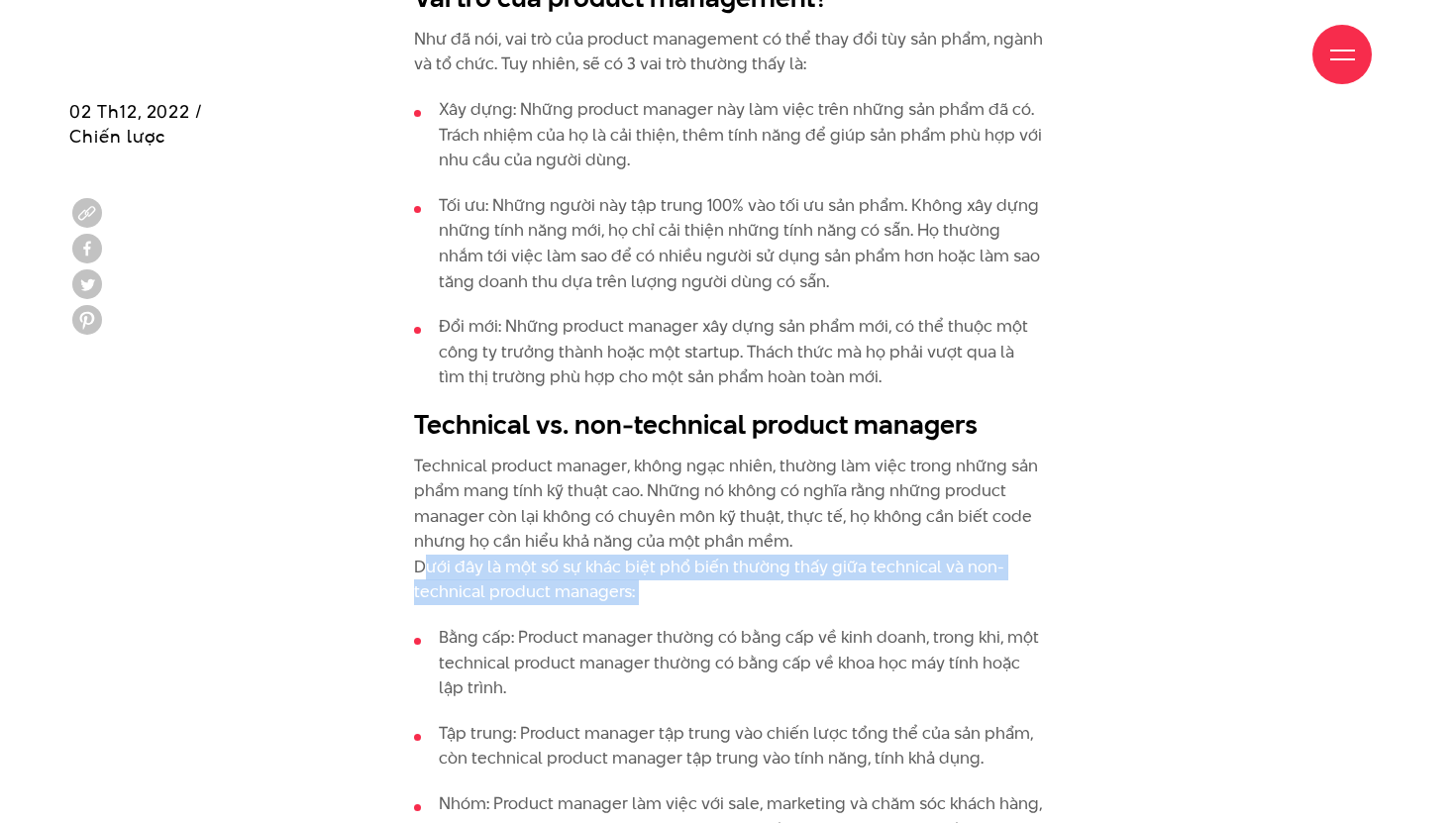 click on "Technical product manager, không ngạc nhiên, thường làm việc trong những sản phẩm mang tính kỹ thuật cao. Những nó không có nghĩa rằng những product manager còn lại không có chuyên môn kỹ thuật, thực tế, họ không cần biết code nhưng họ cần hiểu khả năng của một phần mềm.
Dưới đây là một số sự khác biệt phổ biến thường thấy giữa technical và non-technical product managers:" at bounding box center [728, 530] 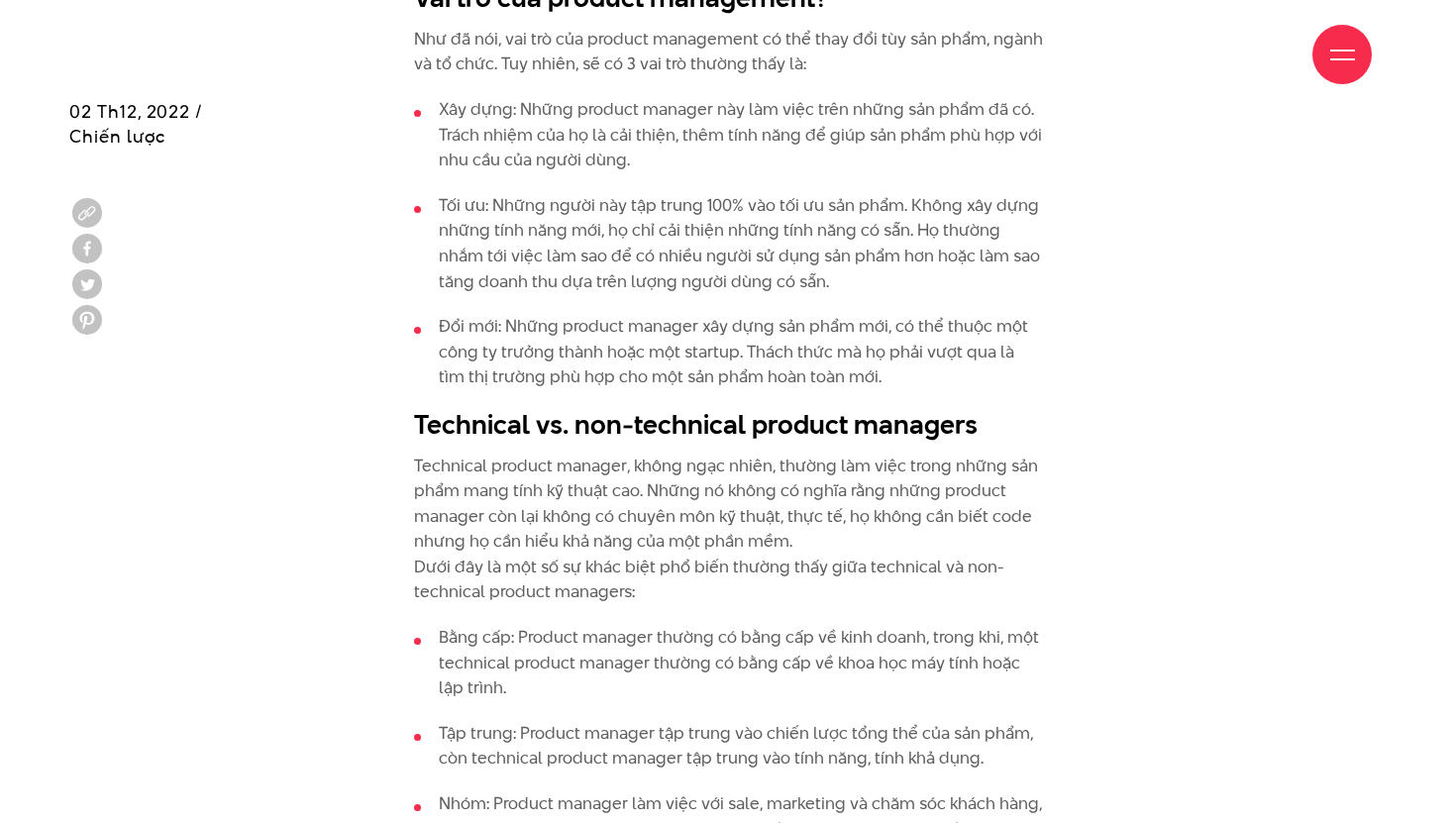 click on "Technical product manager, không ngạc nhiên, thường làm việc trong những sản phẩm mang tính kỹ thuật cao. Những nó không có nghĩa rằng những product manager còn lại không có chuyên môn kỹ thuật, thực tế, họ không cần biết code nhưng họ cần hiểu khả năng của một phần mềm.
Dưới đây là một số sự khác biệt phổ biến thường thấy giữa technical và non-technical product managers:" at bounding box center [728, 530] 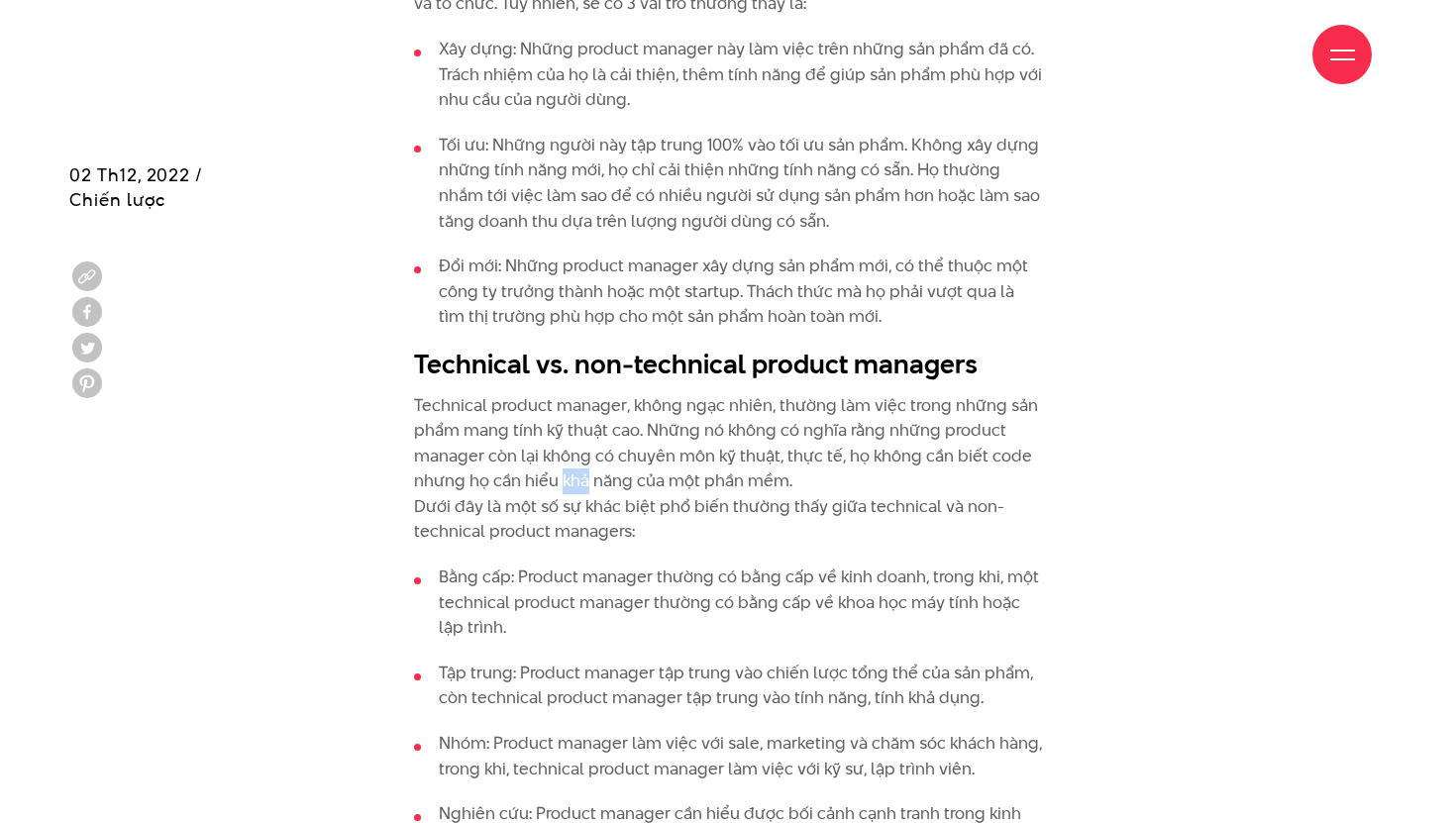 scroll, scrollTop: 3321, scrollLeft: 0, axis: vertical 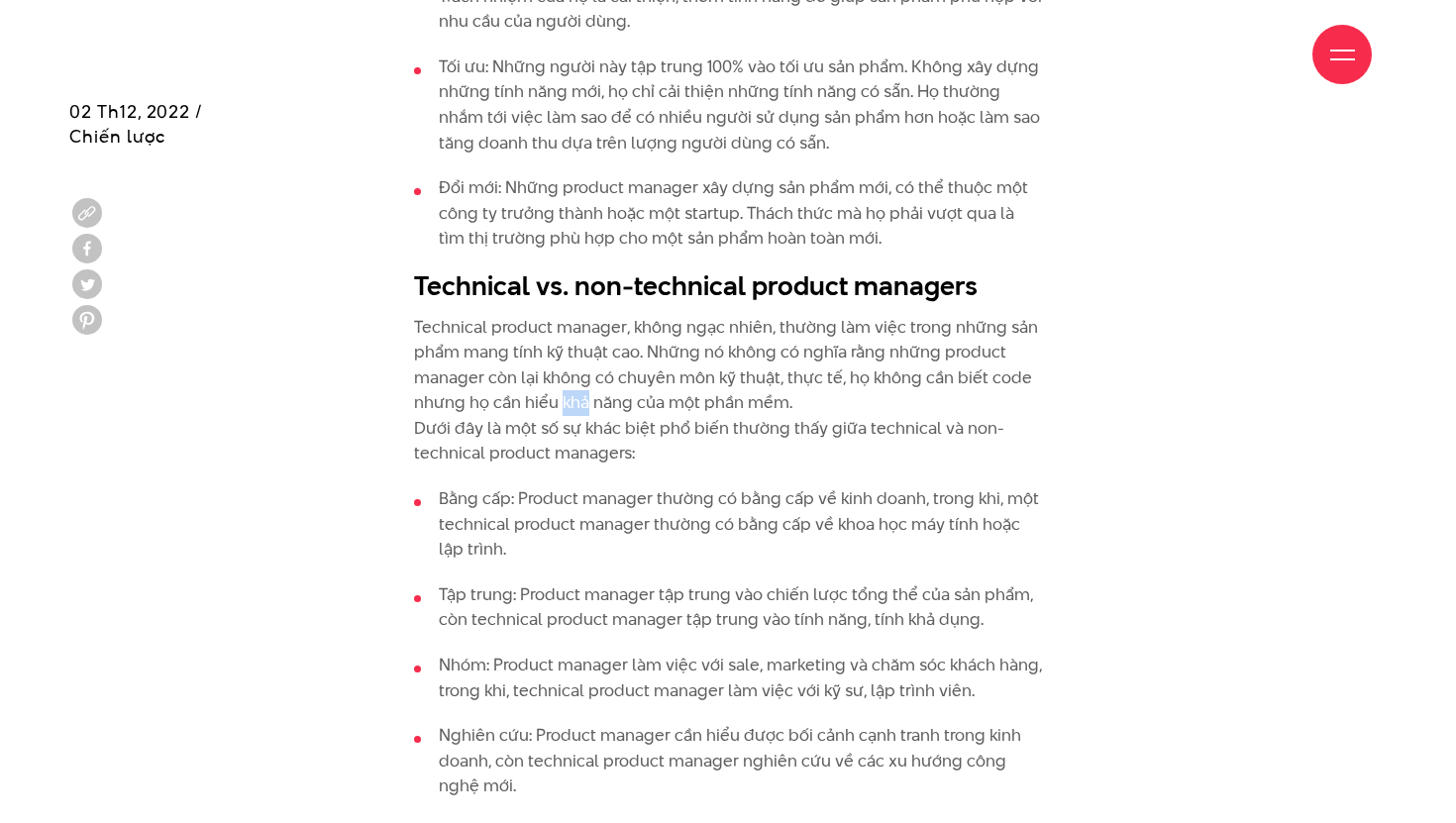 click on "Bằng cấp: Product manager thường có bằng cấp về kinh doanh, trong khi, một technical product manager thường có bằng cấp về khoa học máy tính hoặc lập trình." at bounding box center (728, 524) 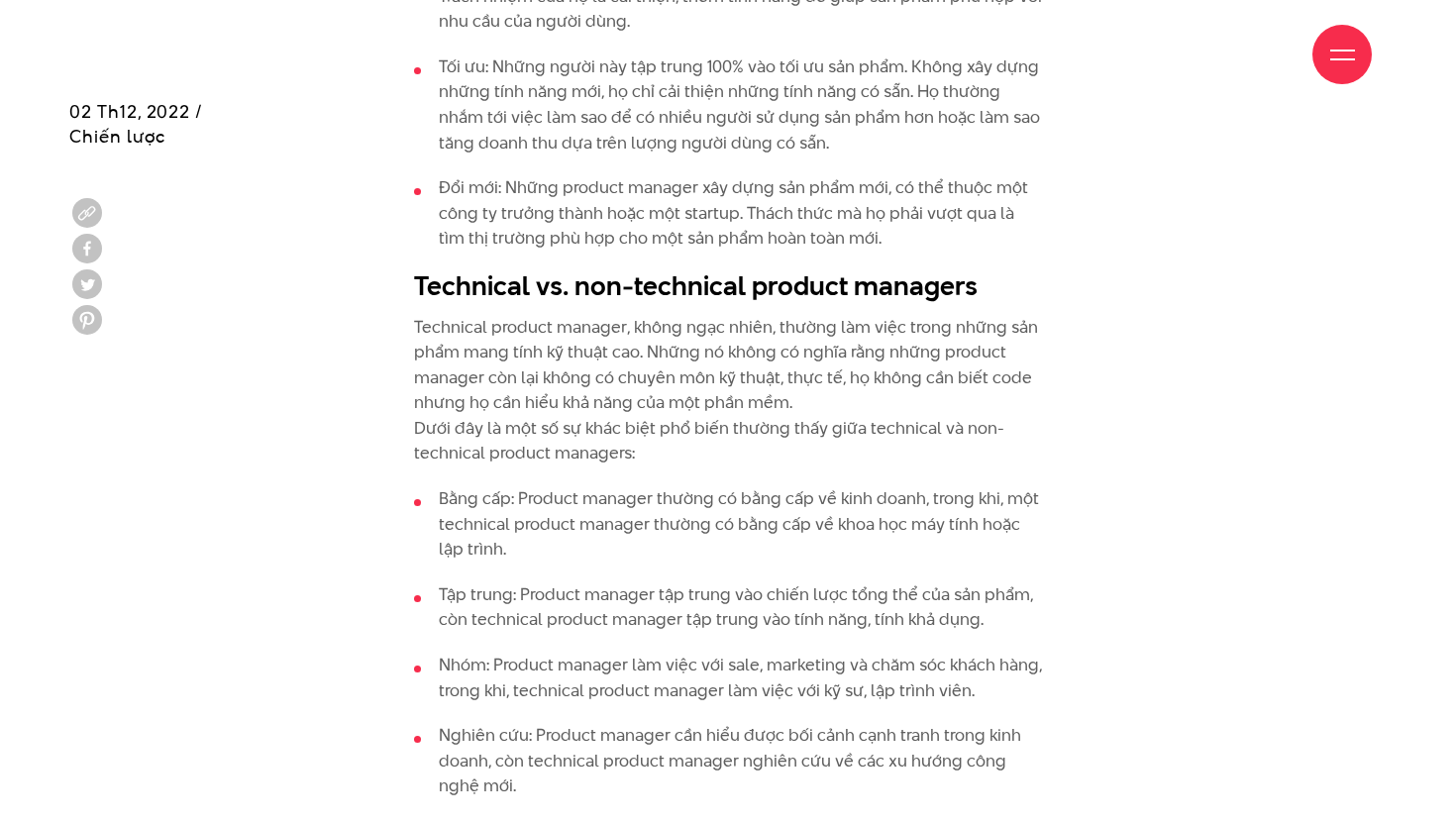 click on "Bằng cấp: Product manager thường có bằng cấp về kinh doanh, trong khi, một technical product manager thường có bằng cấp về khoa học máy tính hoặc lập trình." at bounding box center [728, 524] 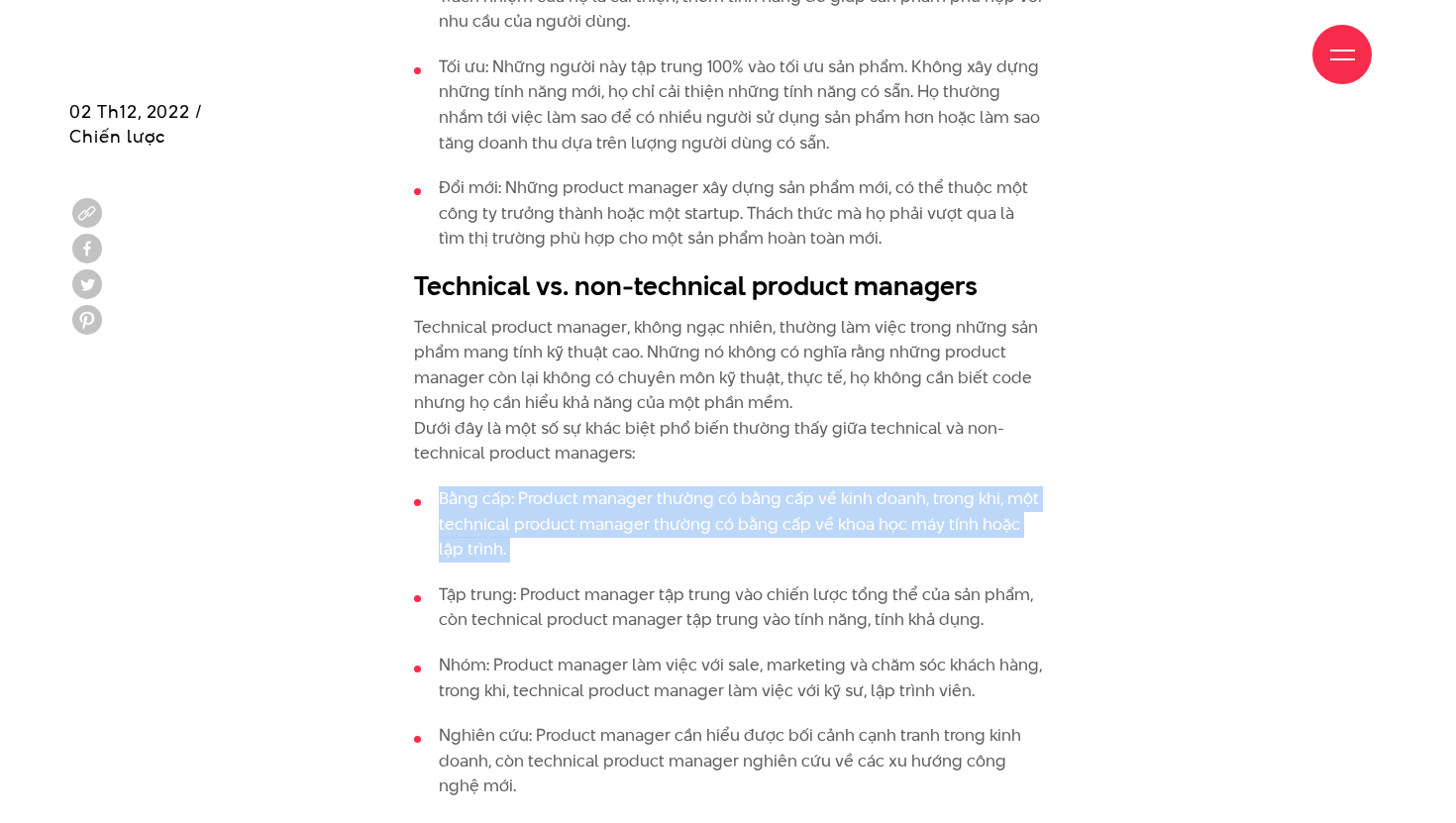 click on "Bằng cấp: Product manager thường có bằng cấp về kinh doanh, trong khi, một technical product manager thường có bằng cấp về khoa học máy tính hoặc lập trình.
Tập trung: Product manager tập trung vào chiến lược tổng thể của sản phẩm, còn technical product manager tập trung vào tính năng, tính khả dụng.
Nhóm: Product manager làm việc với sale, marketing và chăm sóc khách hàng, trong khi, technical product manager làm việc với kỹ sư, lập trình viên.
Nghiên cứu: Product manager cần hiểu được bối cảnh cạnh tranh trong kinh doanh, còn technical product manager nghiên cứu về các xu hướng công nghệ mới." at bounding box center (728, 643) 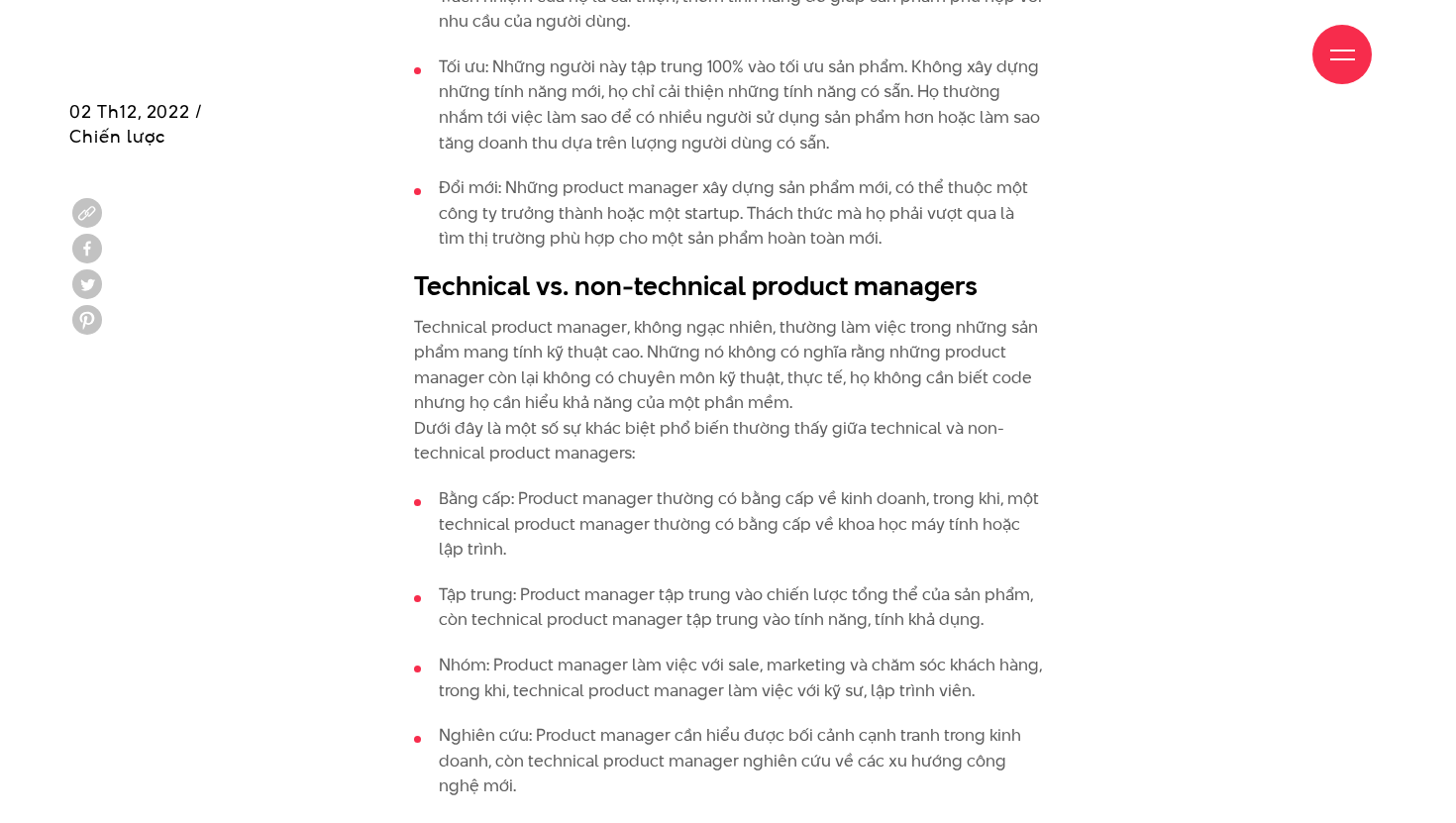 click on "Bằng cấp: Product manager thường có bằng cấp về kinh doanh, trong khi, một technical product manager thường có bằng cấp về khoa học máy tính hoặc lập trình.
Tập trung: Product manager tập trung vào chiến lược tổng thể của sản phẩm, còn technical product manager tập trung vào tính năng, tính khả dụng.
Nhóm: Product manager làm việc với sale, marketing và chăm sóc khách hàng, trong khi, technical product manager làm việc với kỹ sư, lập trình viên.
Nghiên cứu: Product manager cần hiểu được bối cảnh cạnh tranh trong kinh doanh, còn technical product manager nghiên cứu về các xu hướng công nghệ mới." at bounding box center [728, 643] 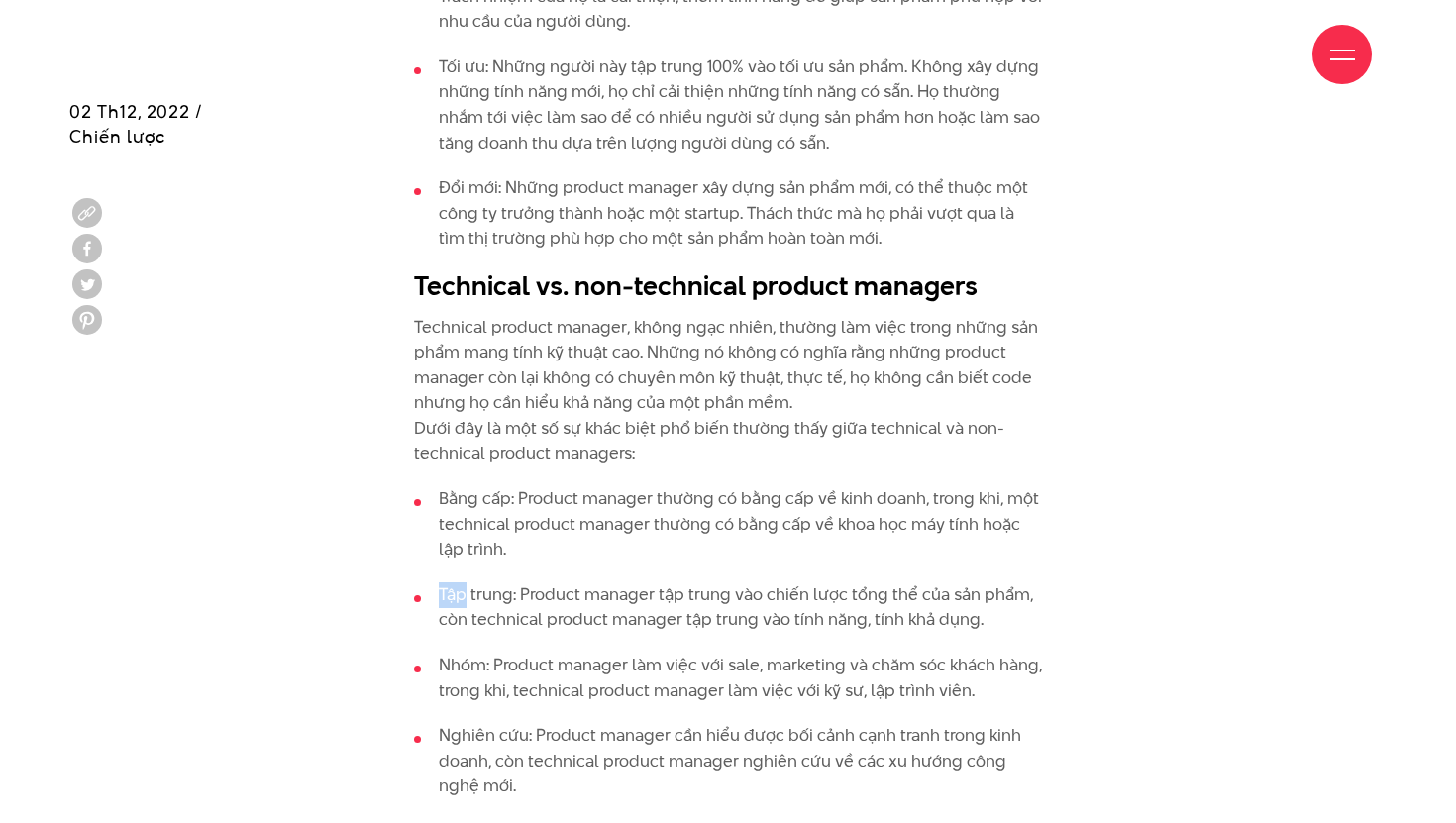 click on "Tập trung: Product manager tập trung vào chiến lược tổng thể của sản phẩm, còn technical product manager tập trung vào tính năng, tính khả dụng." at bounding box center (728, 607) 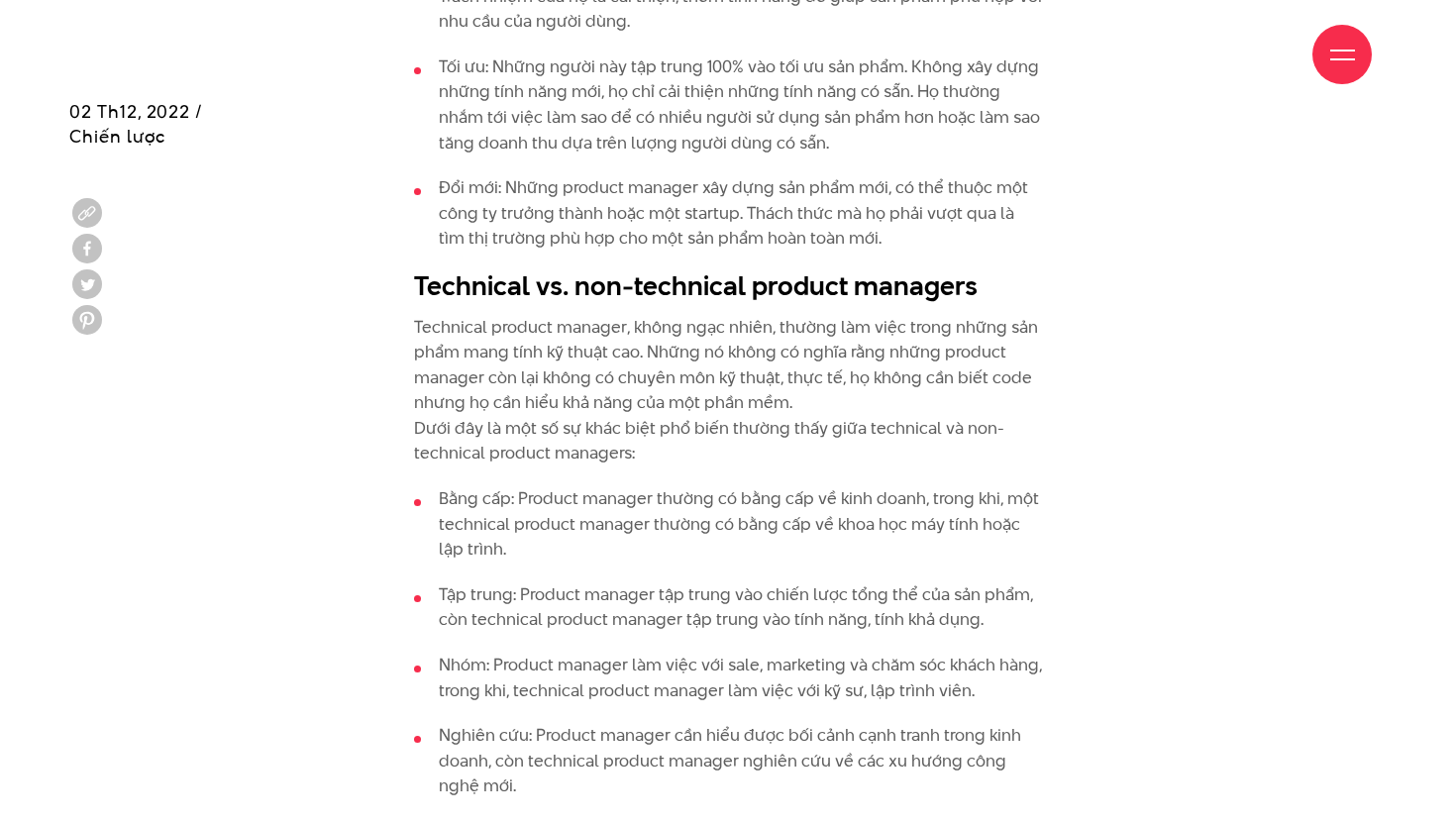 click on "Tập trung: Product manager tập trung vào chiến lược tổng thể của sản phẩm, còn technical product manager tập trung vào tính năng, tính khả dụng." at bounding box center [728, 607] 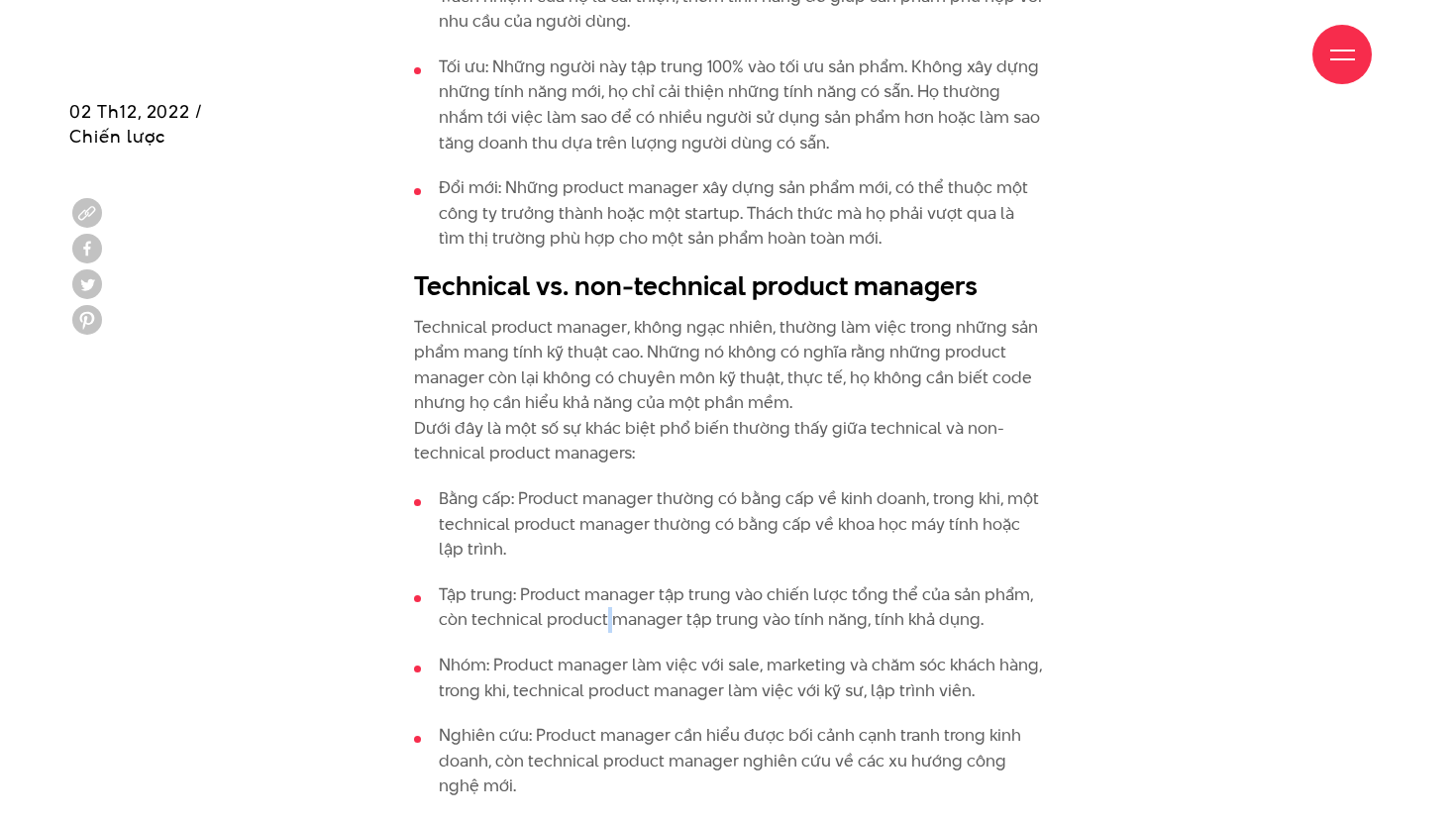 click on "Tập trung: Product manager tập trung vào chiến lược tổng thể của sản phẩm, còn technical product manager tập trung vào tính năng, tính khả dụng." at bounding box center (728, 607) 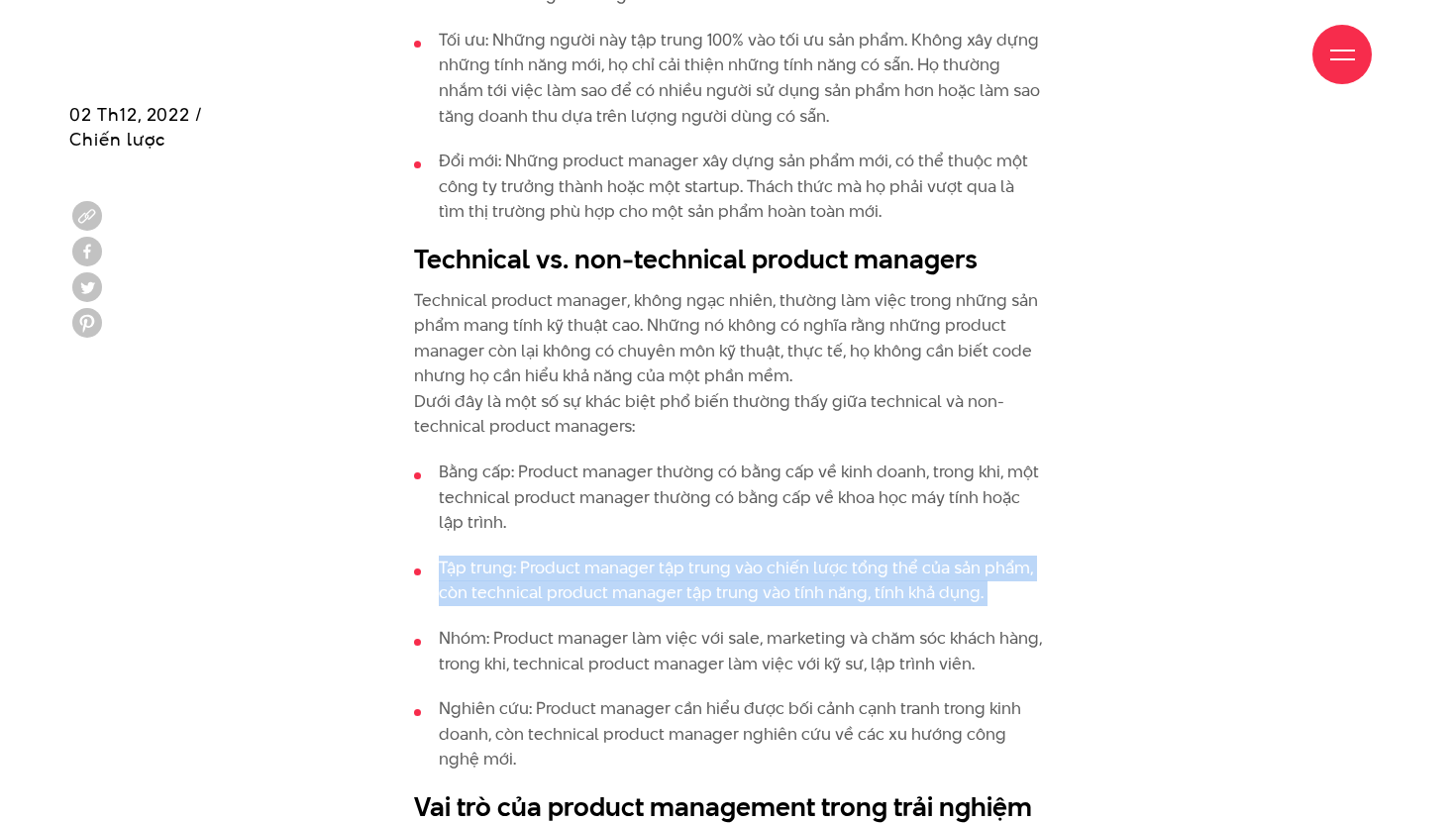 scroll, scrollTop: 3351, scrollLeft: 0, axis: vertical 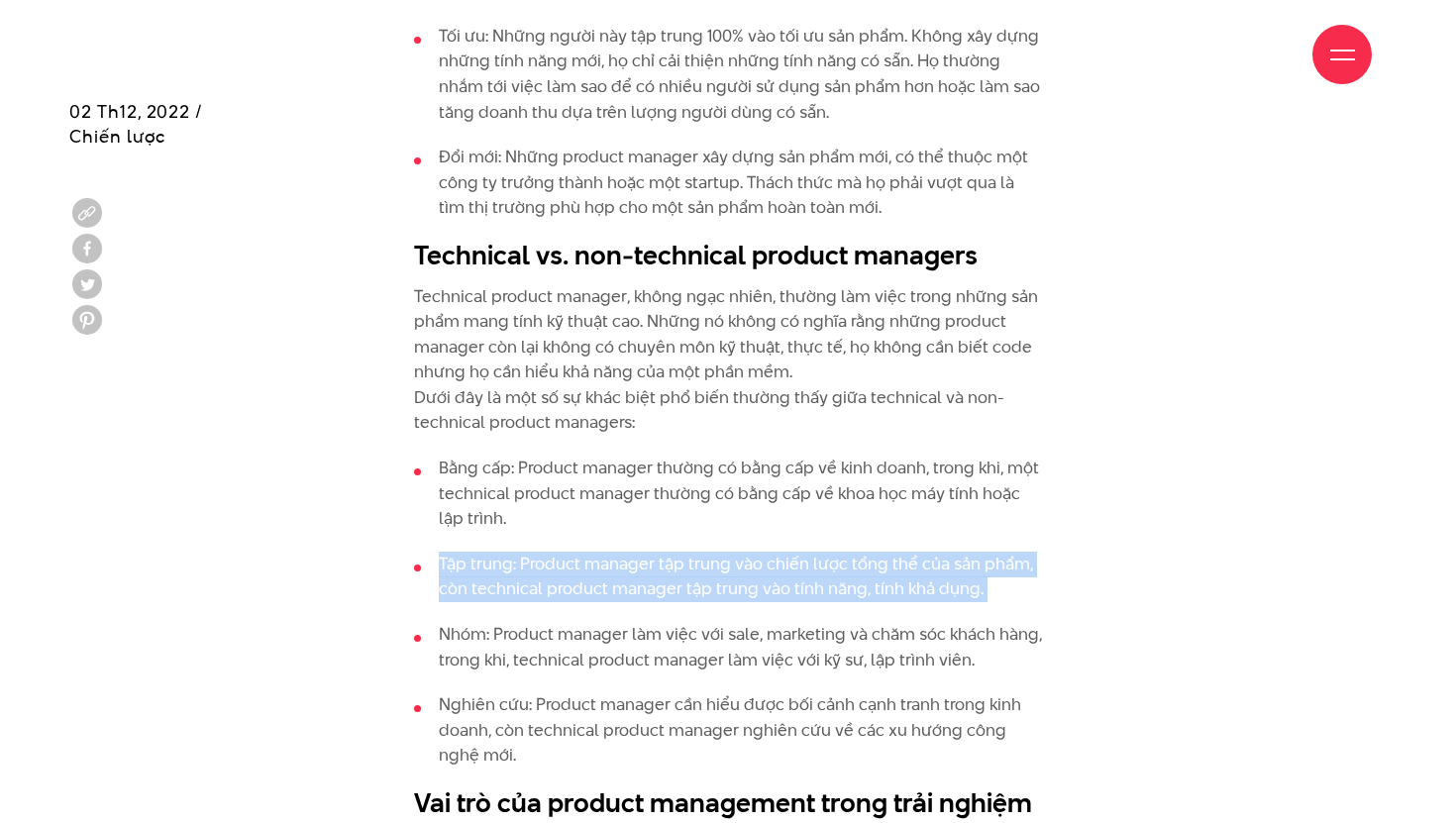 click on "Tập trung: Product manager tập trung vào chiến lược tổng thể của sản phẩm, còn technical product manager tập trung vào tính năng, tính khả dụng." at bounding box center [728, 576] 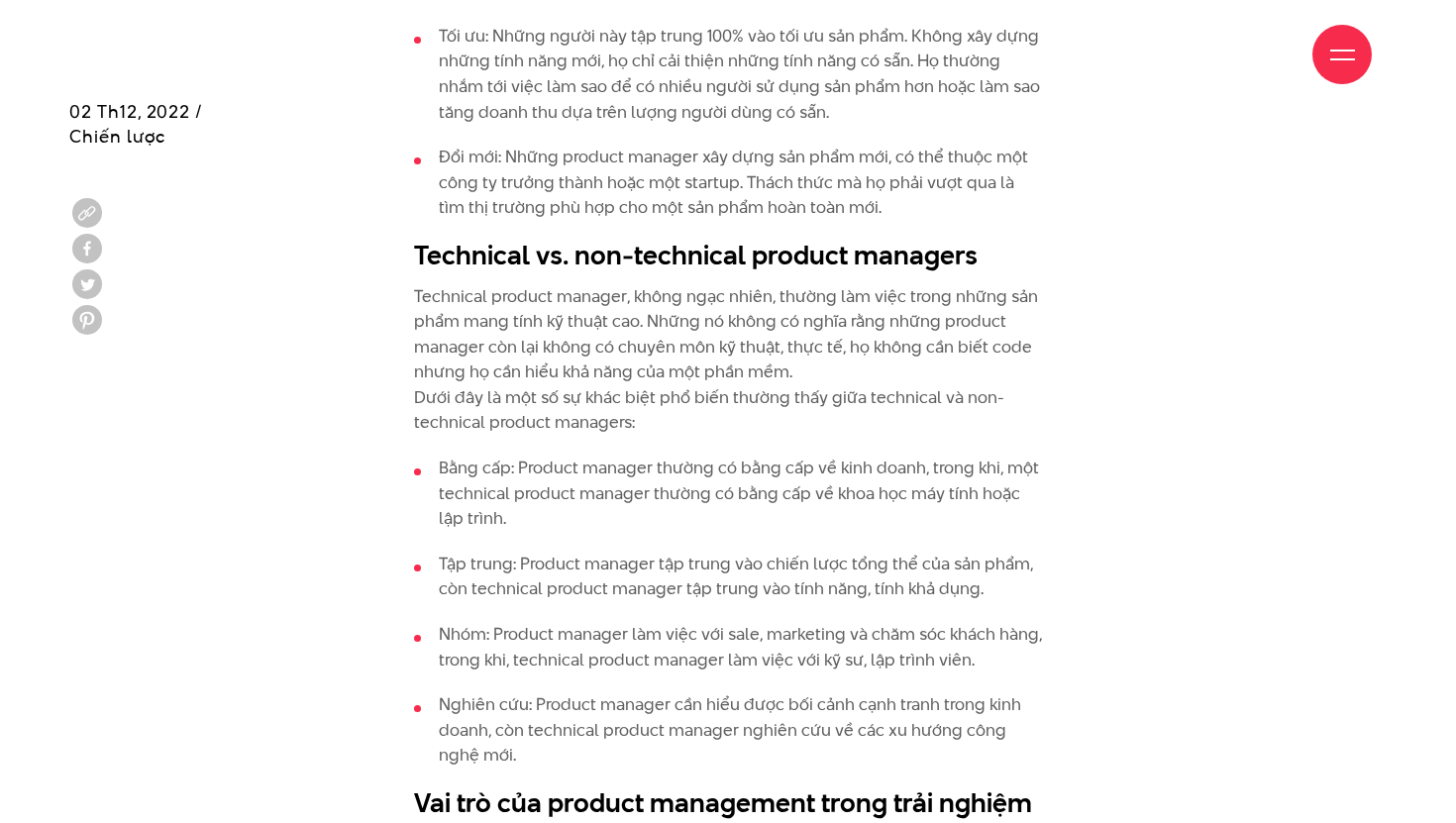 click on "Tập trung: Product manager tập trung vào chiến lược tổng thể của sản phẩm, còn technical product manager tập trung vào tính năng, tính khả dụng." at bounding box center [728, 576] 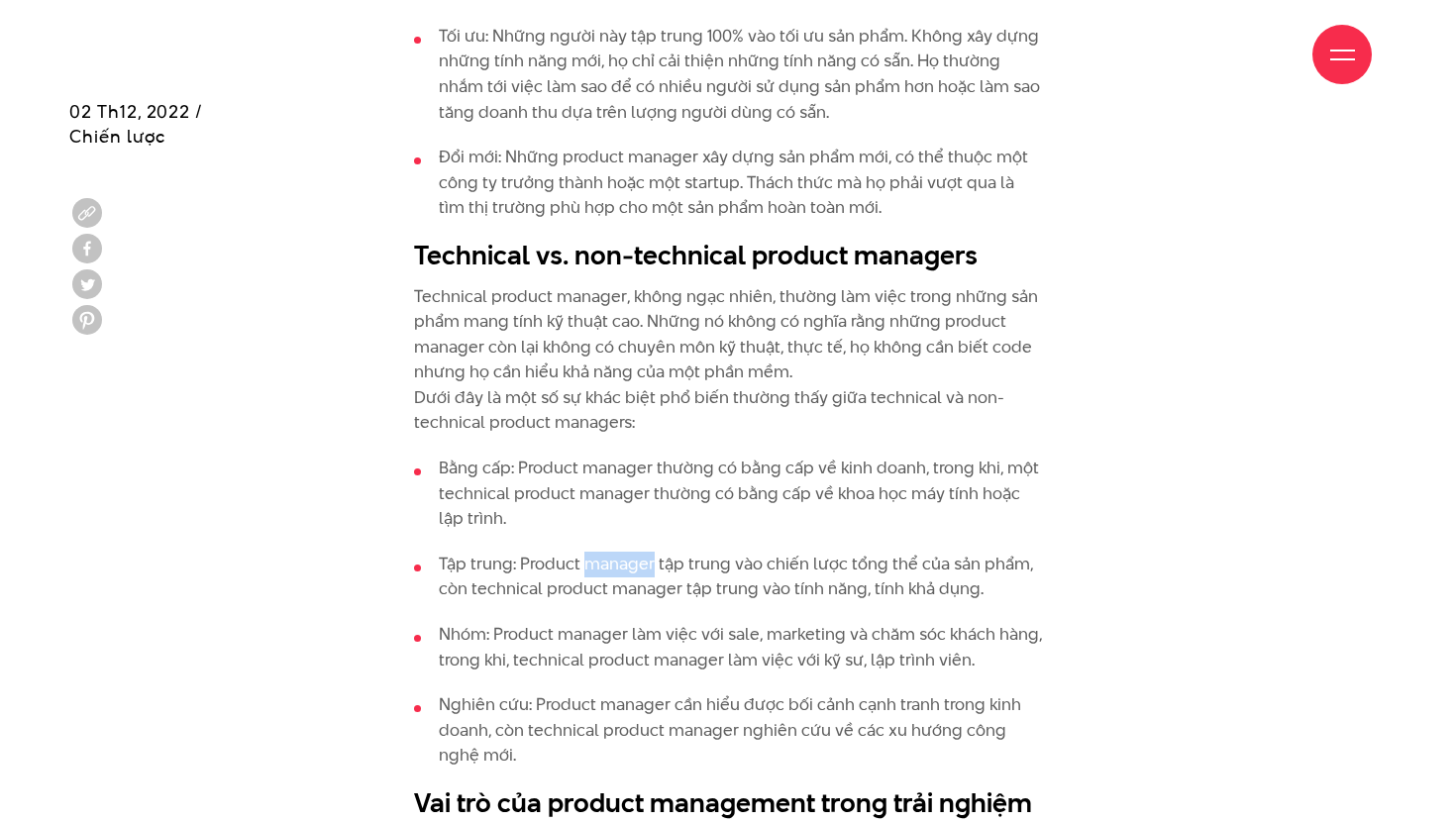 click on "Bằng cấp: Product manager thường có bằng cấp về kinh doanh, trong khi, một technical product manager thường có bằng cấp về khoa học máy tính hoặc lập trình.
Tập trung: Product manager tập trung vào chiến lược tổng thể của sản phẩm, còn technical product manager tập trung vào tính năng, tính khả dụng.
Nhóm: Product manager làm việc với sale, marketing và chăm sóc khách hàng, trong khi, technical product manager làm việc với kỹ sư, lập trình viên.
Nghiên cứu: Product manager cần hiểu được bối cảnh cạnh tranh trong kinh doanh, còn technical product manager nghiên cứu về các xu hướng công nghệ mới." at bounding box center [728, 612] 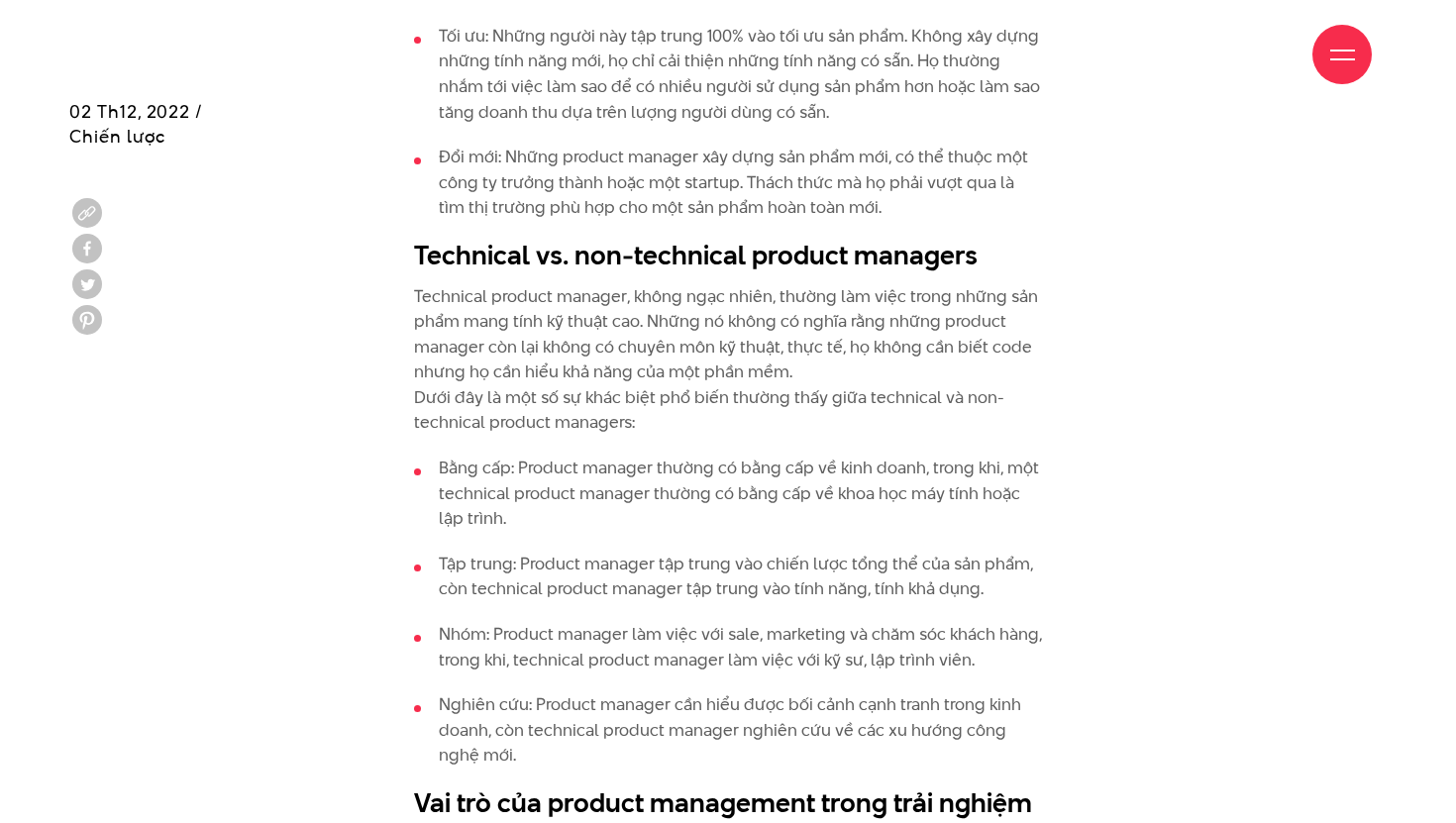 click on "Bằng cấp: Product manager thường có bằng cấp về kinh doanh, trong khi, một technical product manager thường có bằng cấp về khoa học máy tính hoặc lập trình.
Tập trung: Product manager tập trung vào chiến lược tổng thể của sản phẩm, còn technical product manager tập trung vào tính năng, tính khả dụng.
Nhóm: Product manager làm việc với sale, marketing và chăm sóc khách hàng, trong khi, technical product manager làm việc với kỹ sư, lập trình viên.
Nghiên cứu: Product manager cần hiểu được bối cảnh cạnh tranh trong kinh doanh, còn technical product manager nghiên cứu về các xu hướng công nghệ mới." at bounding box center [728, 612] 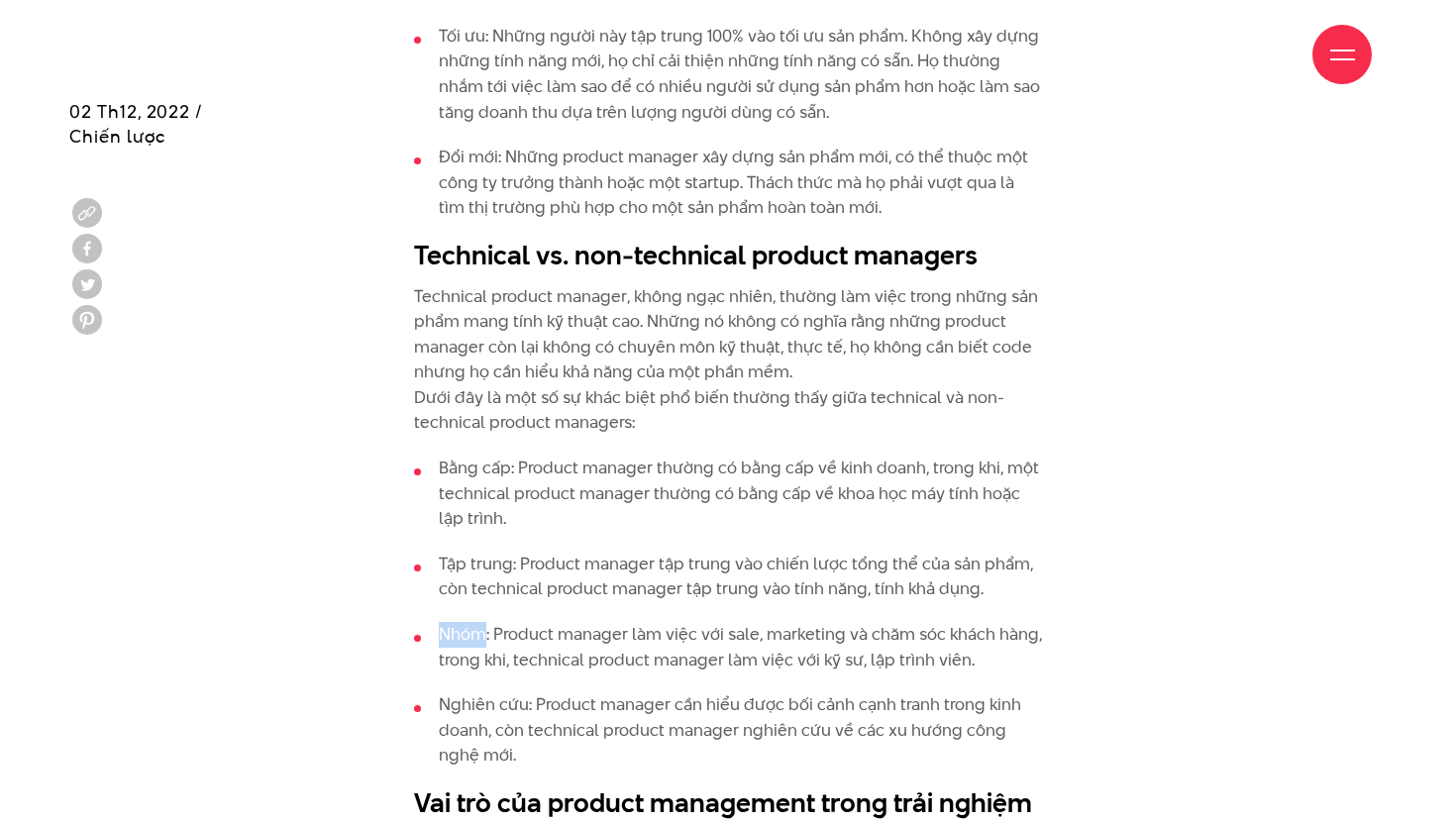 click on "Bằng cấp: Product manager thường có bằng cấp về kinh doanh, trong khi, một technical product manager thường có bằng cấp về khoa học máy tính hoặc lập trình.
Tập trung: Product manager tập trung vào chiến lược tổng thể của sản phẩm, còn technical product manager tập trung vào tính năng, tính khả dụng.
Nhóm: Product manager làm việc với sale, marketing và chăm sóc khách hàng, trong khi, technical product manager làm việc với kỹ sư, lập trình viên.
Nghiên cứu: Product manager cần hiểu được bối cảnh cạnh tranh trong kinh doanh, còn technical product manager nghiên cứu về các xu hướng công nghệ mới." at bounding box center (728, 612) 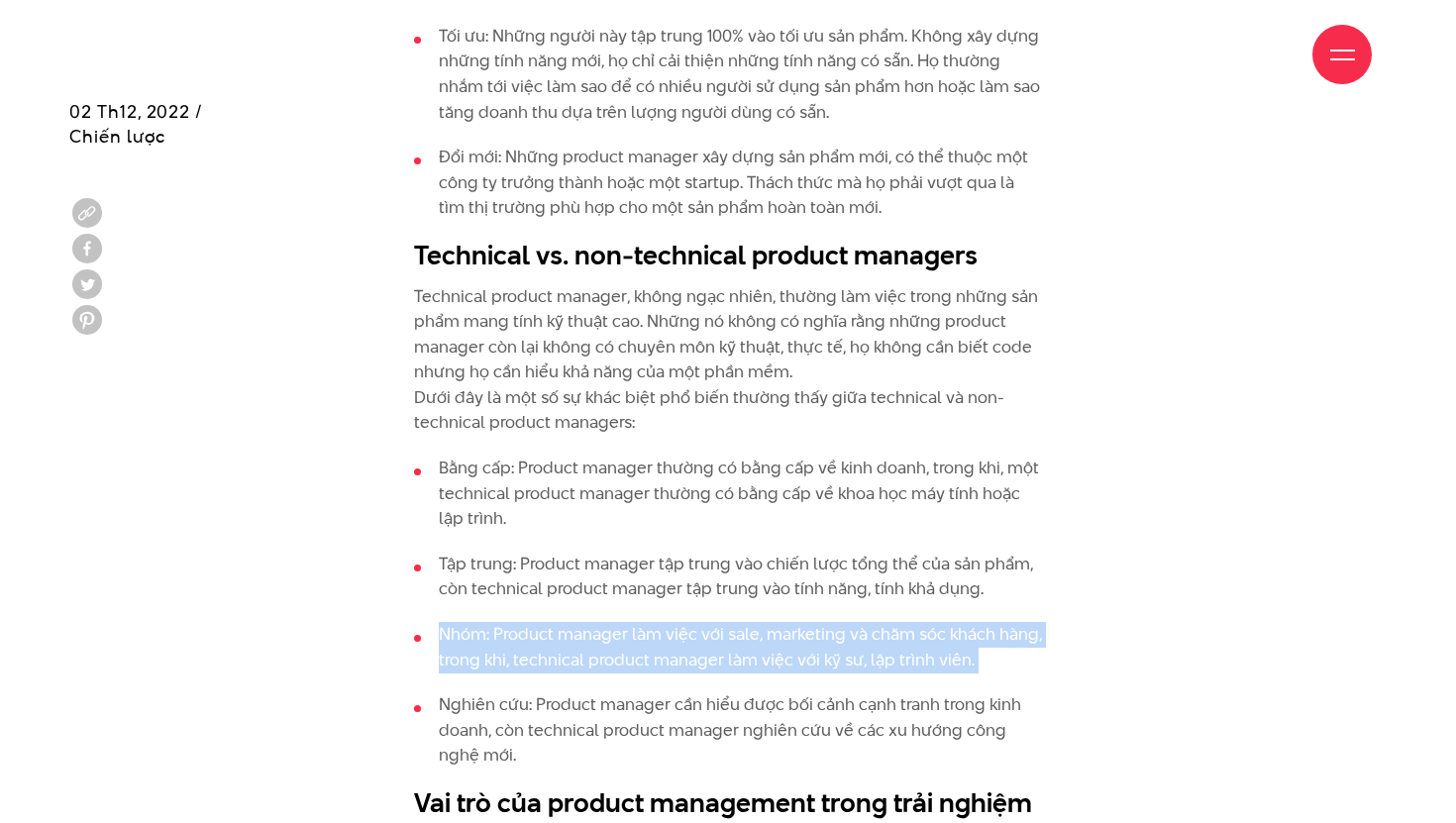click on "Tập trung: Product manager tập trung vào chiến lược tổng thể của sản phẩm, còn technical product manager tập trung vào tính năng, tính khả dụng." at bounding box center (728, 576) 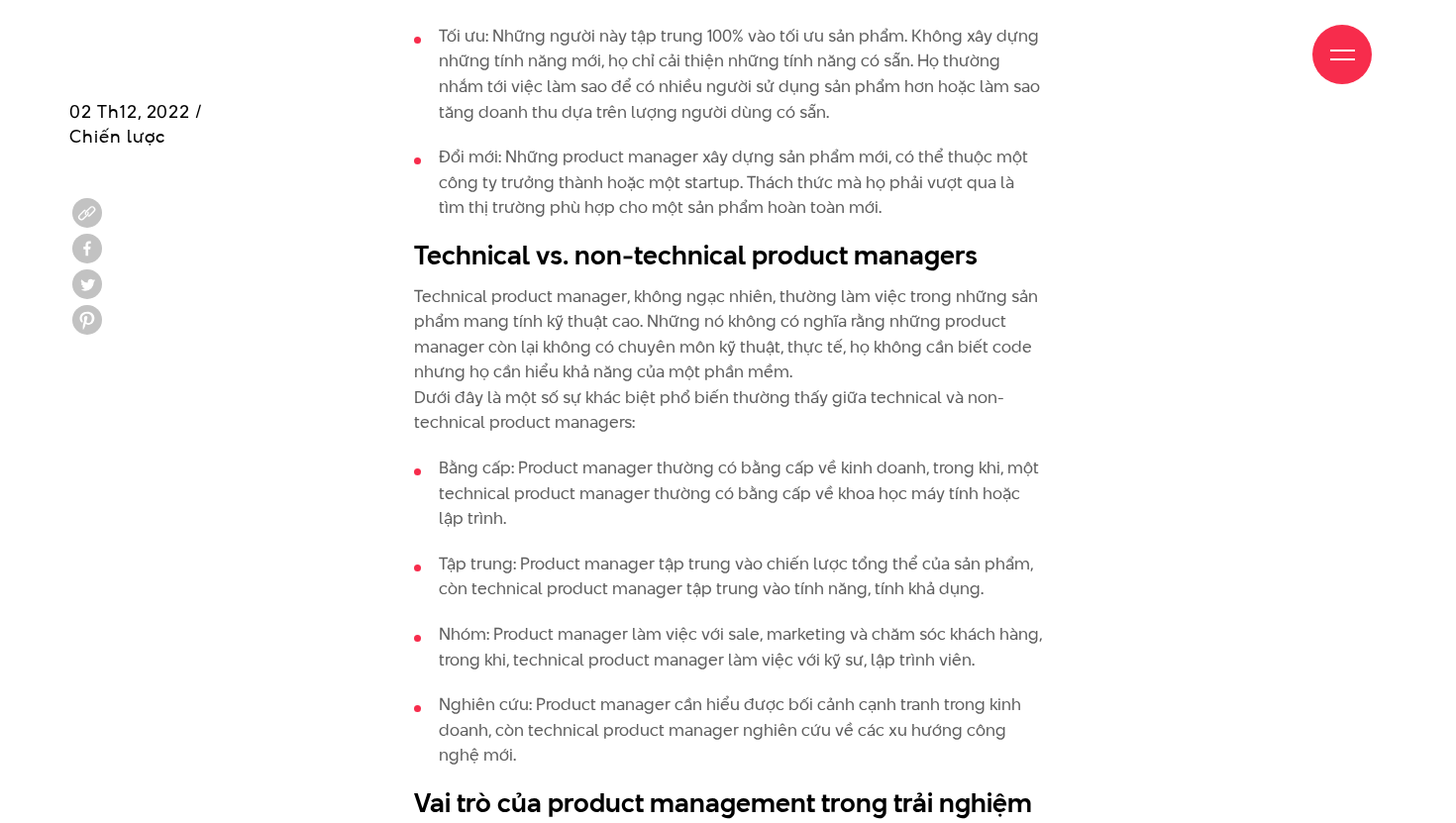 click on "Tập trung: Product manager tập trung vào chiến lược tổng thể của sản phẩm, còn technical product manager tập trung vào tính năng, tính khả dụng." at bounding box center [728, 576] 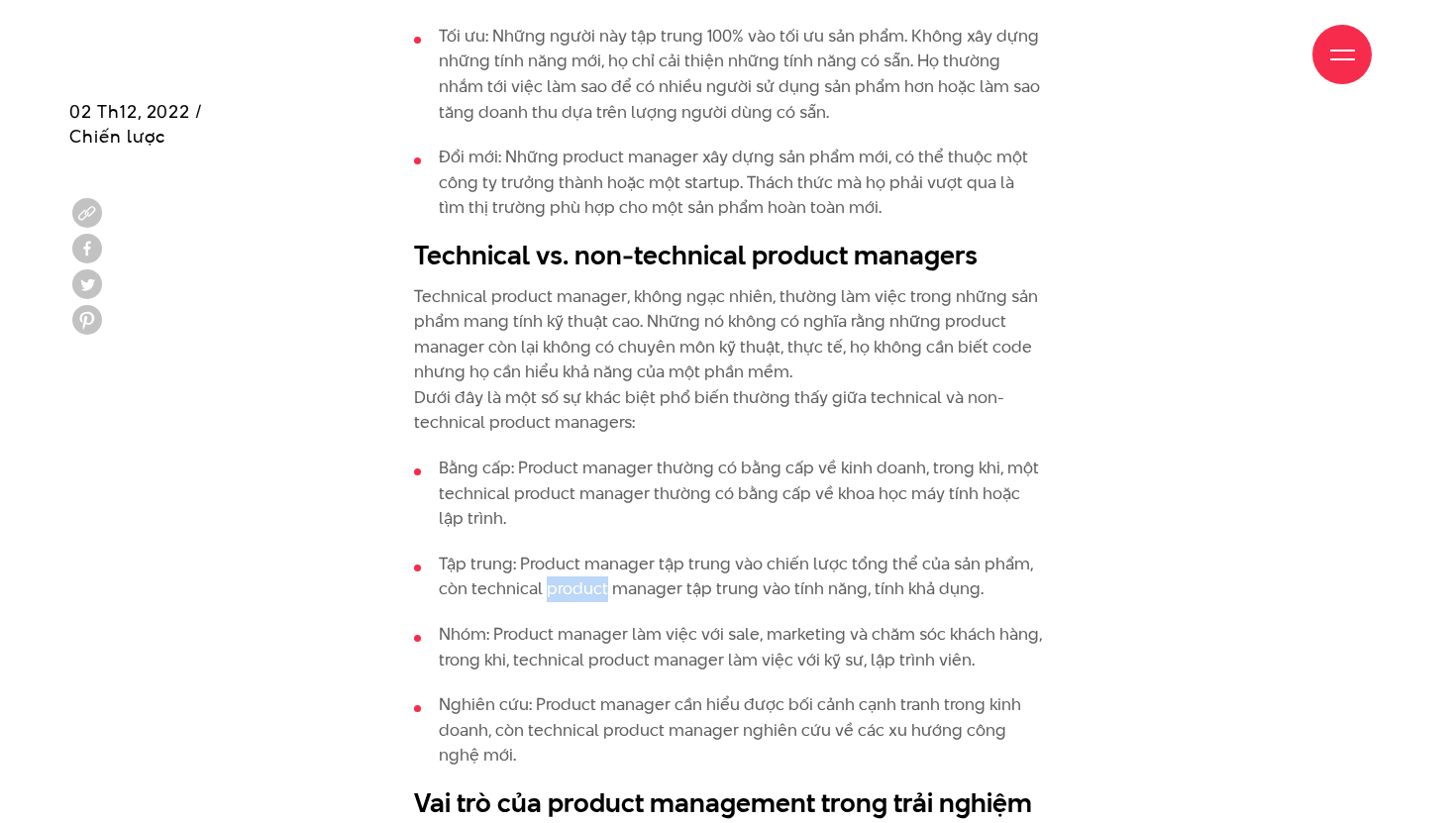 click on "Tập trung: Product manager tập trung vào chiến lược tổng thể của sản phẩm, còn technical product manager tập trung vào tính năng, tính khả dụng." at bounding box center (728, 576) 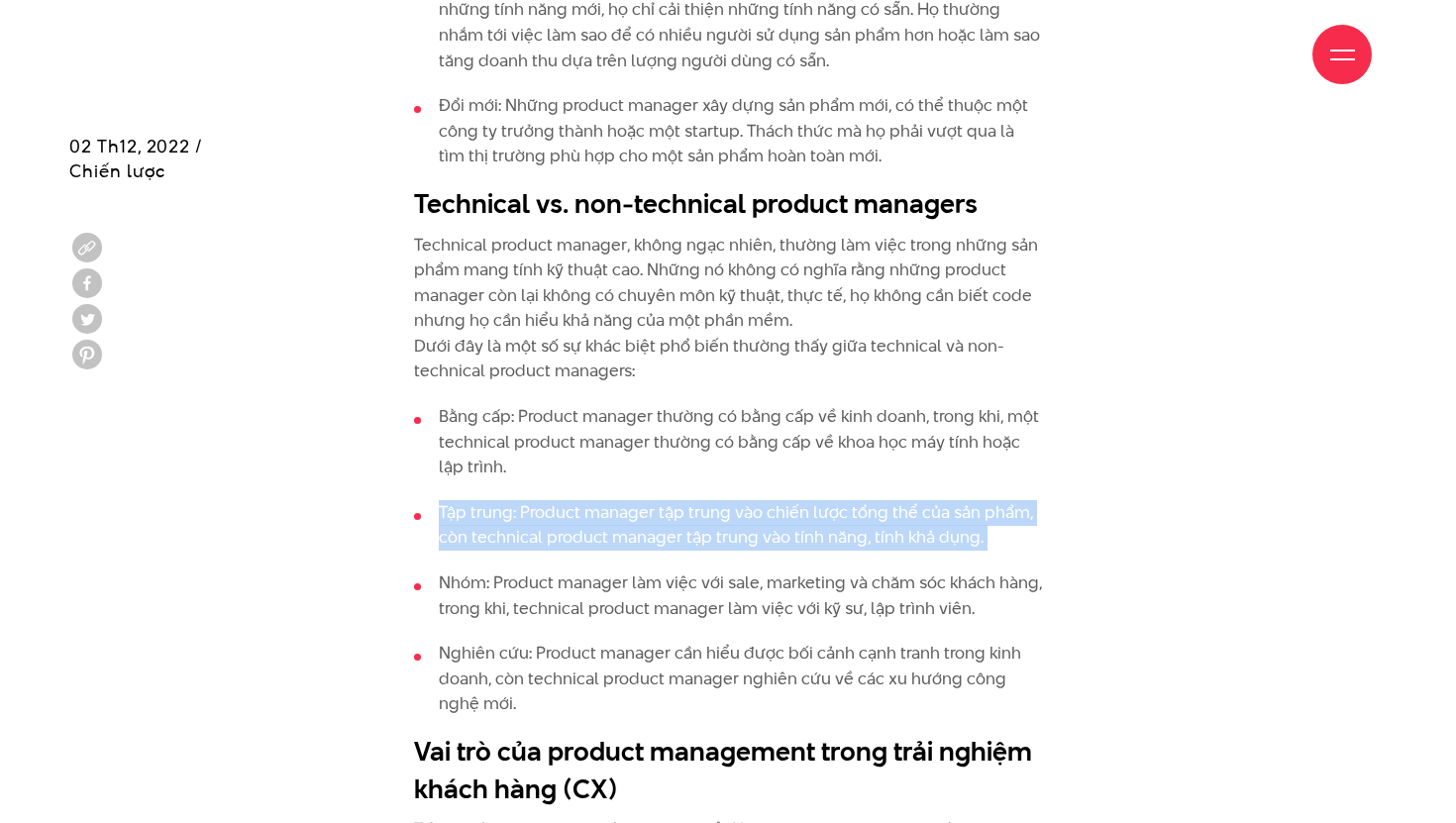 scroll, scrollTop: 3460, scrollLeft: 0, axis: vertical 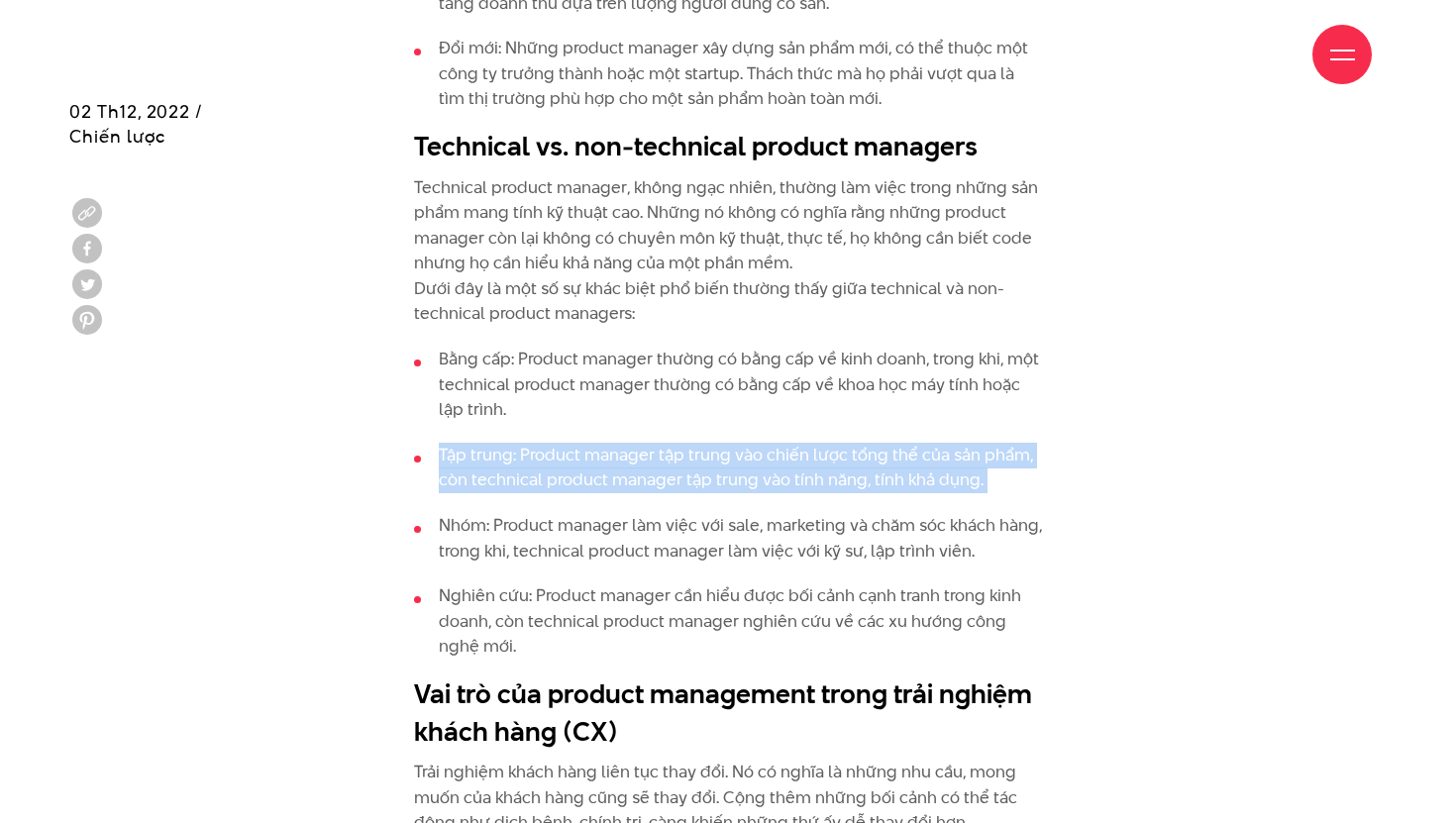click on "Nhóm: Product manager làm việc với sale, marketing và chăm sóc khách hàng, trong khi, technical product manager làm việc với kỹ sư, lập trình viên." at bounding box center (728, 538) 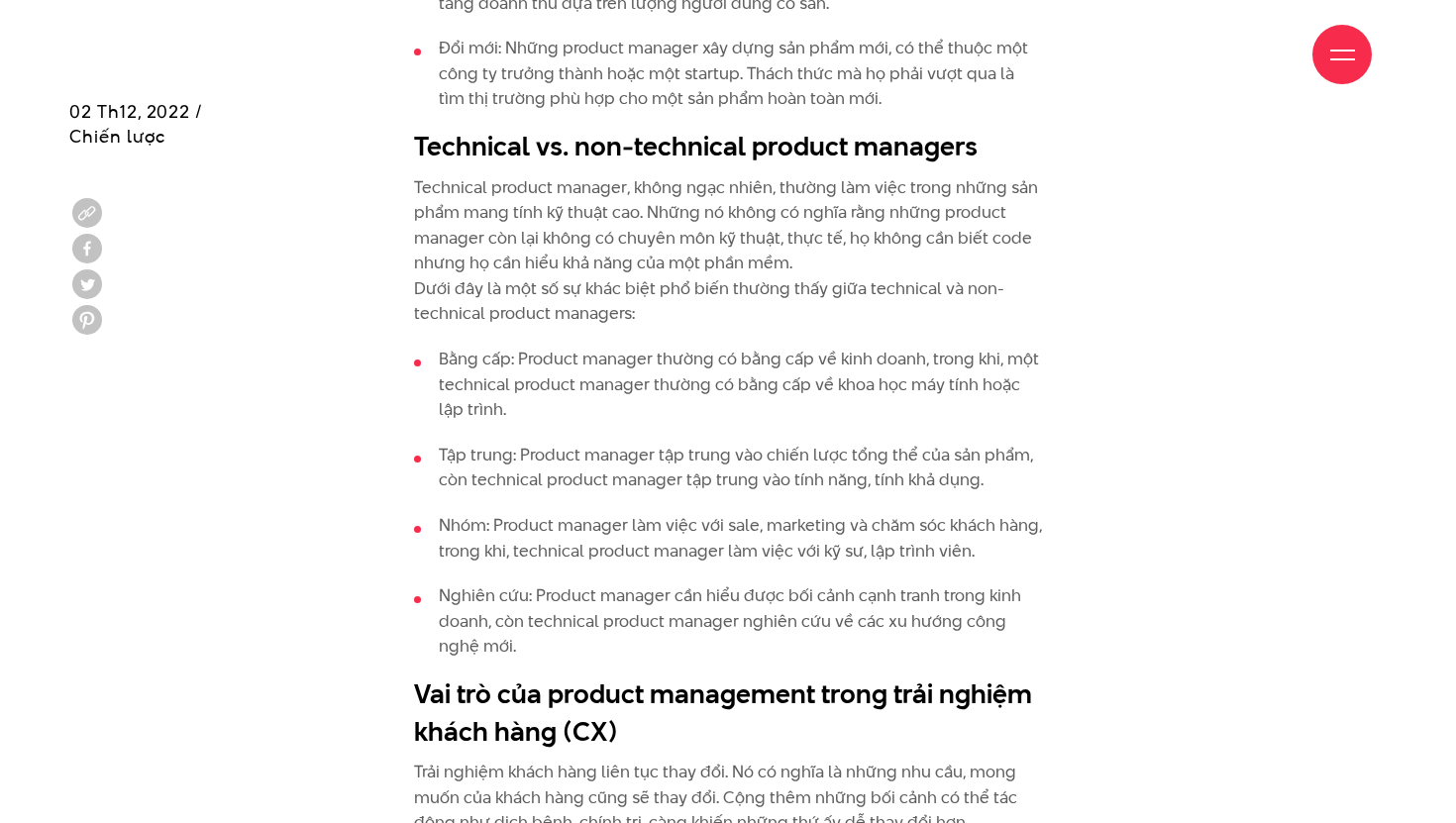 click on "Nhóm: Product manager làm việc với sale, marketing và chăm sóc khách hàng, trong khi, technical product manager làm việc với kỹ sư, lập trình viên." at bounding box center [728, 538] 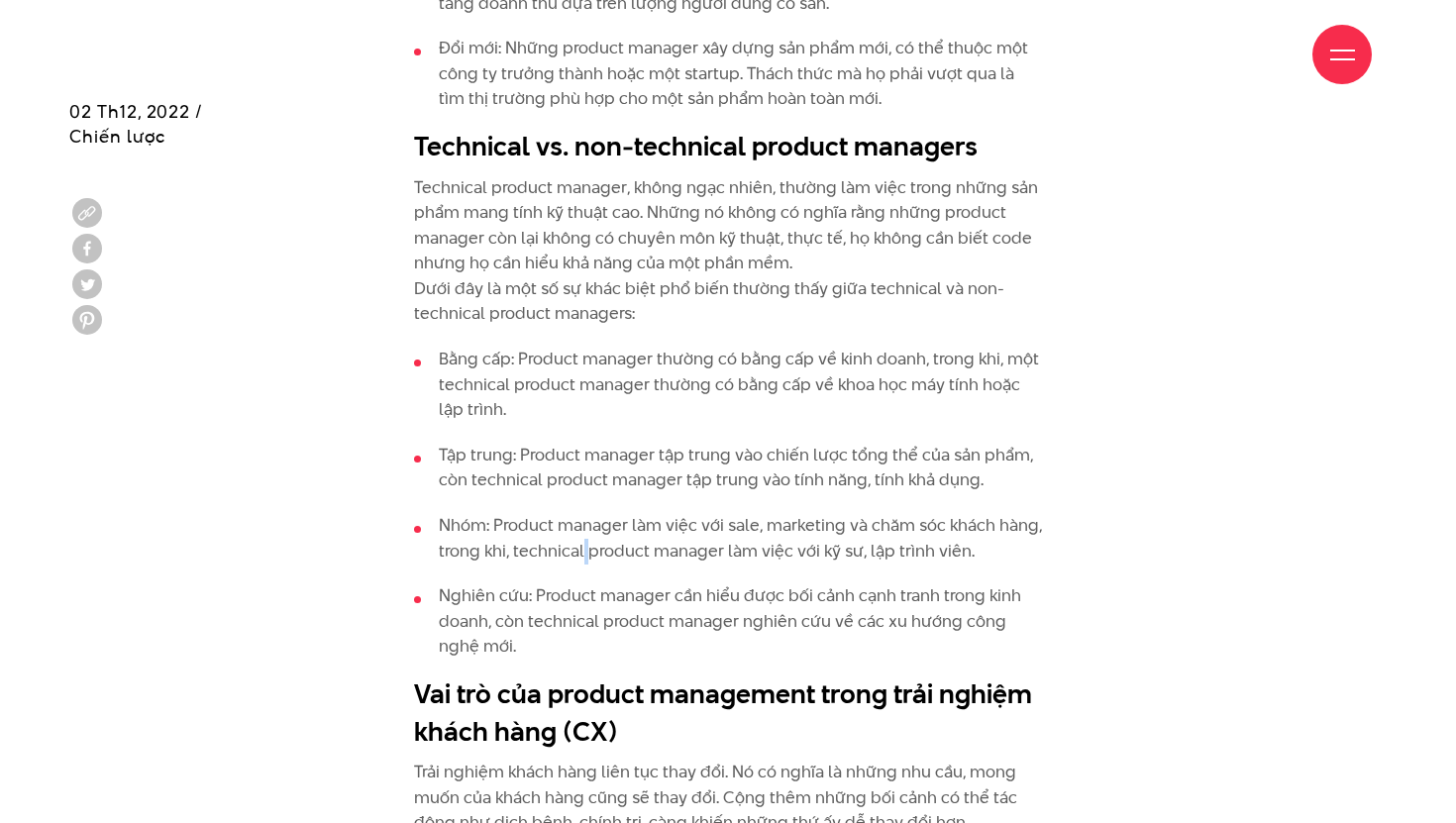 click on "Nhóm: Product manager làm việc với sale, marketing và chăm sóc khách hàng, trong khi, technical product manager làm việc với kỹ sư, lập trình viên." at bounding box center (728, 538) 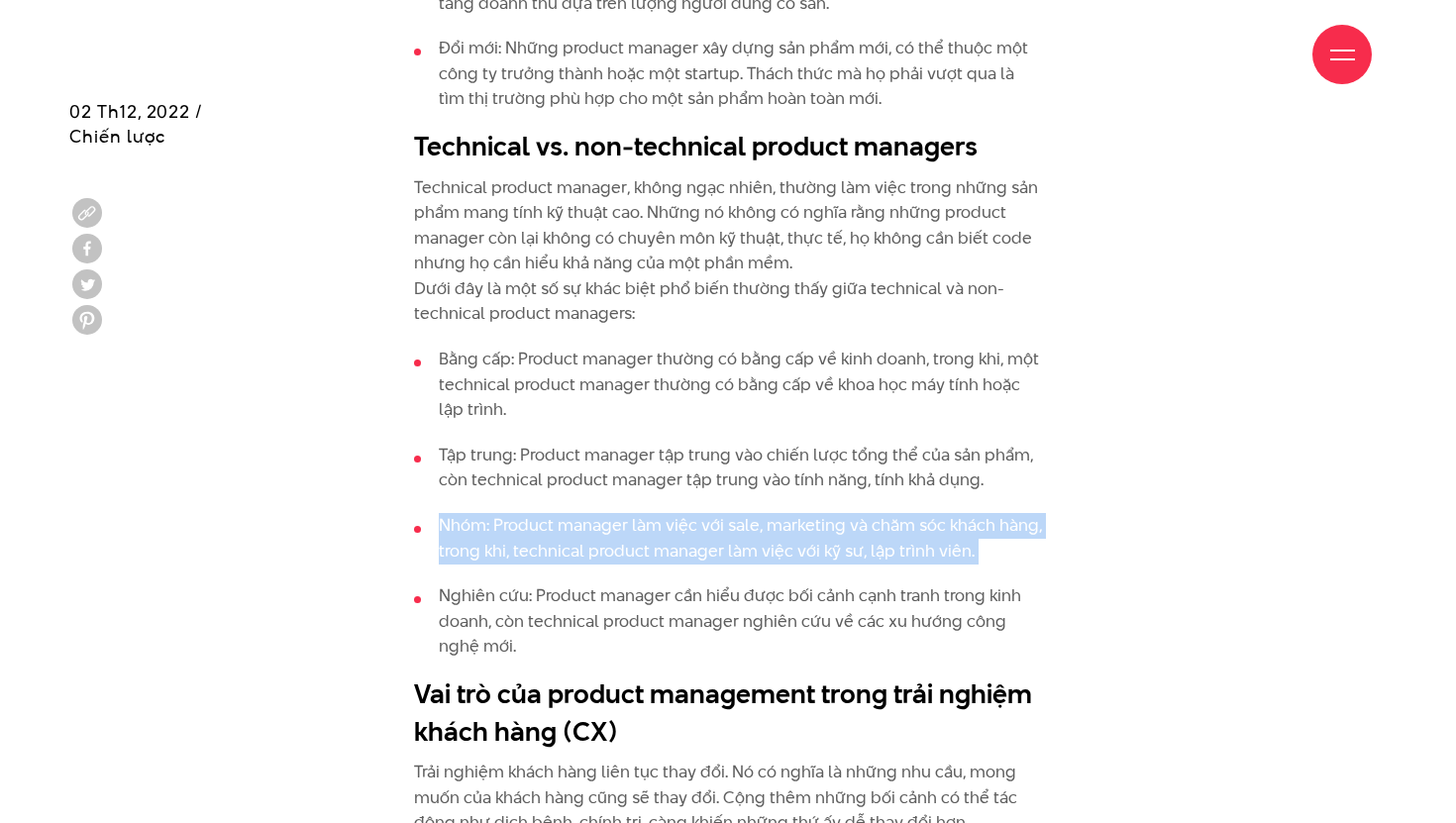 click on "Nghiên cứu: Product manager cần hiểu được bối cảnh cạnh tranh trong kinh doanh, còn technical product manager nghiên cứu về các xu hướng công nghệ mới." at bounding box center (728, 621) 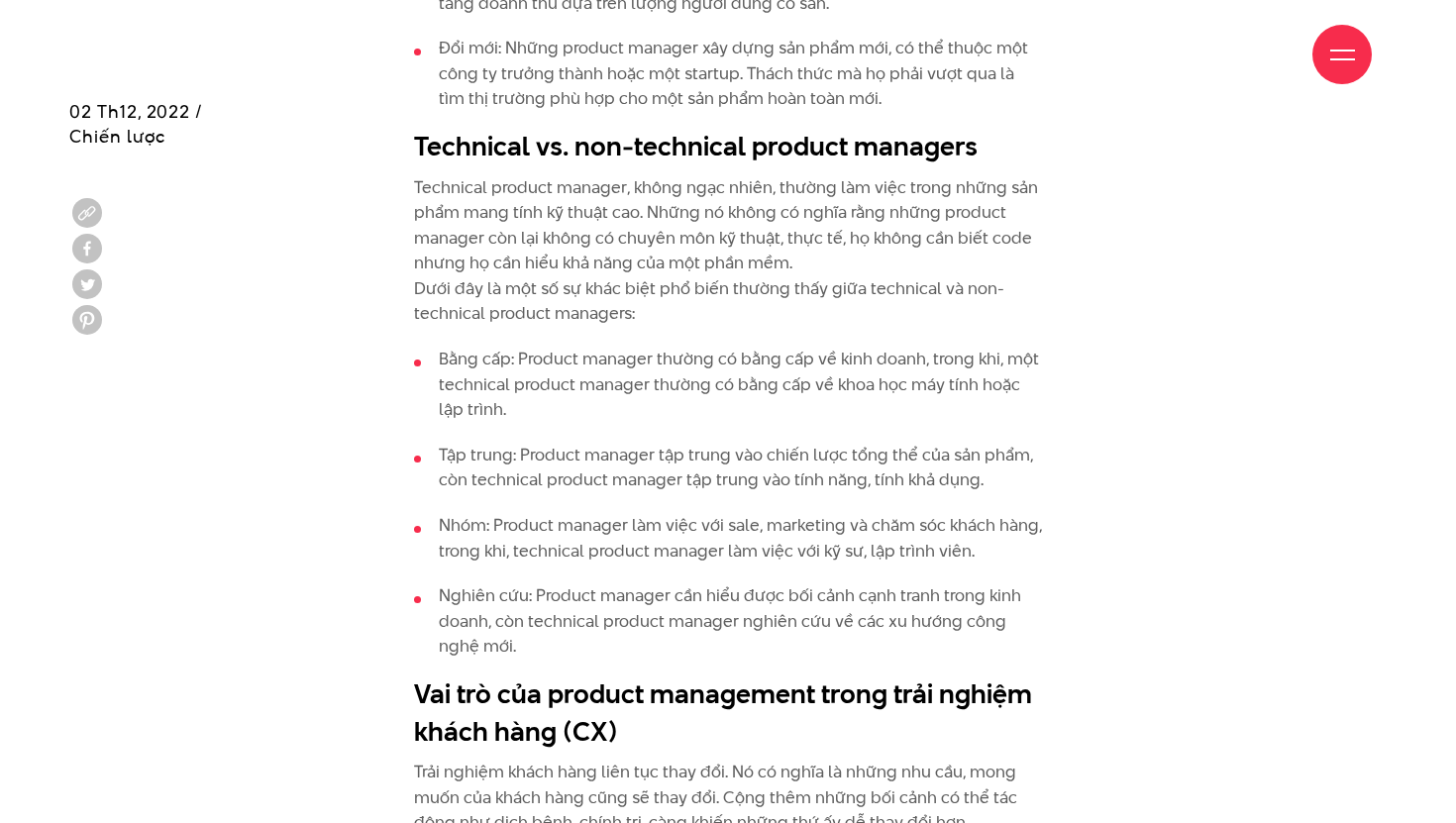 click on "Nghiên cứu: Product manager cần hiểu được bối cảnh cạnh tranh trong kinh doanh, còn technical product manager nghiên cứu về các xu hướng công nghệ mới." at bounding box center (728, 621) 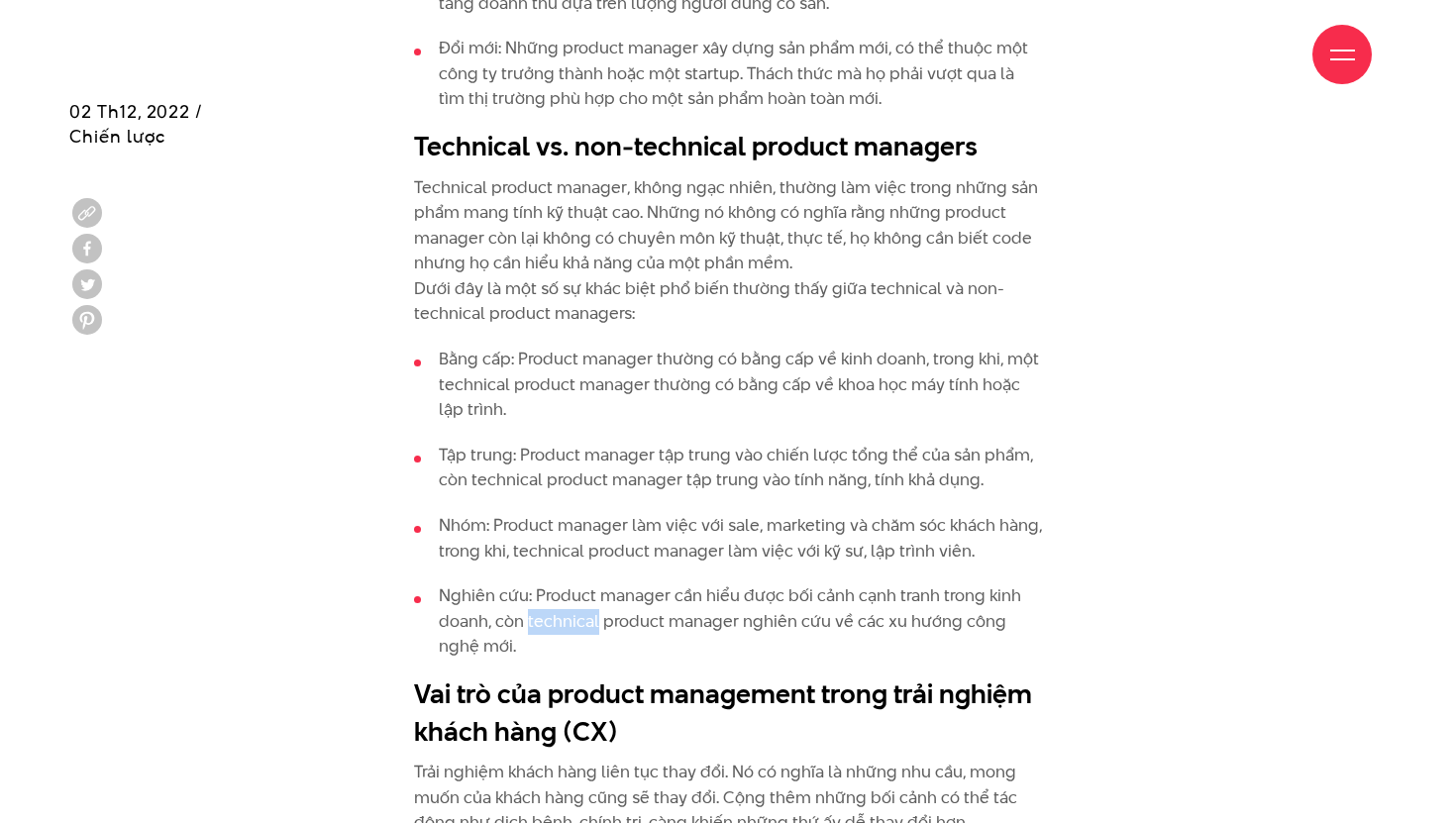 click on "Nghiên cứu: Product manager cần hiểu được bối cảnh cạnh tranh trong kinh doanh, còn technical product manager nghiên cứu về các xu hướng công nghệ mới." at bounding box center (728, 621) 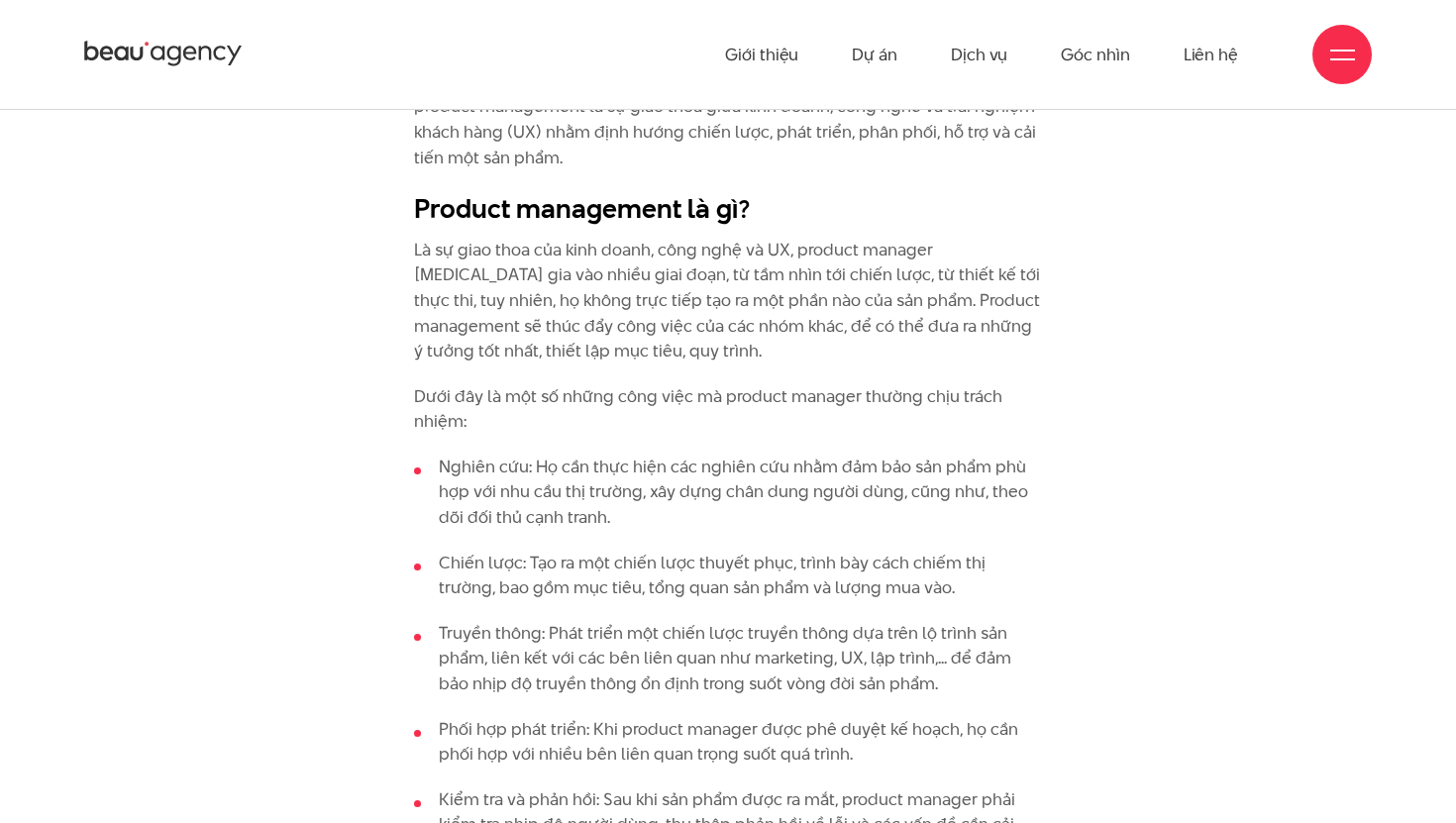 scroll, scrollTop: 1239, scrollLeft: 0, axis: vertical 